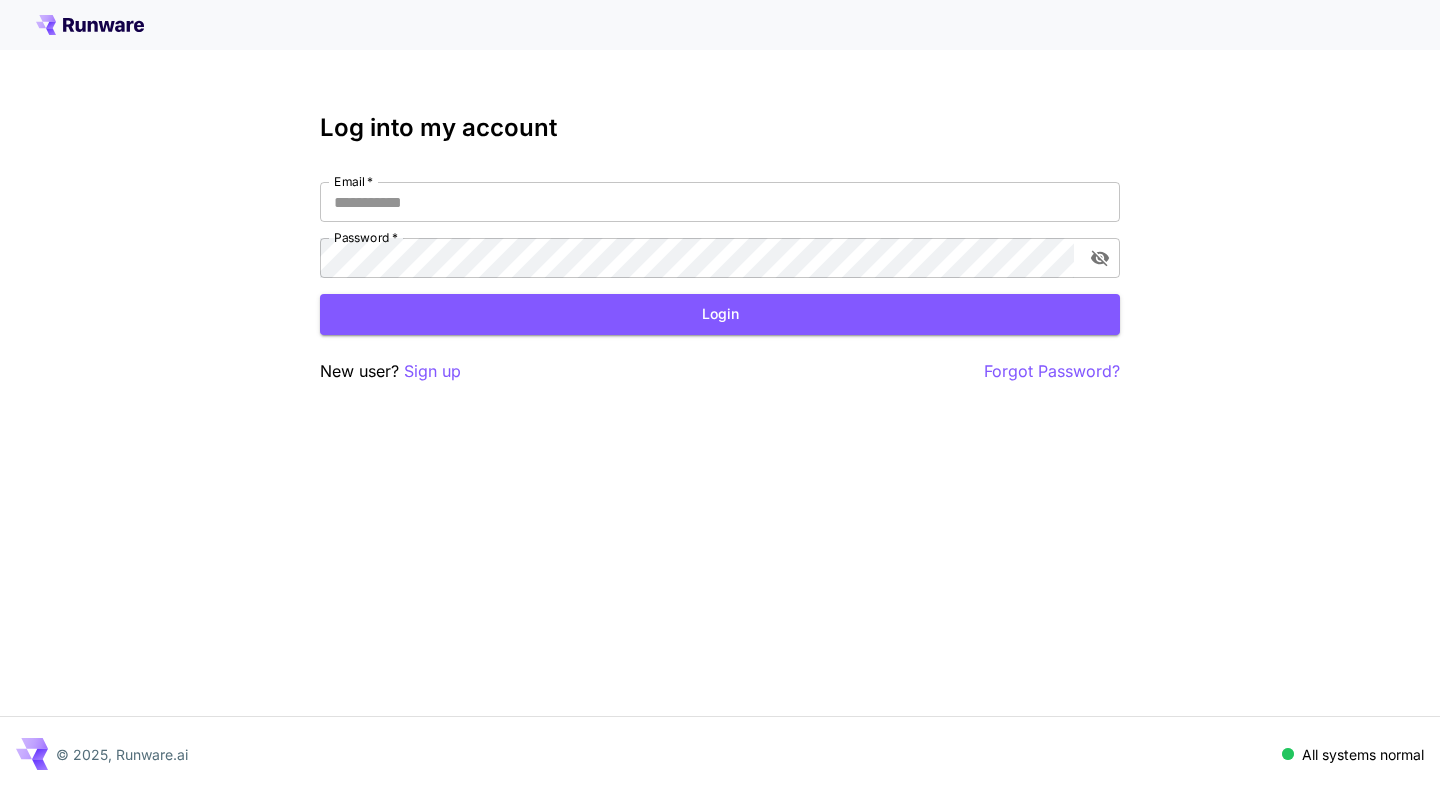 scroll, scrollTop: 0, scrollLeft: 0, axis: both 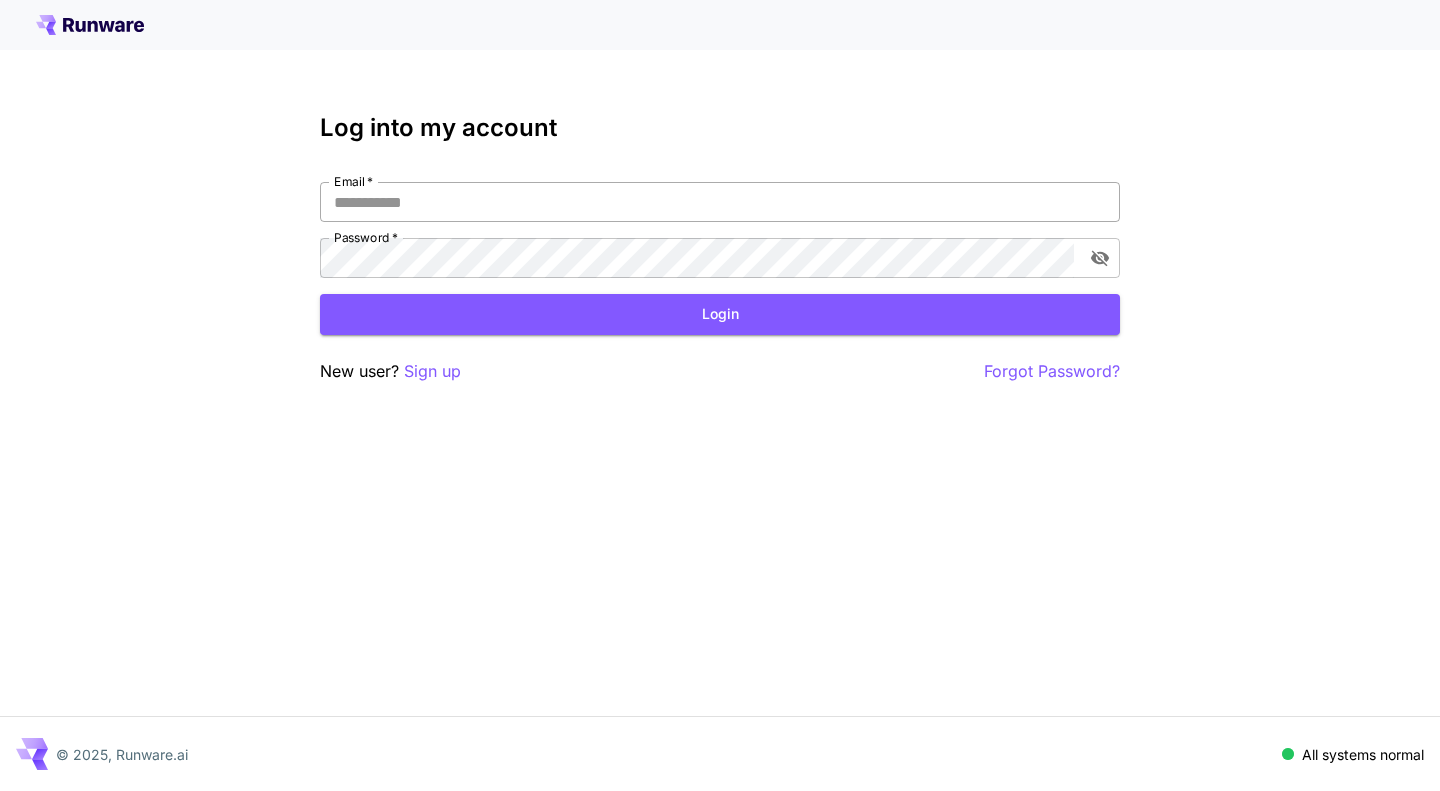 click on "Email   *" at bounding box center [720, 202] 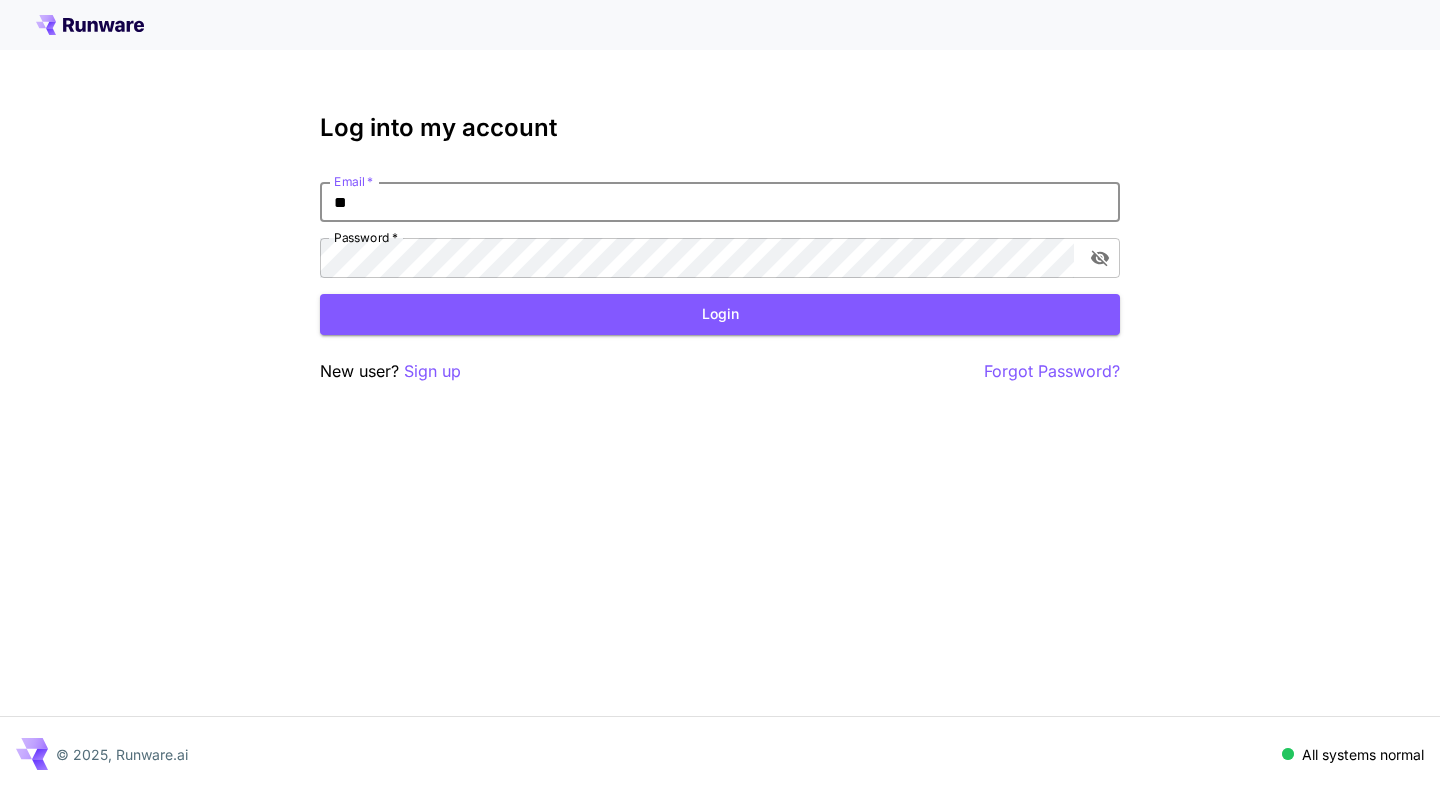 type on "*" 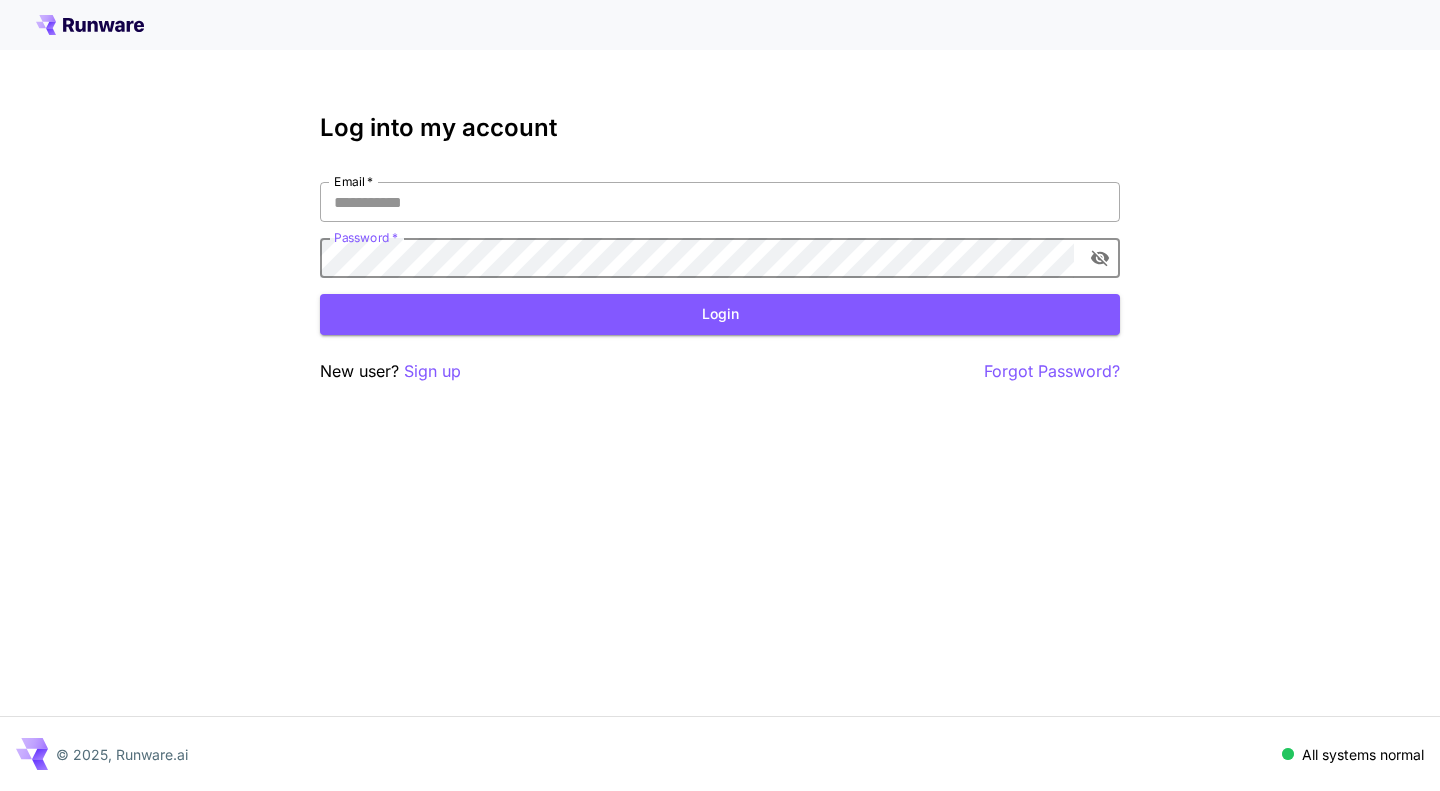 click on "Email   *" at bounding box center (720, 202) 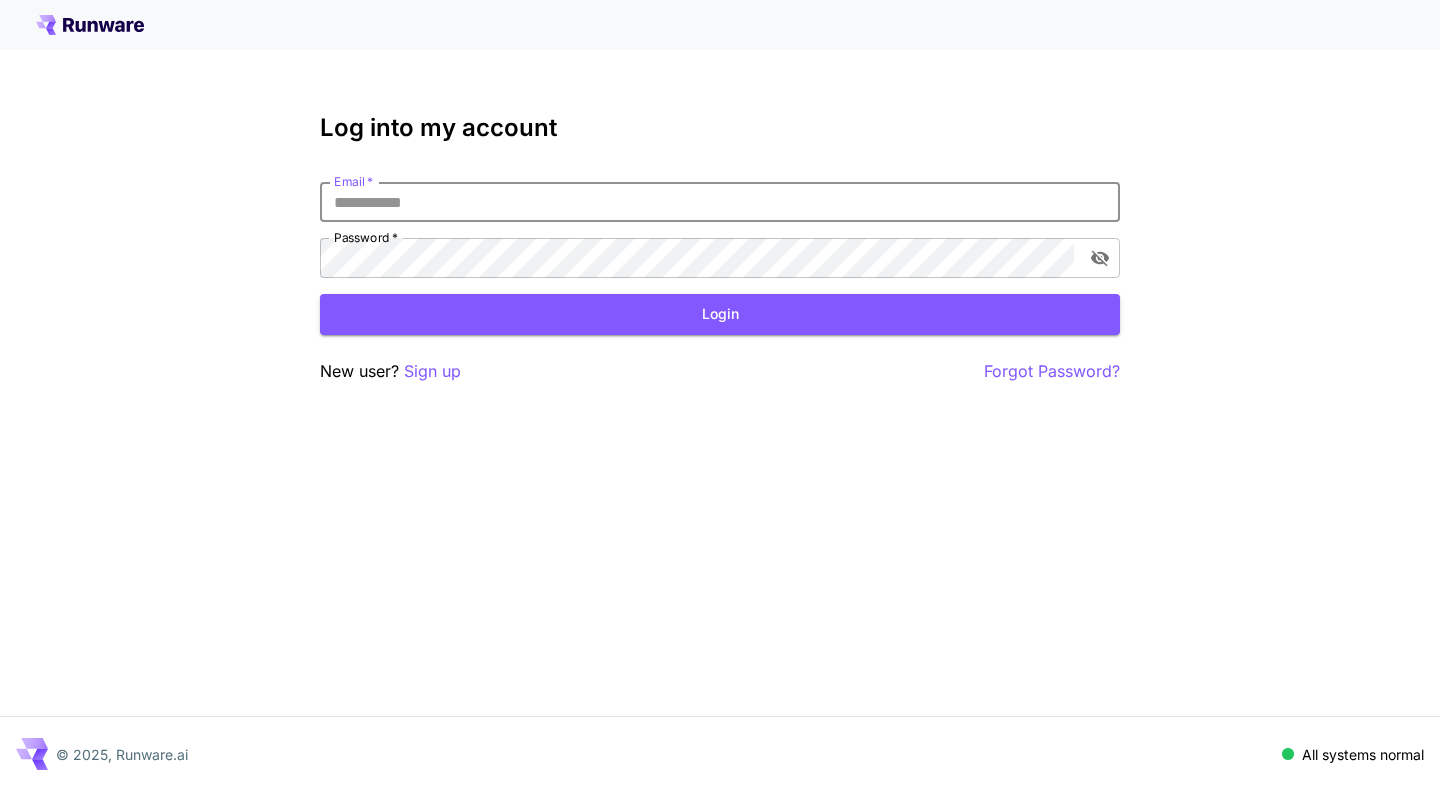 type on "**********" 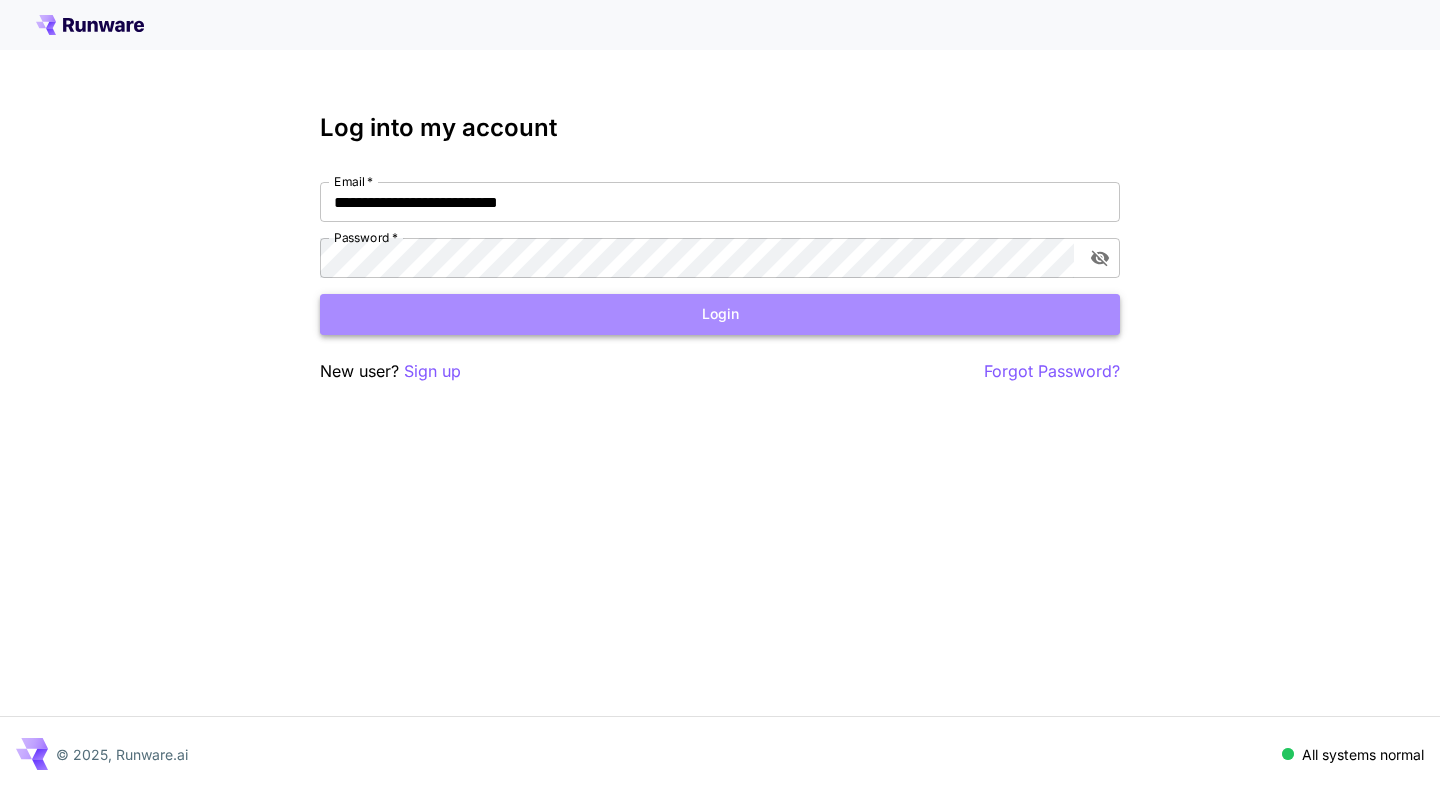 click on "Login" at bounding box center (720, 314) 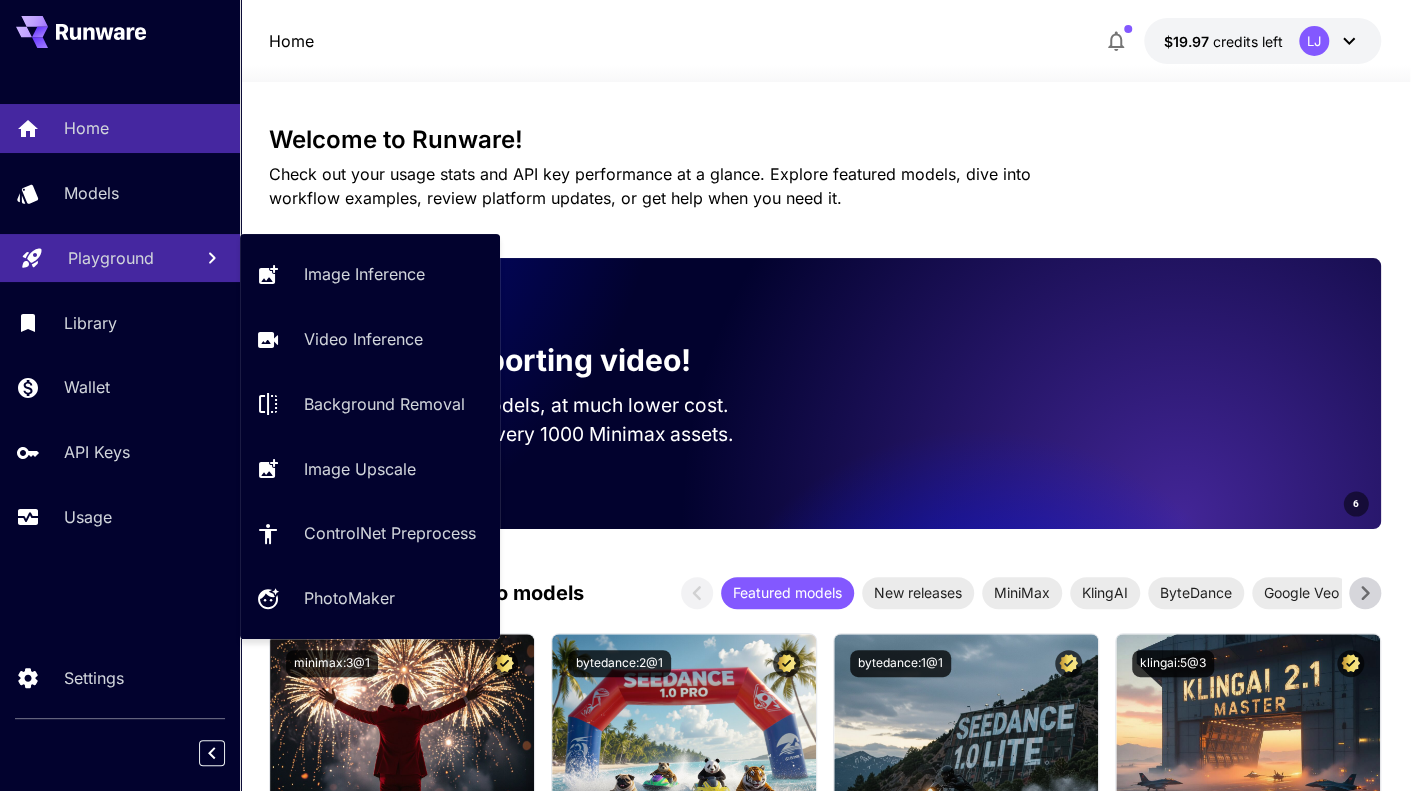 click on "Playground" at bounding box center [111, 258] 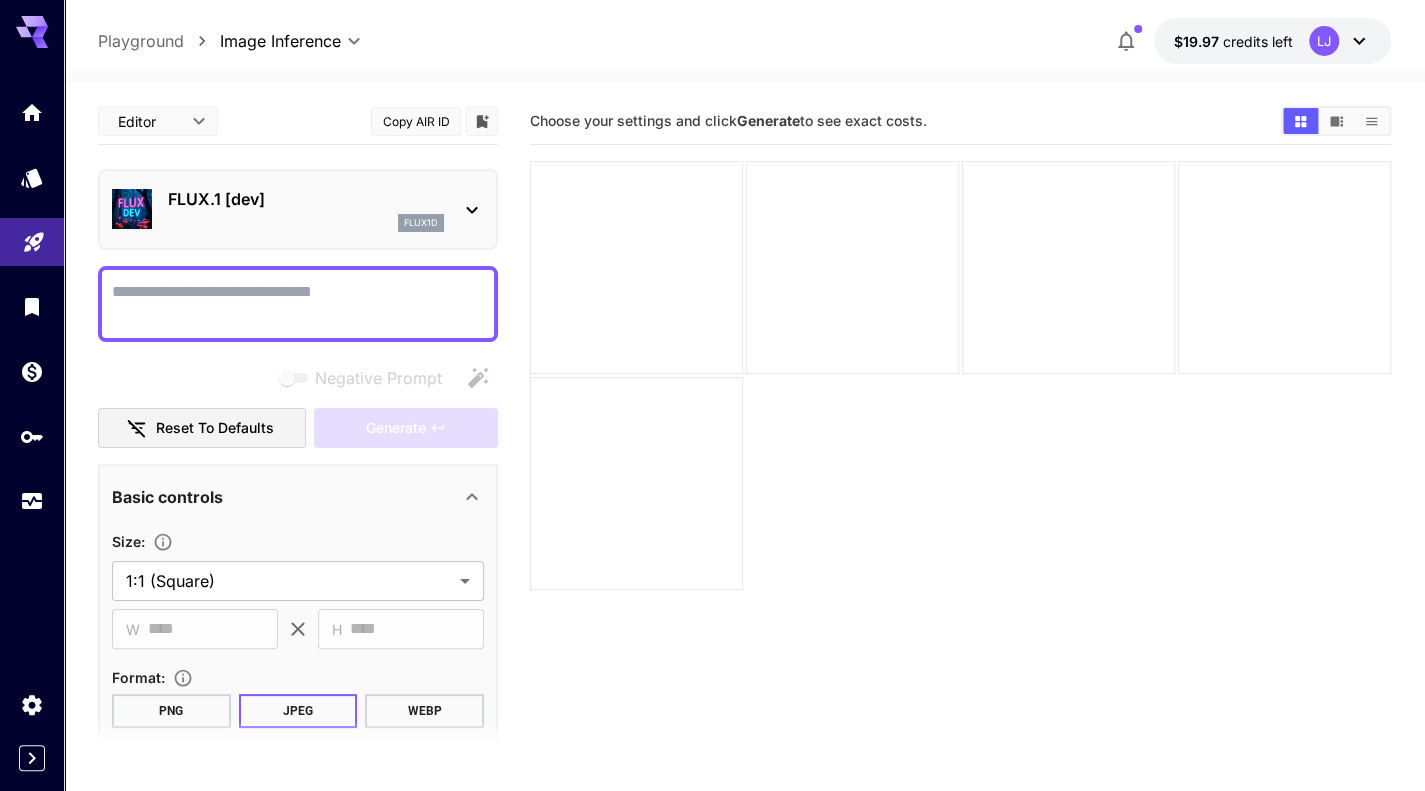 click on "Negative Prompt" at bounding box center (298, 304) 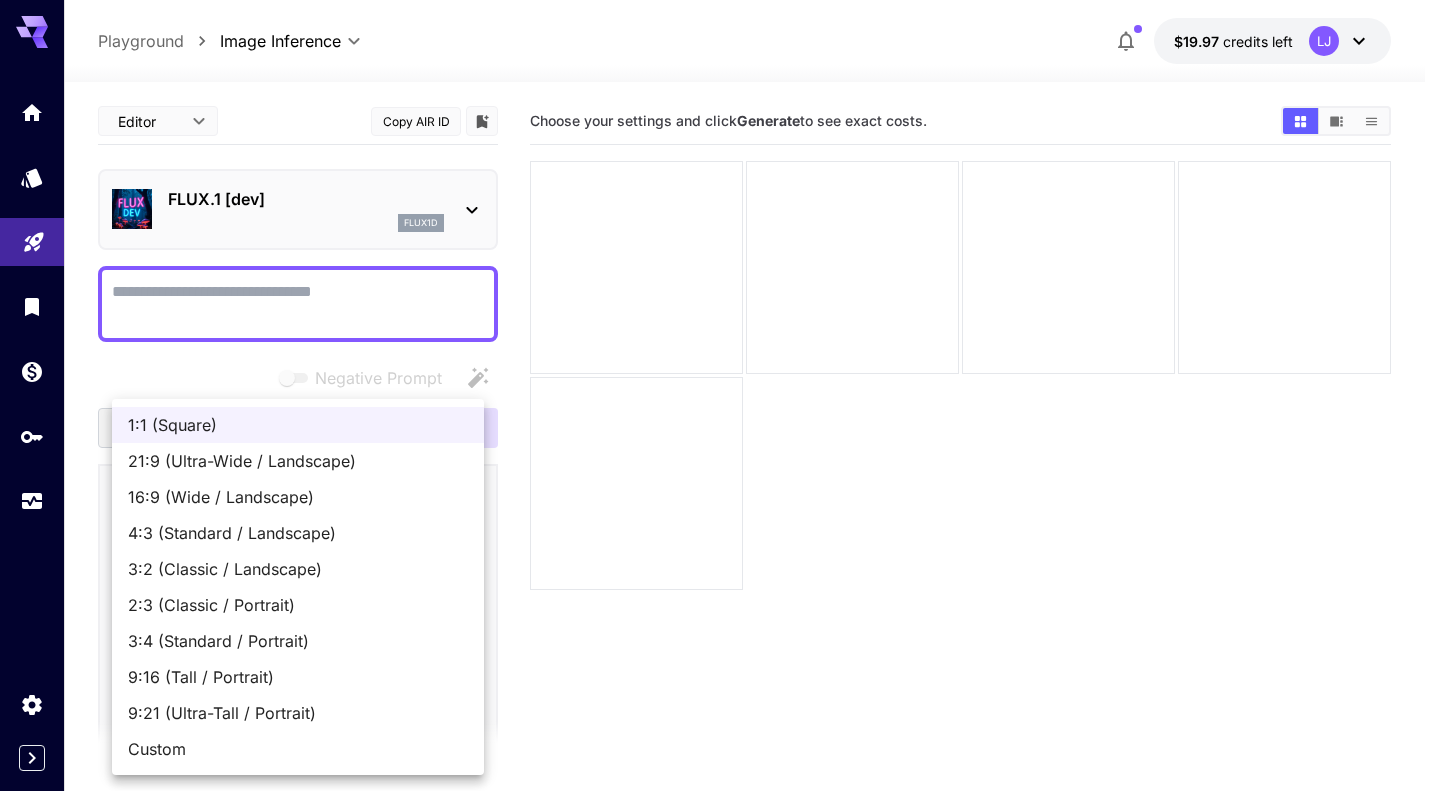 click on "**********" at bounding box center [720, 474] 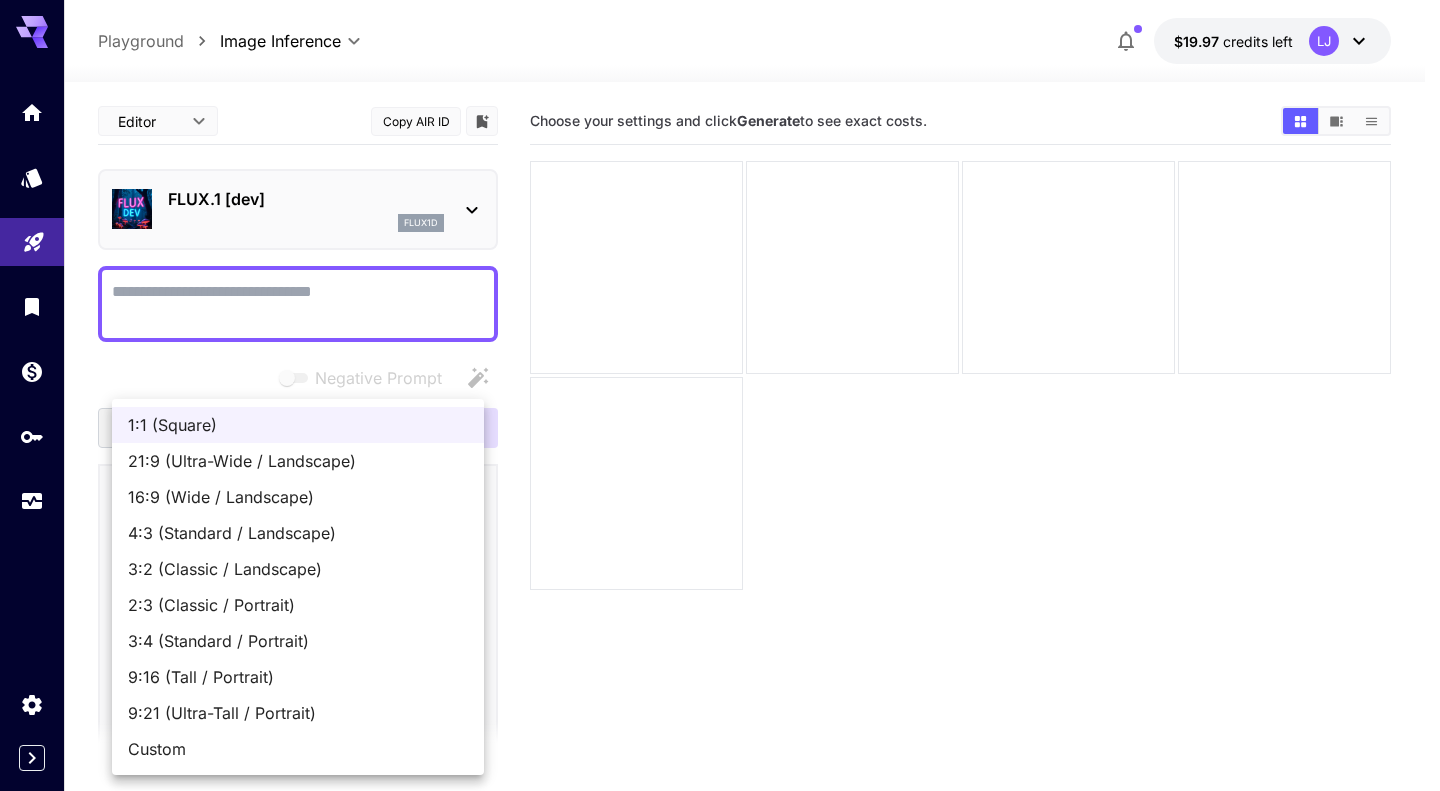 click on "21:9 (Ultra-Wide / Landscape)" at bounding box center (298, 461) 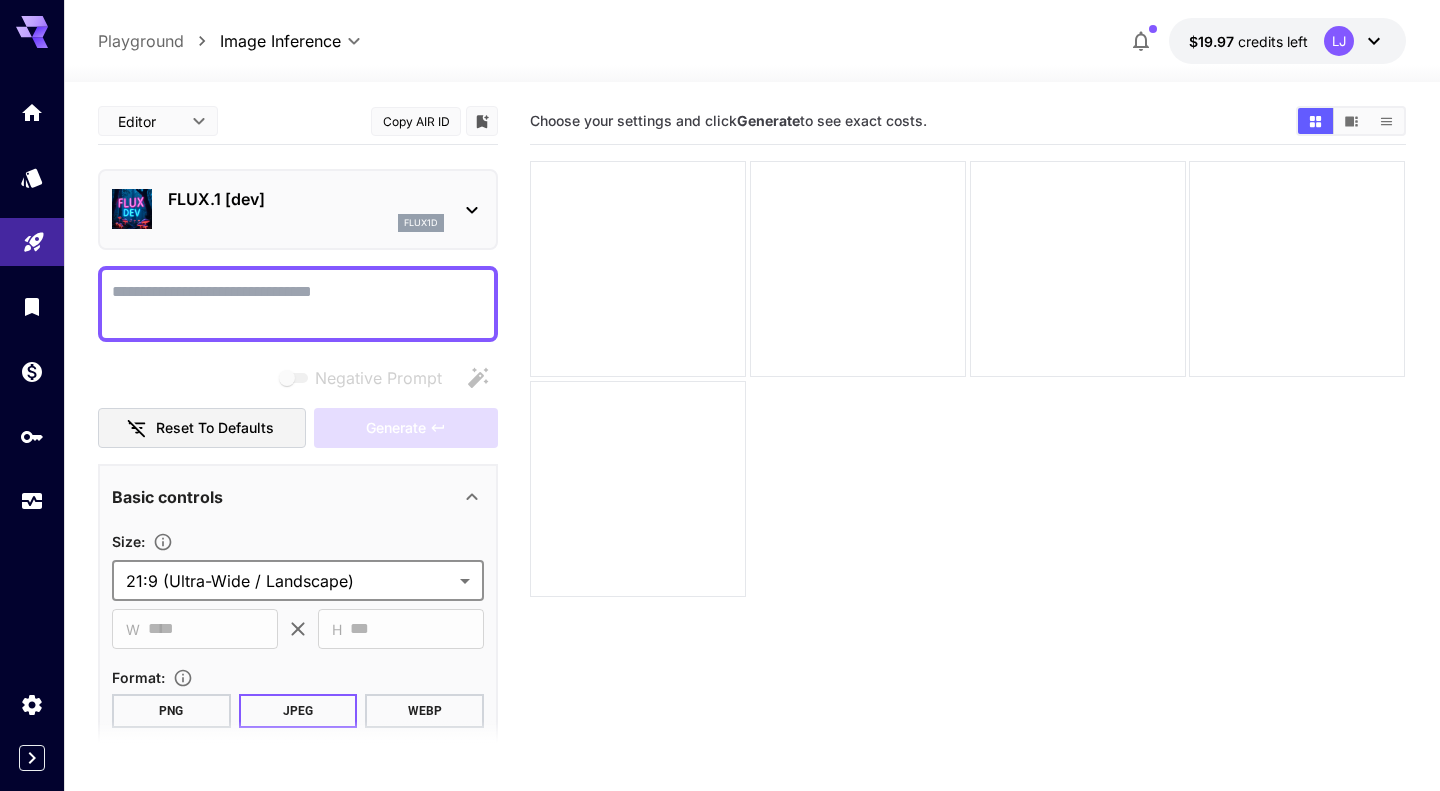 type on "**********" 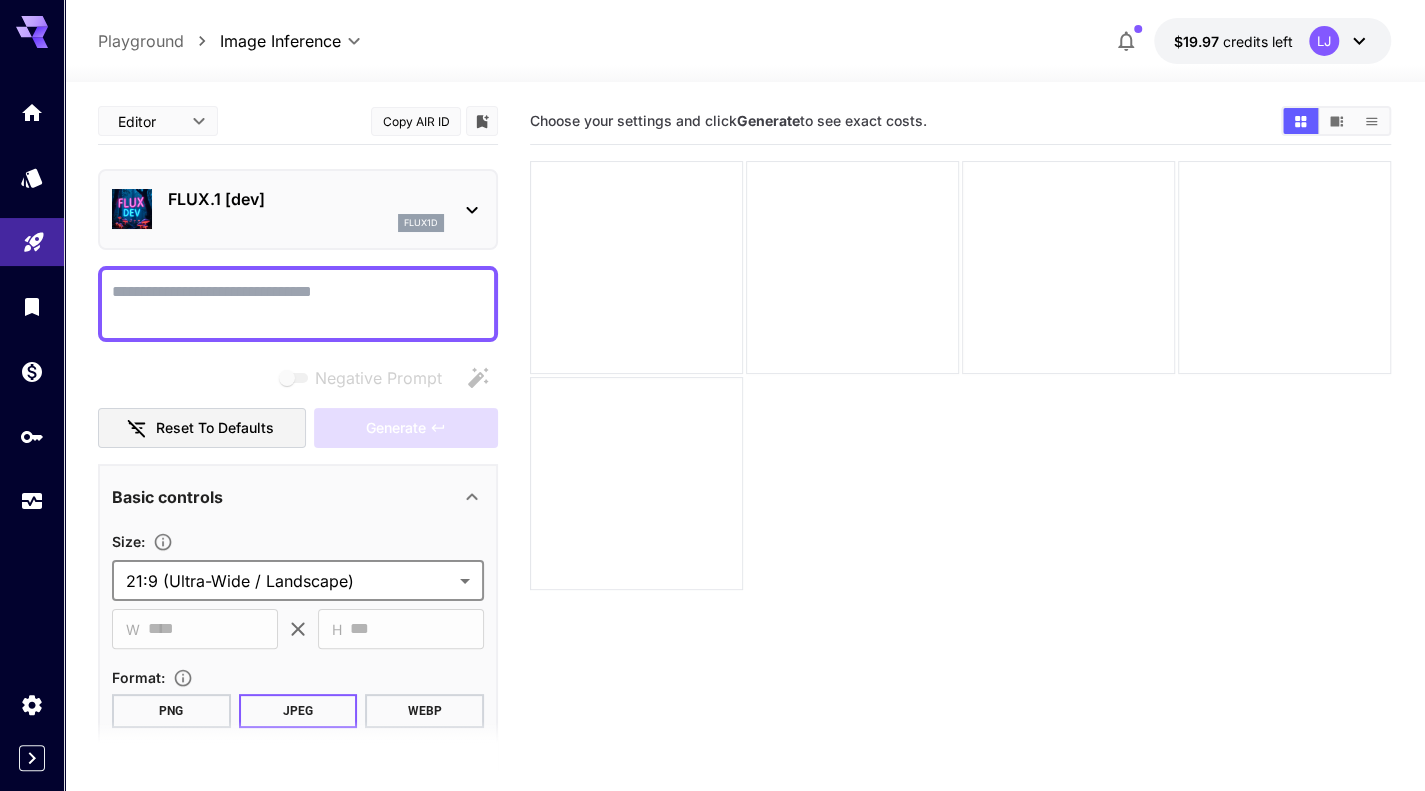 click on "Negative Prompt" at bounding box center [298, 378] 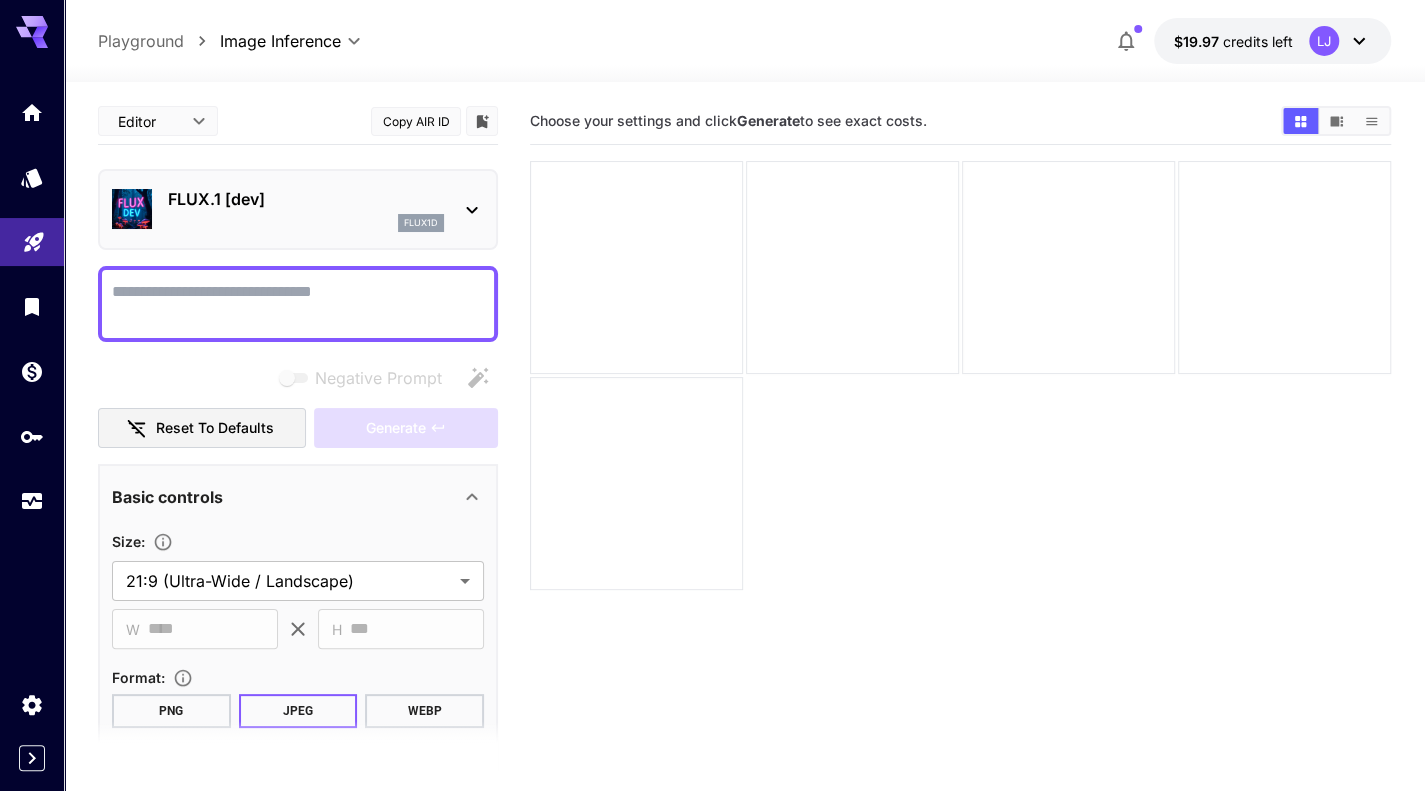 click on "Negative Prompt" at bounding box center [298, 378] 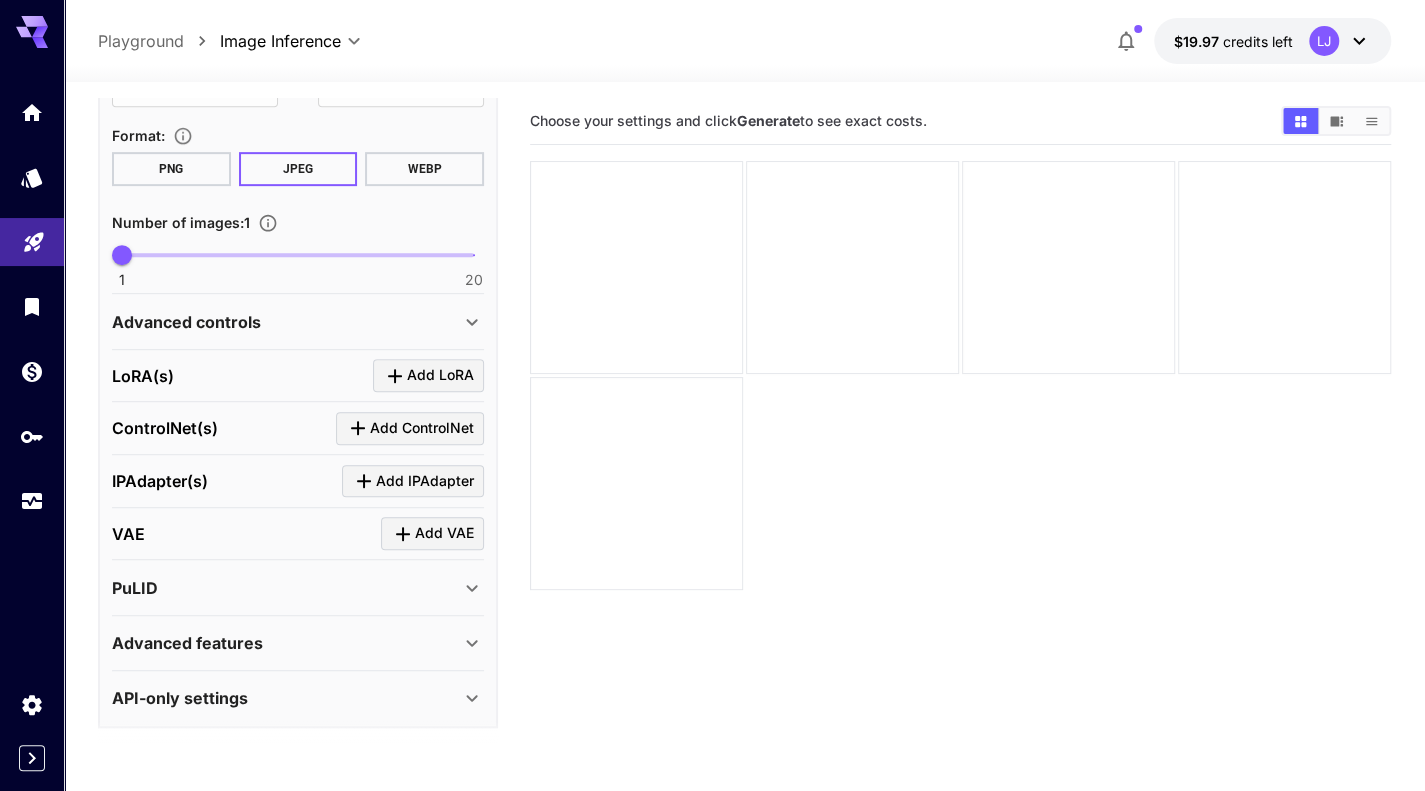 scroll, scrollTop: 543, scrollLeft: 0, axis: vertical 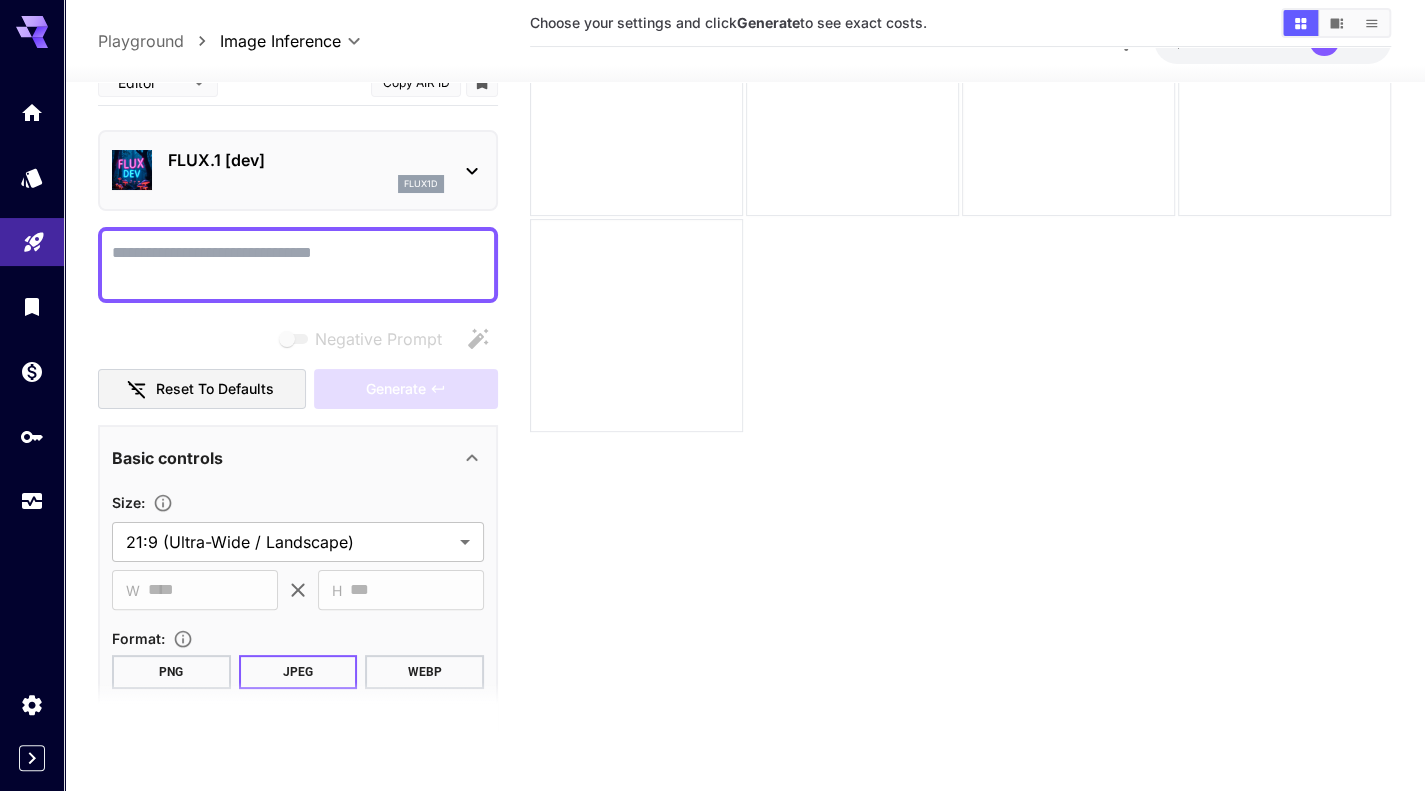 click on "Negative Prompt" at bounding box center (298, 264) 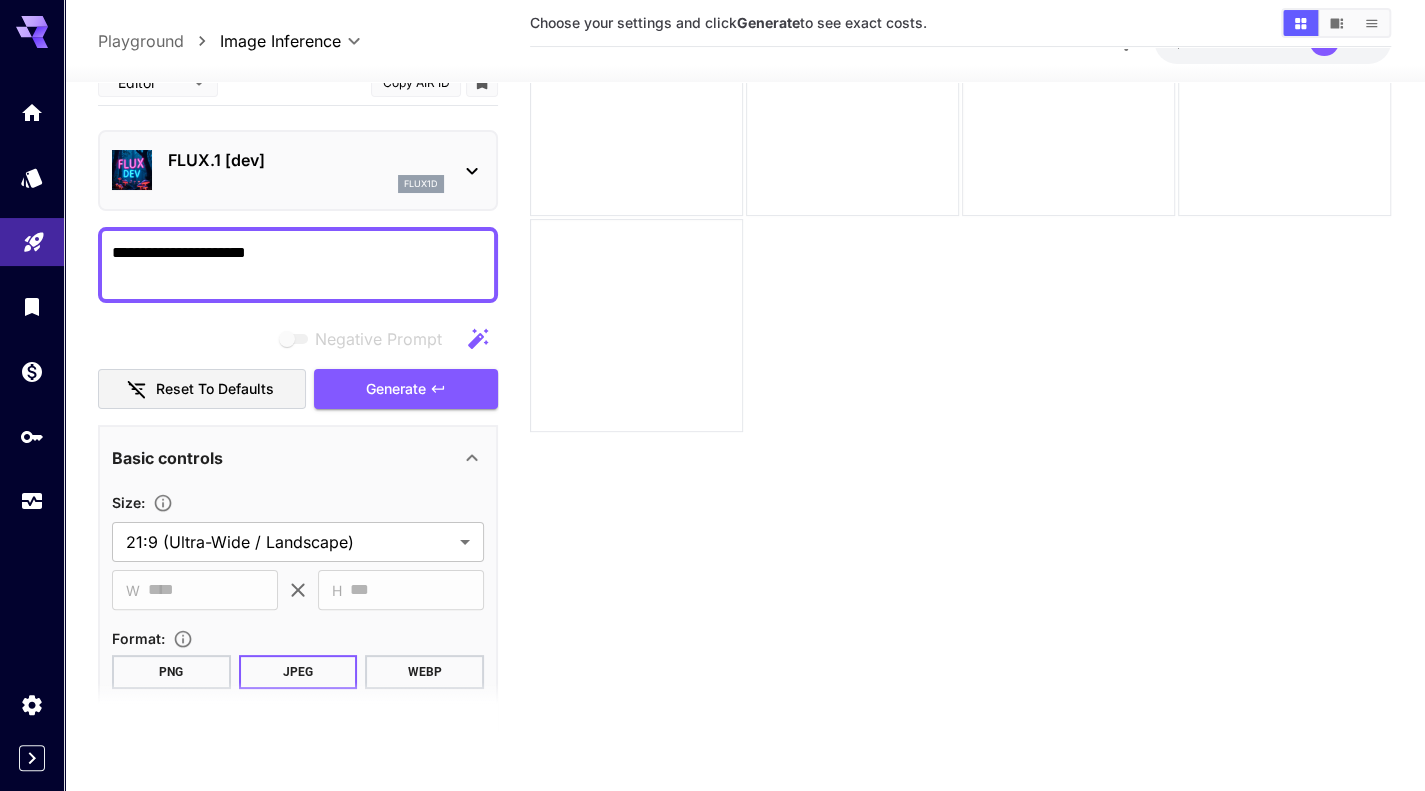 click on "**********" at bounding box center [298, 264] 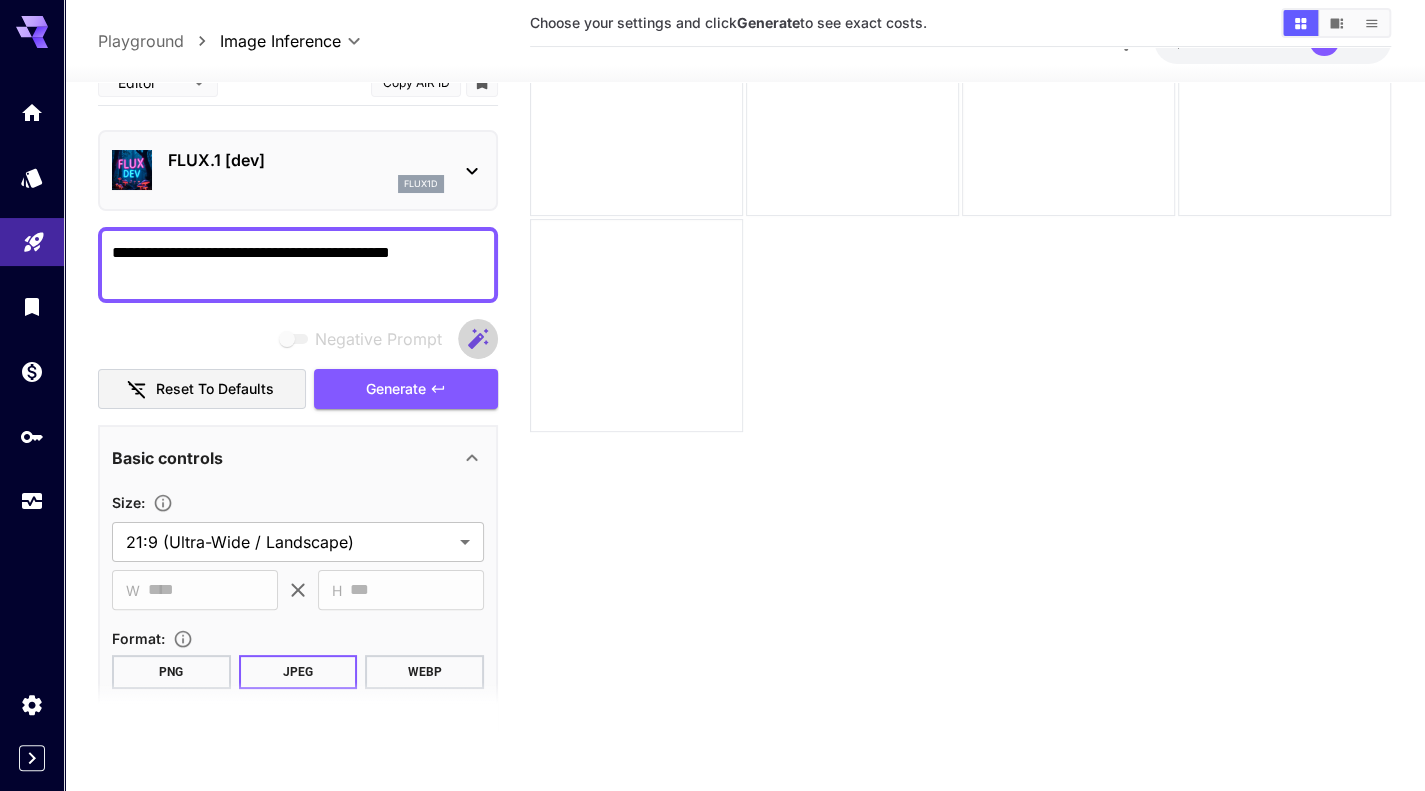 click 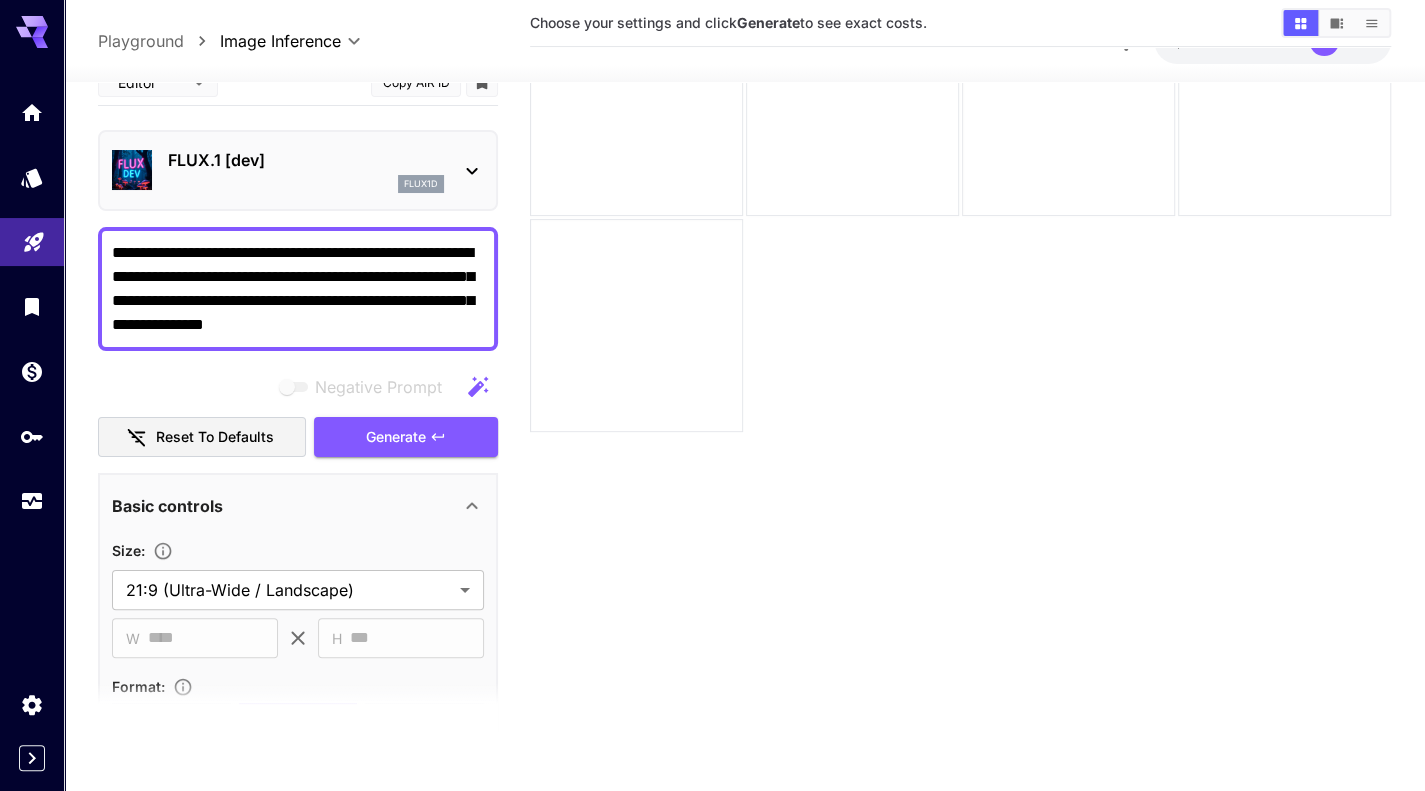 click on "**********" at bounding box center (298, 288) 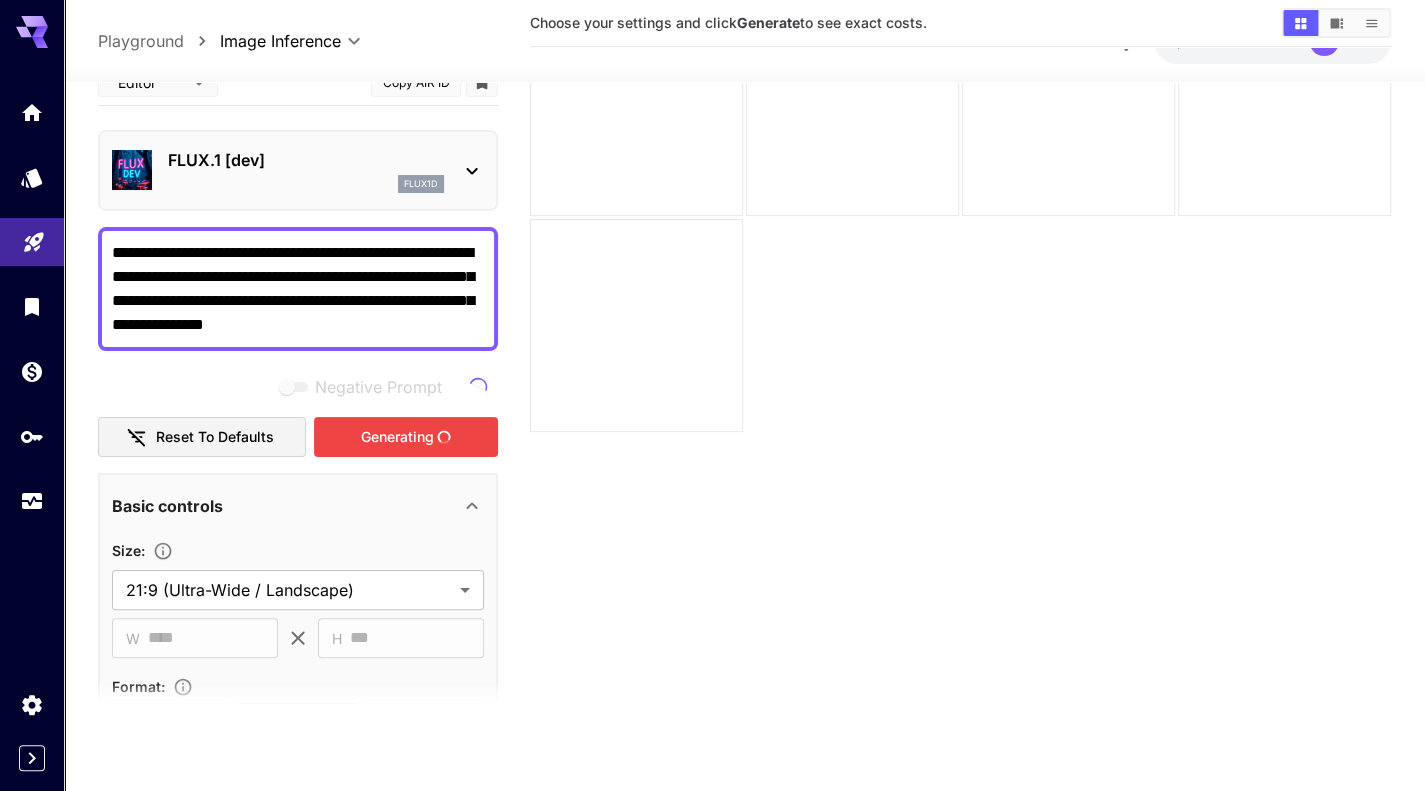 type on "**********" 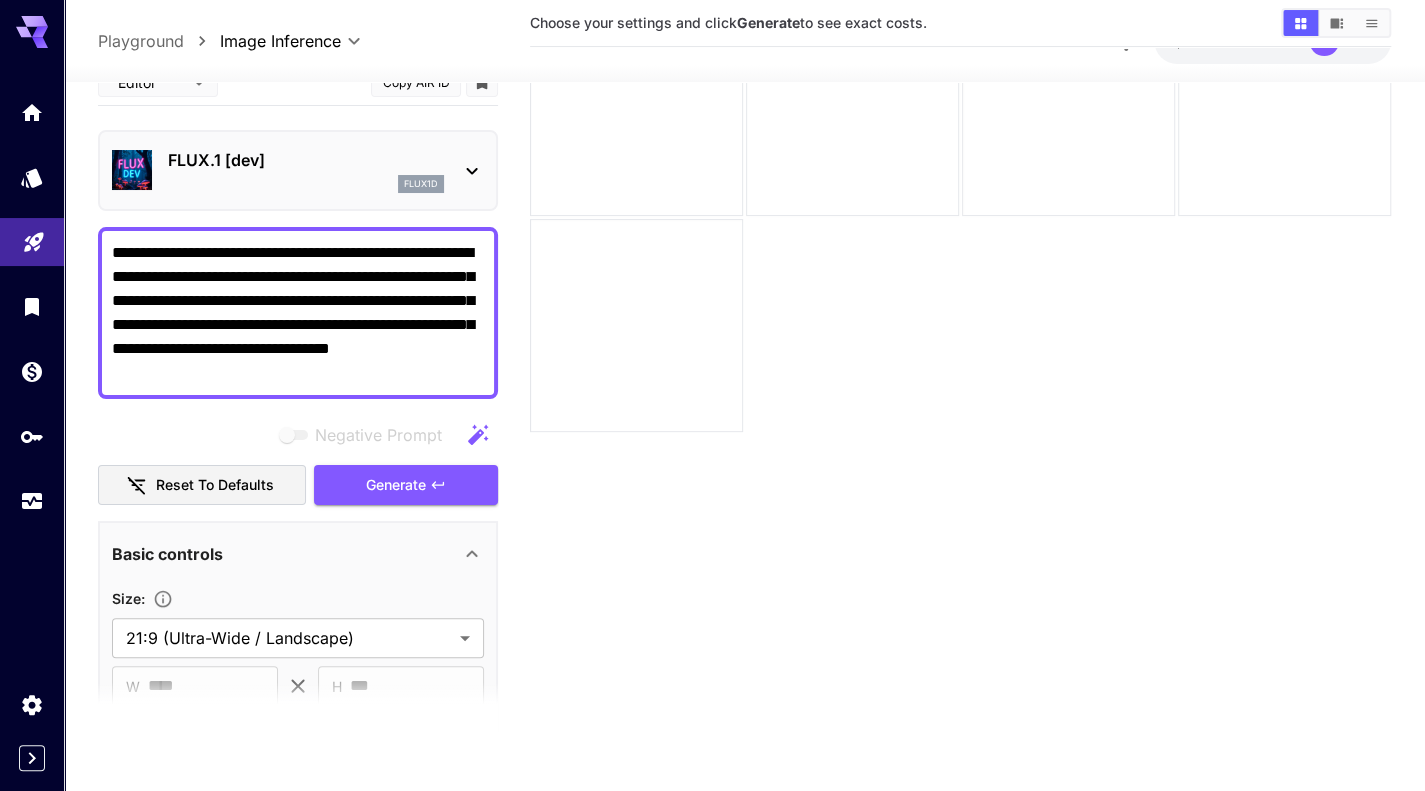 scroll, scrollTop: 0, scrollLeft: 0, axis: both 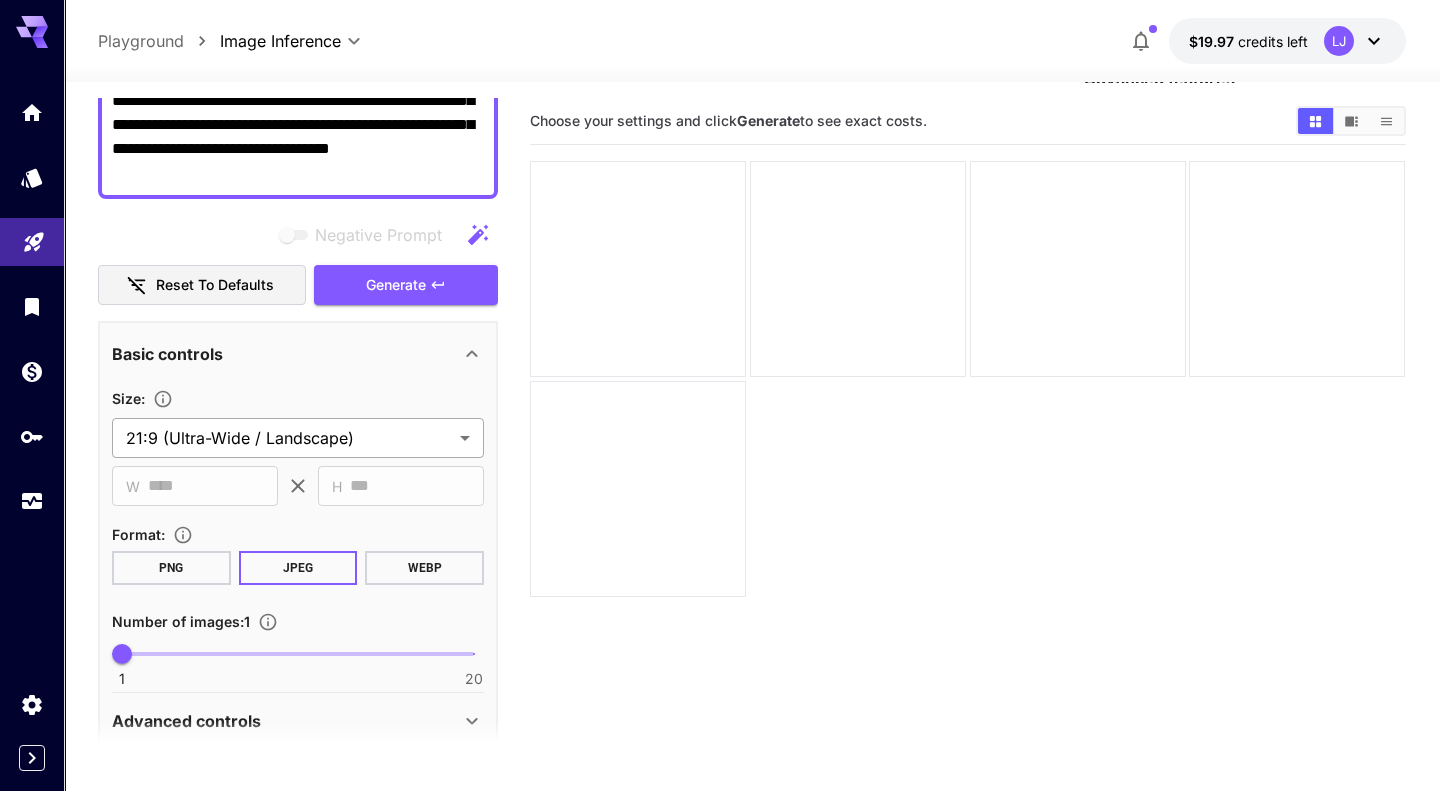 click on "**********" at bounding box center (720, 474) 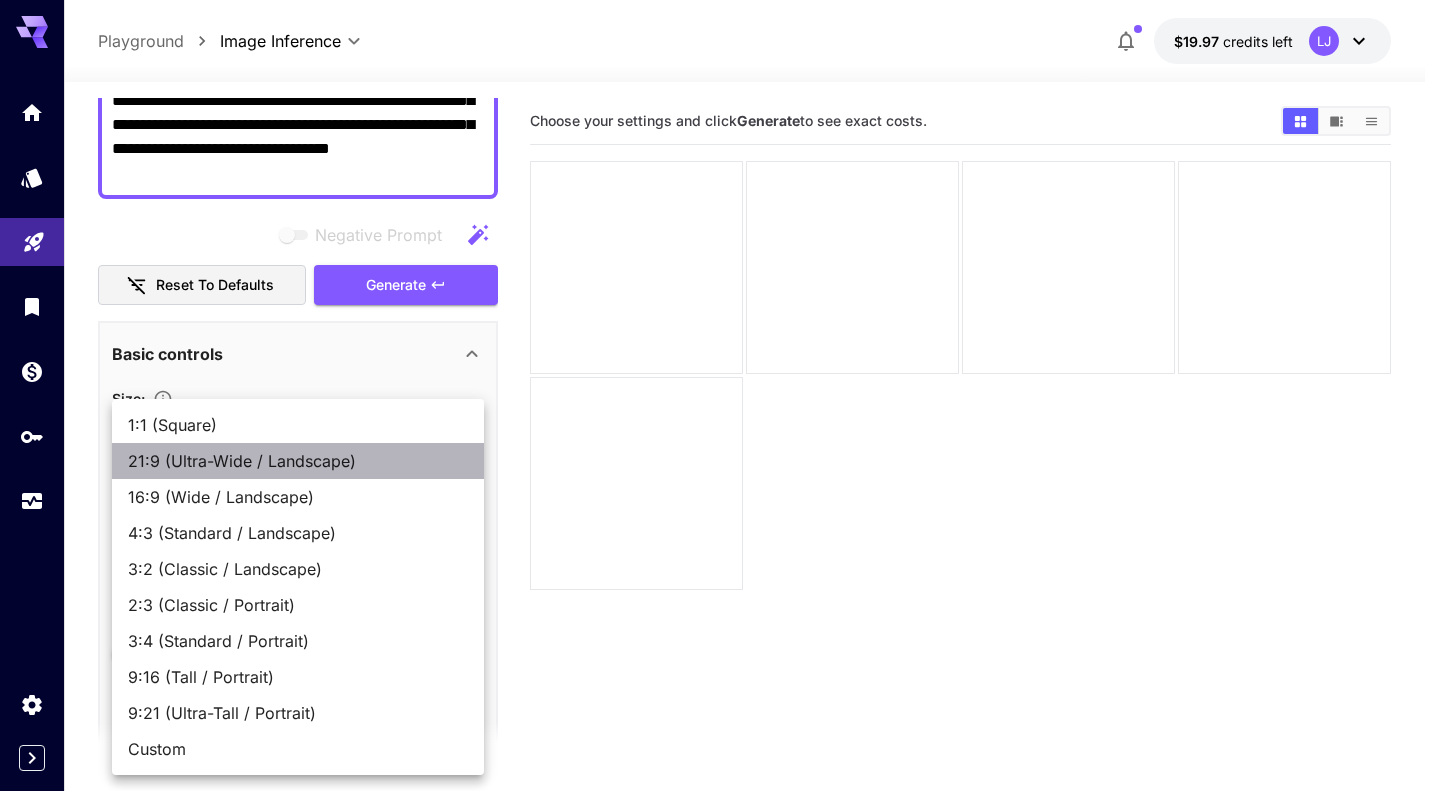 click on "21:9 (Ultra-Wide / Landscape)" at bounding box center (298, 461) 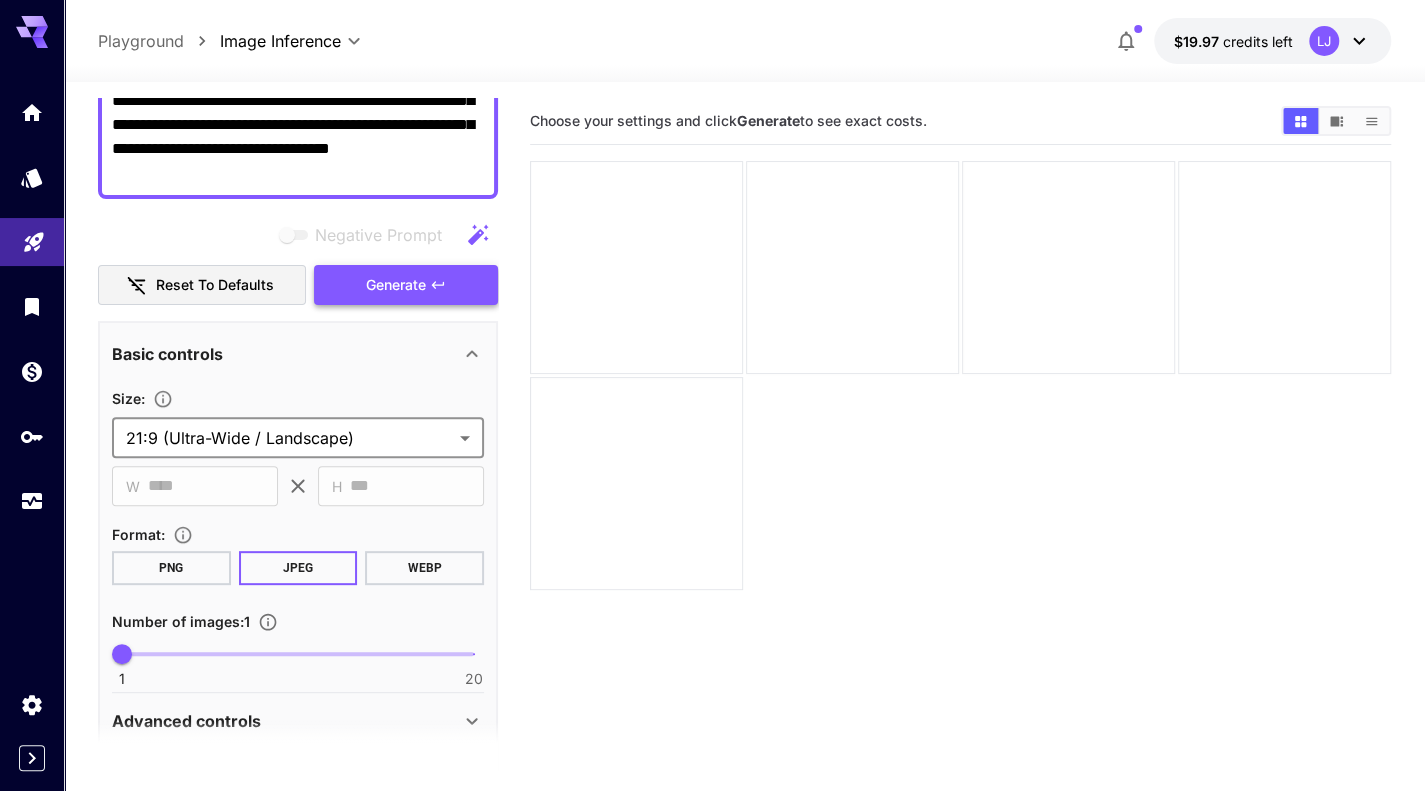 click on "Generate" at bounding box center (396, 285) 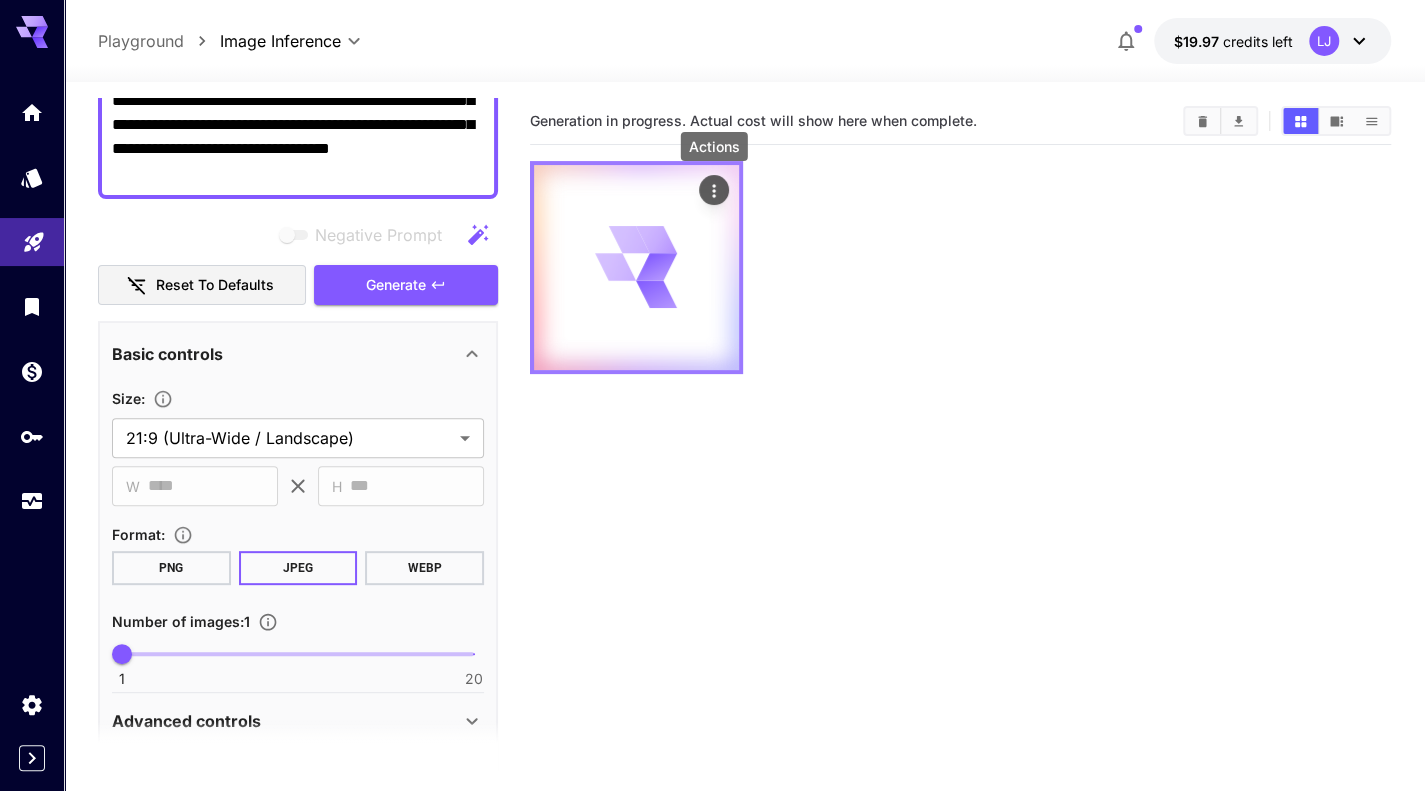 click 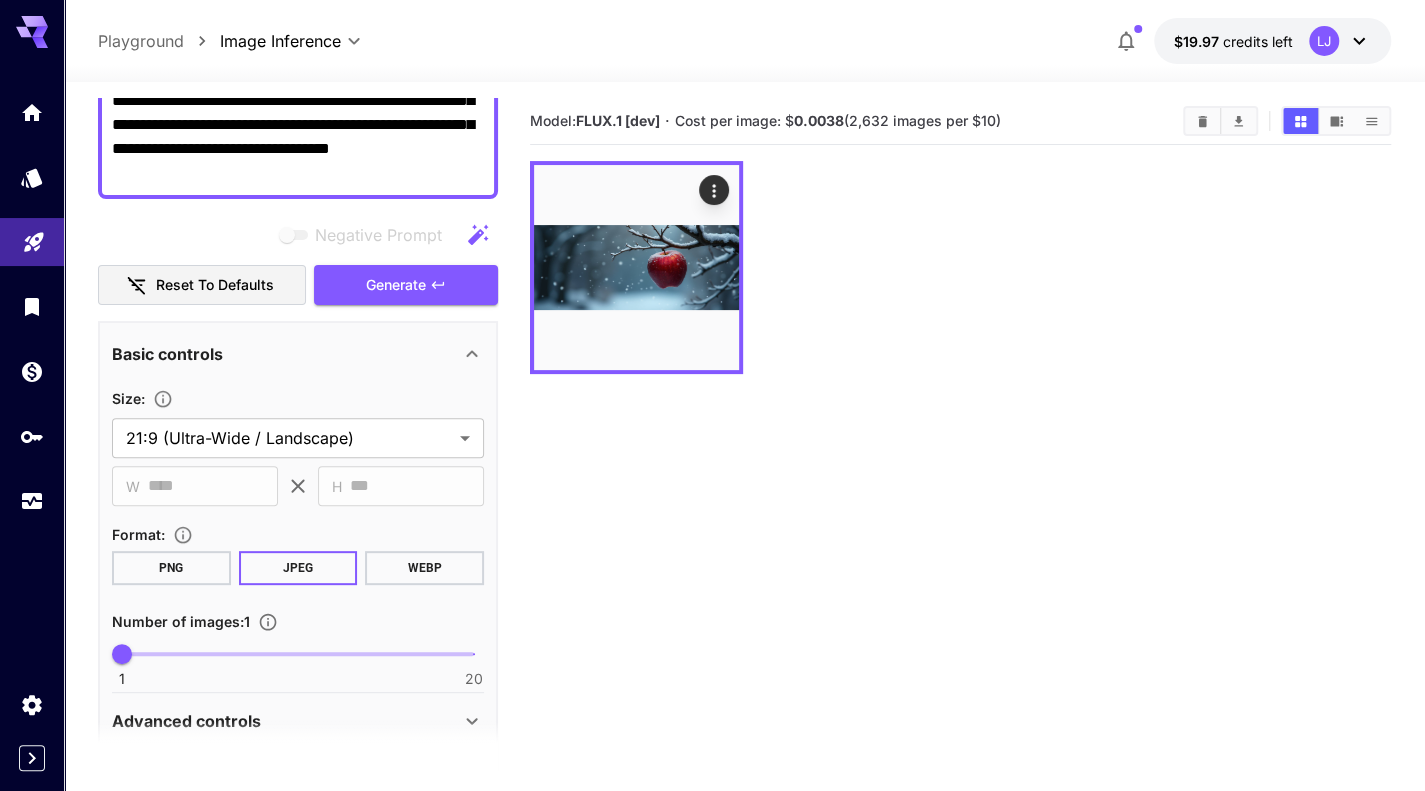 click on "Model:  FLUX.1 [dev] · Cost per image: $ 0.0038  (2,632 images per $10)" at bounding box center (960, 493) 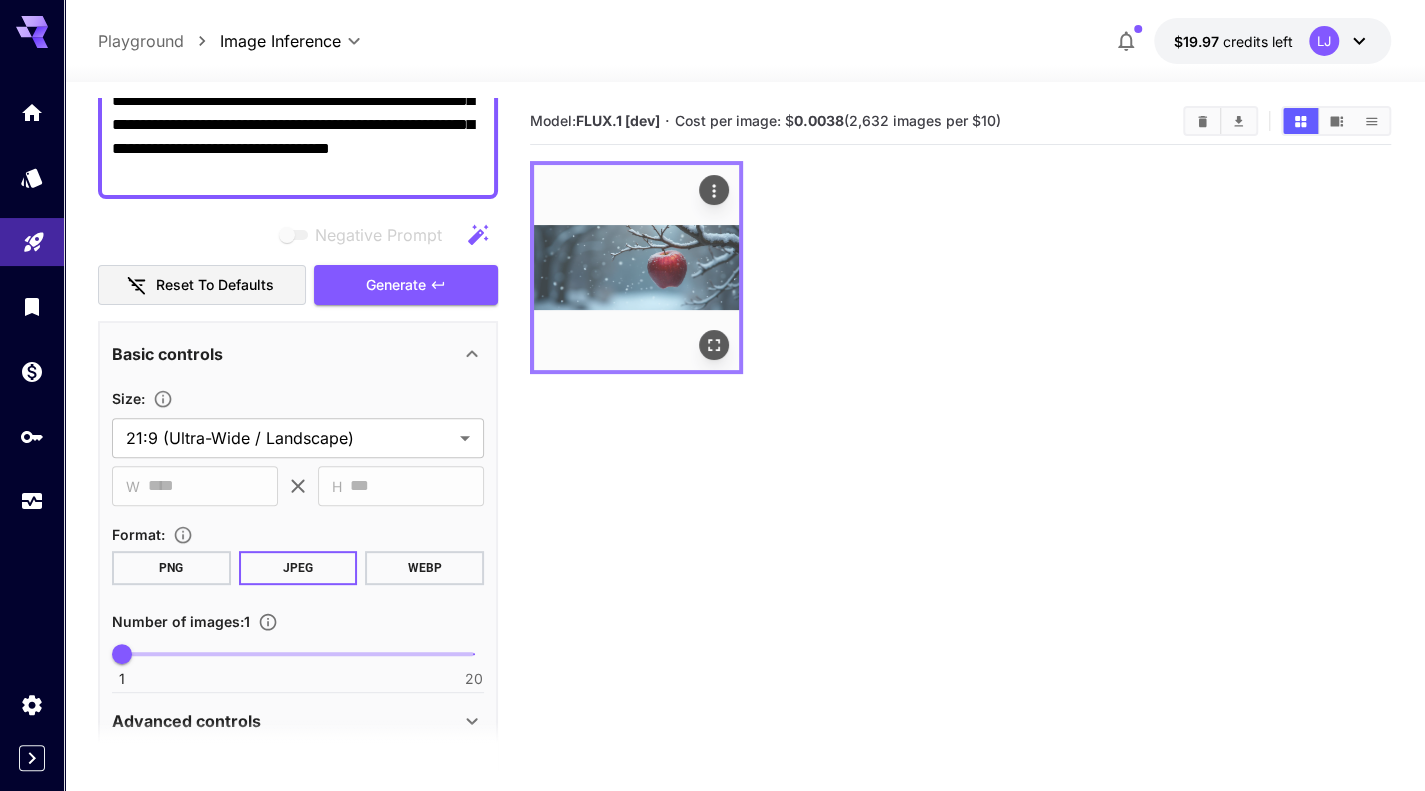 click at bounding box center [636, 267] 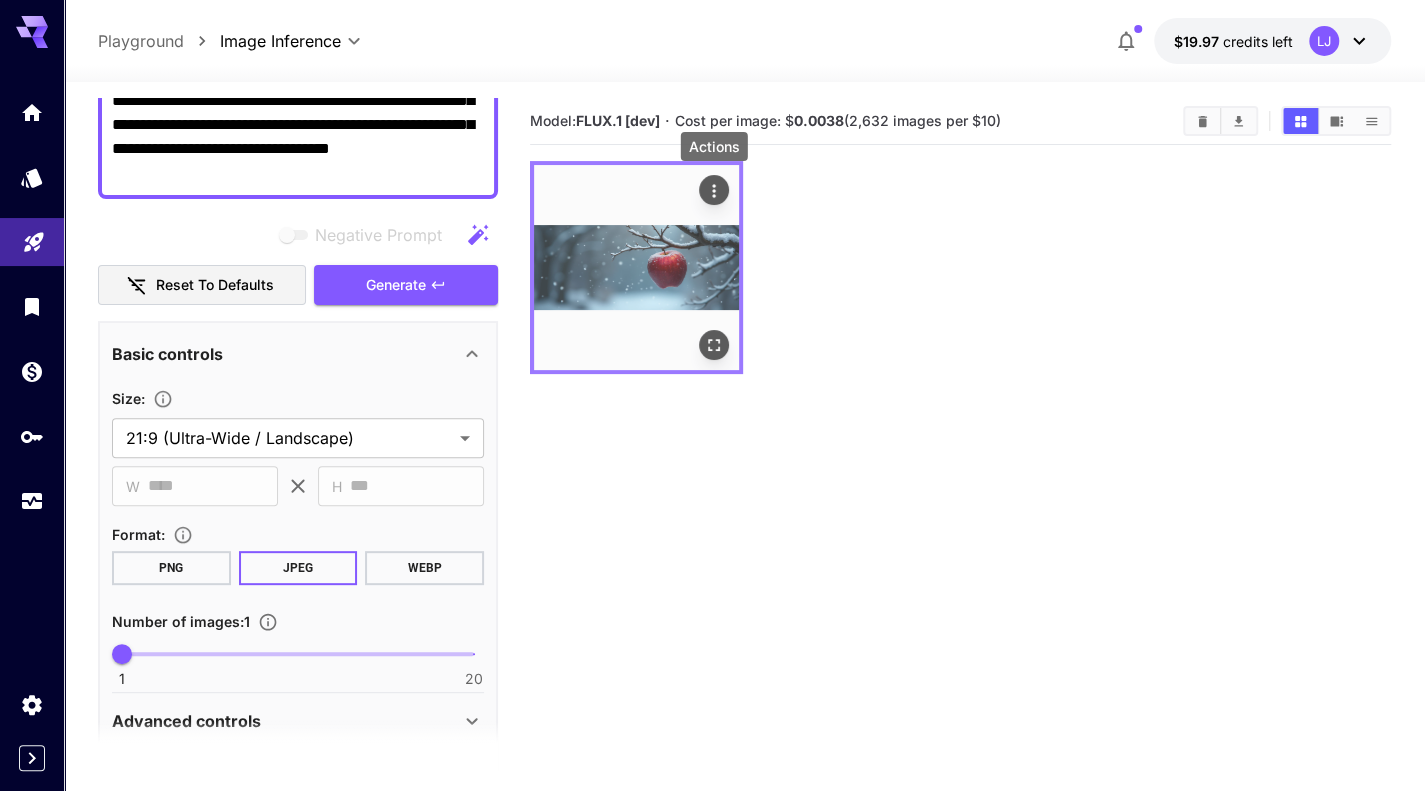 click 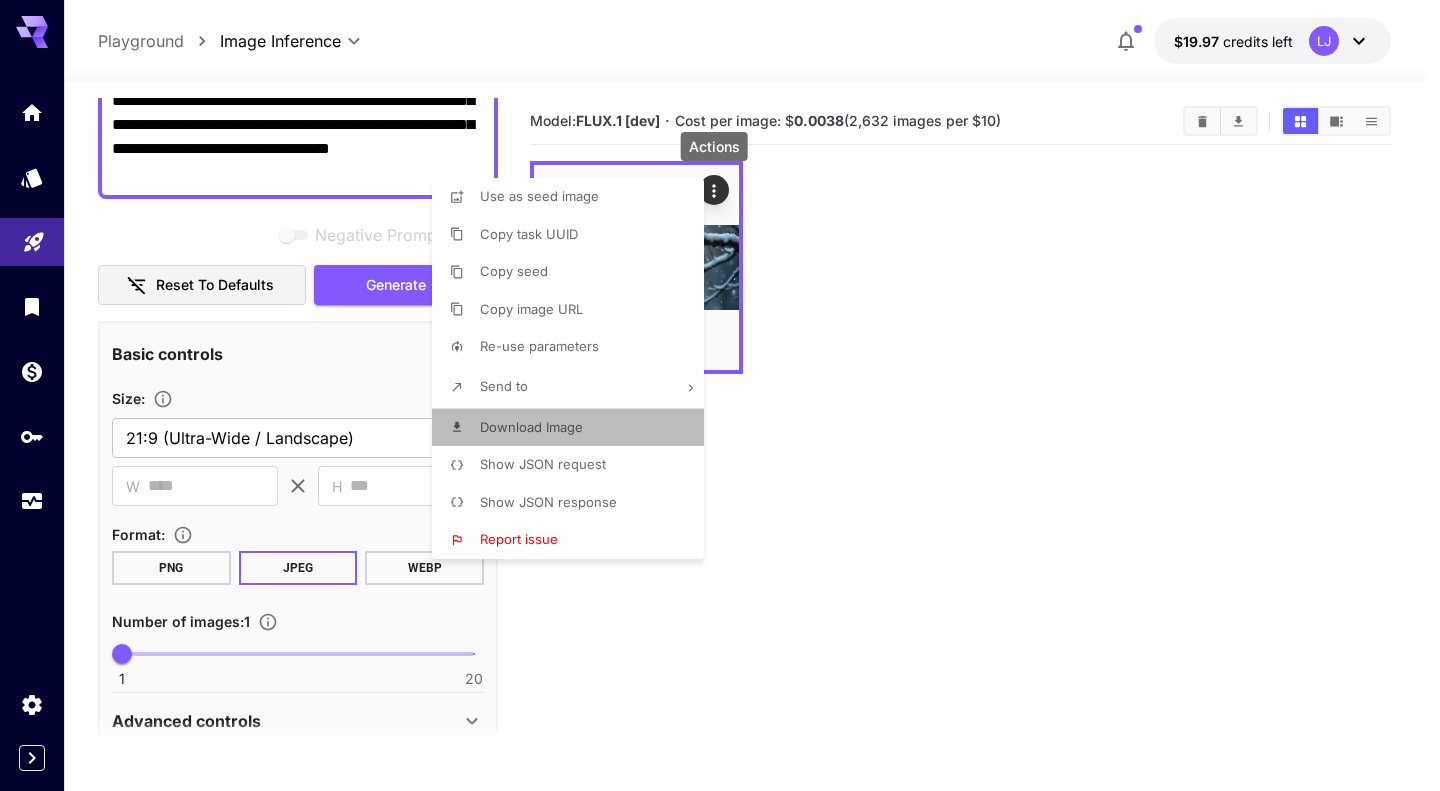 click on "Download Image" at bounding box center [531, 427] 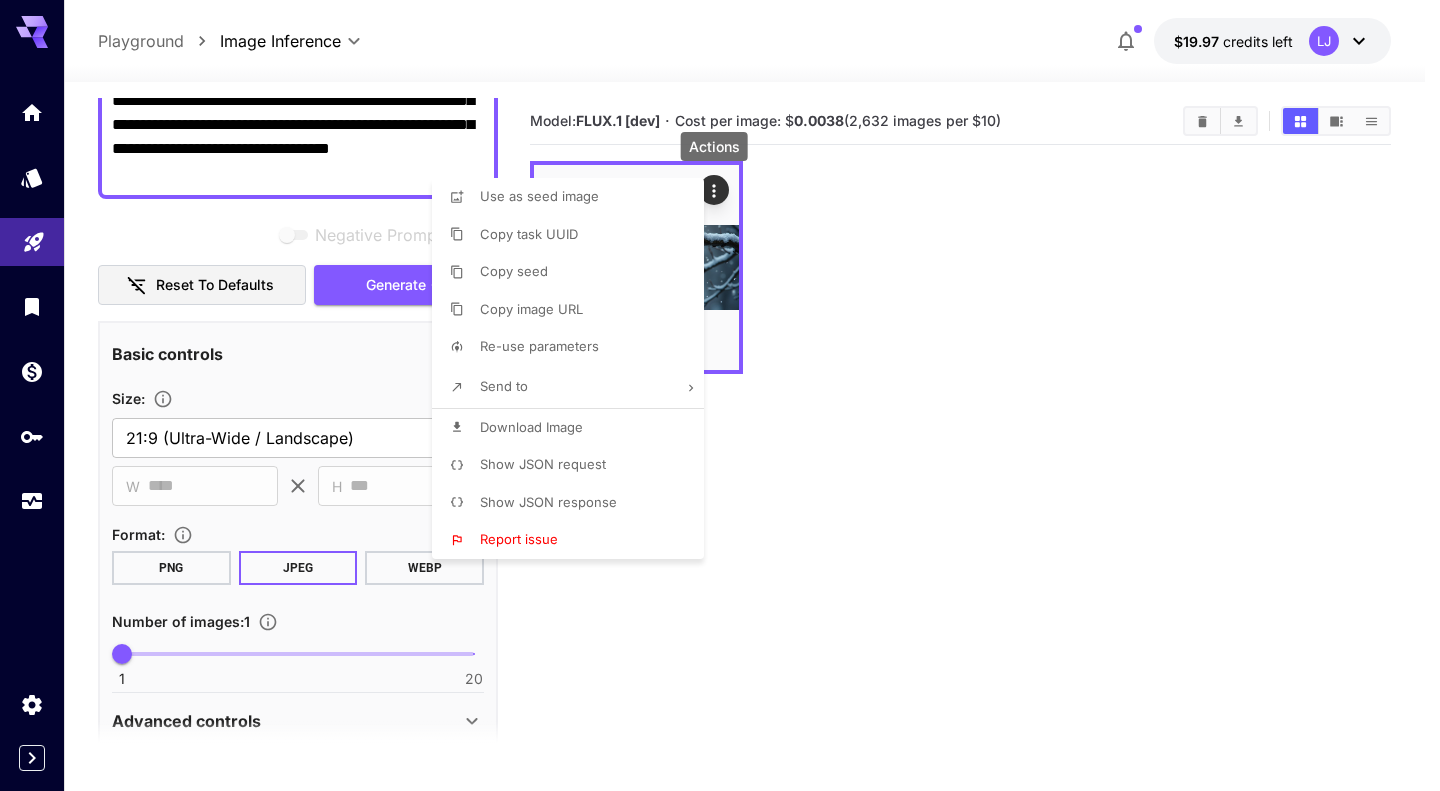 click at bounding box center [720, 395] 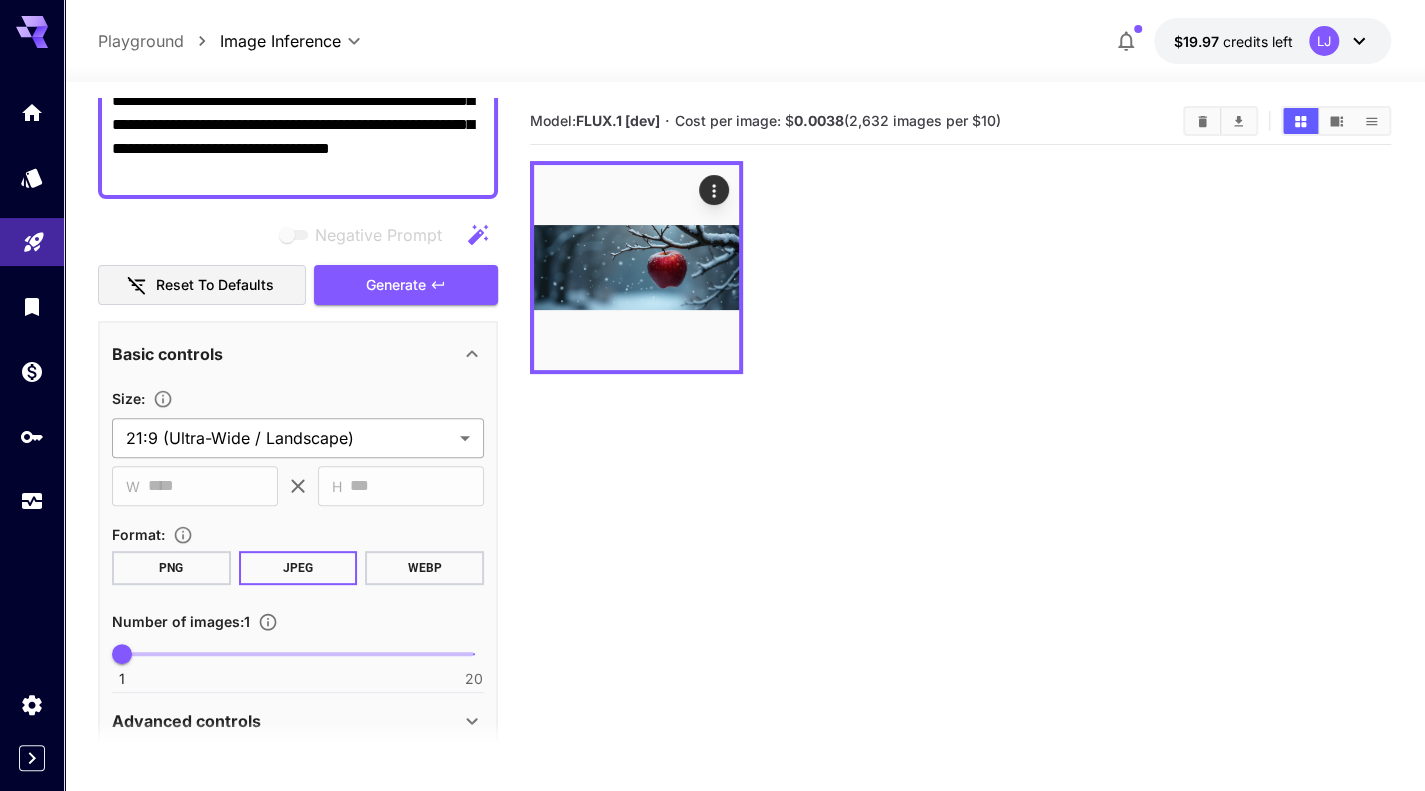click on "Model:  FLUX.1 [dev] · Cost per image: $ 0.0038  (2,632 images per $10)" at bounding box center (960, 493) 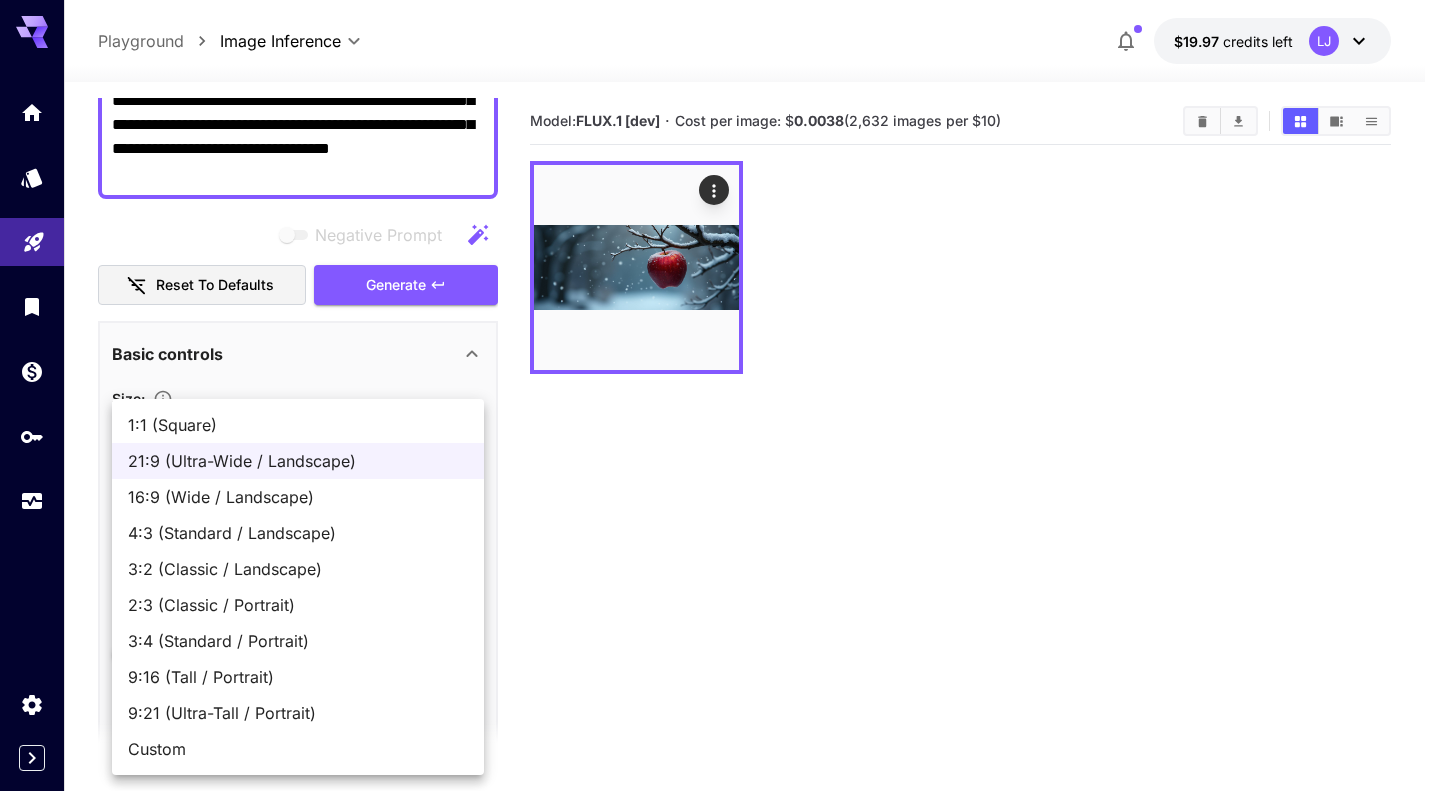 click on "**********" at bounding box center [720, 474] 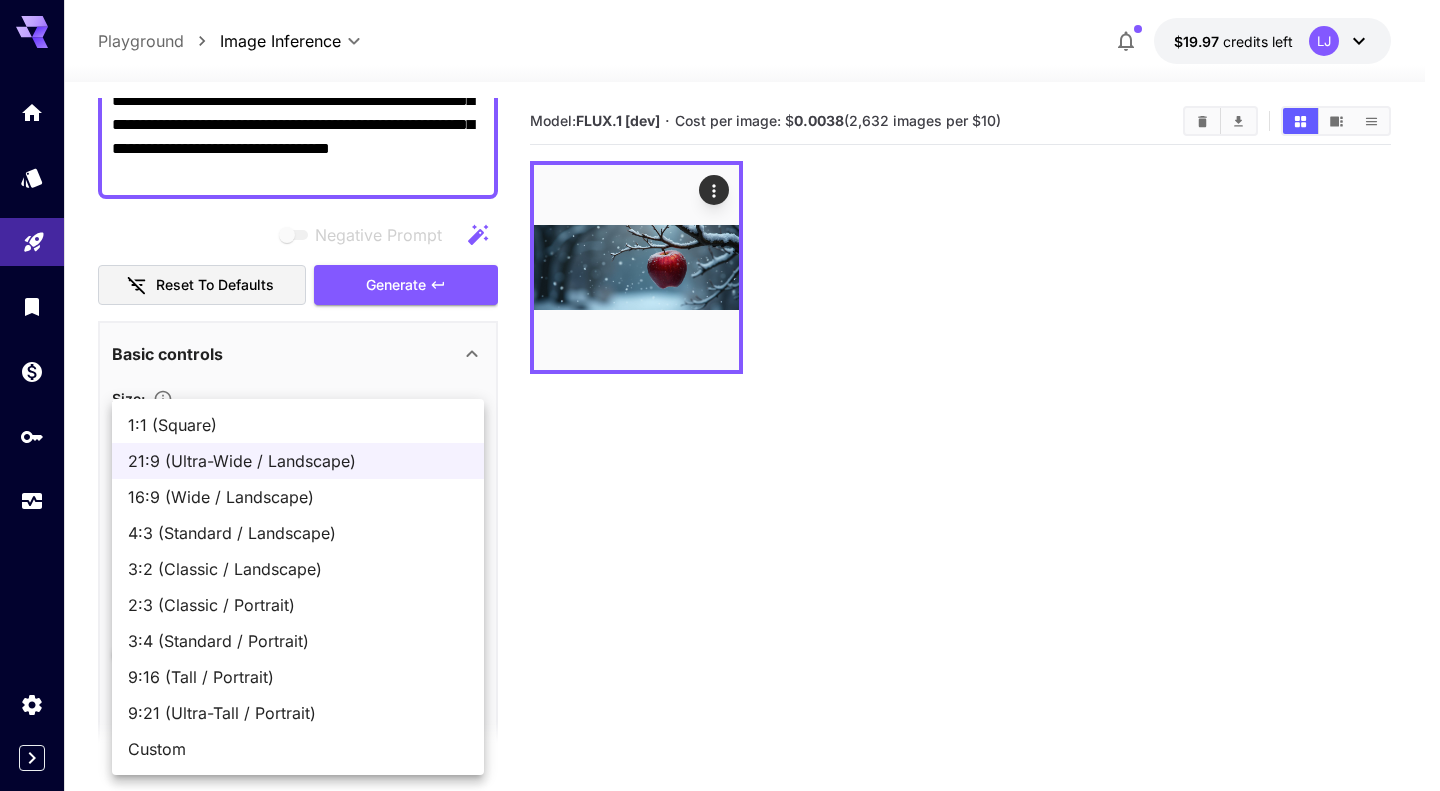 click on "16:9 (Wide / Landscape)" at bounding box center (298, 497) 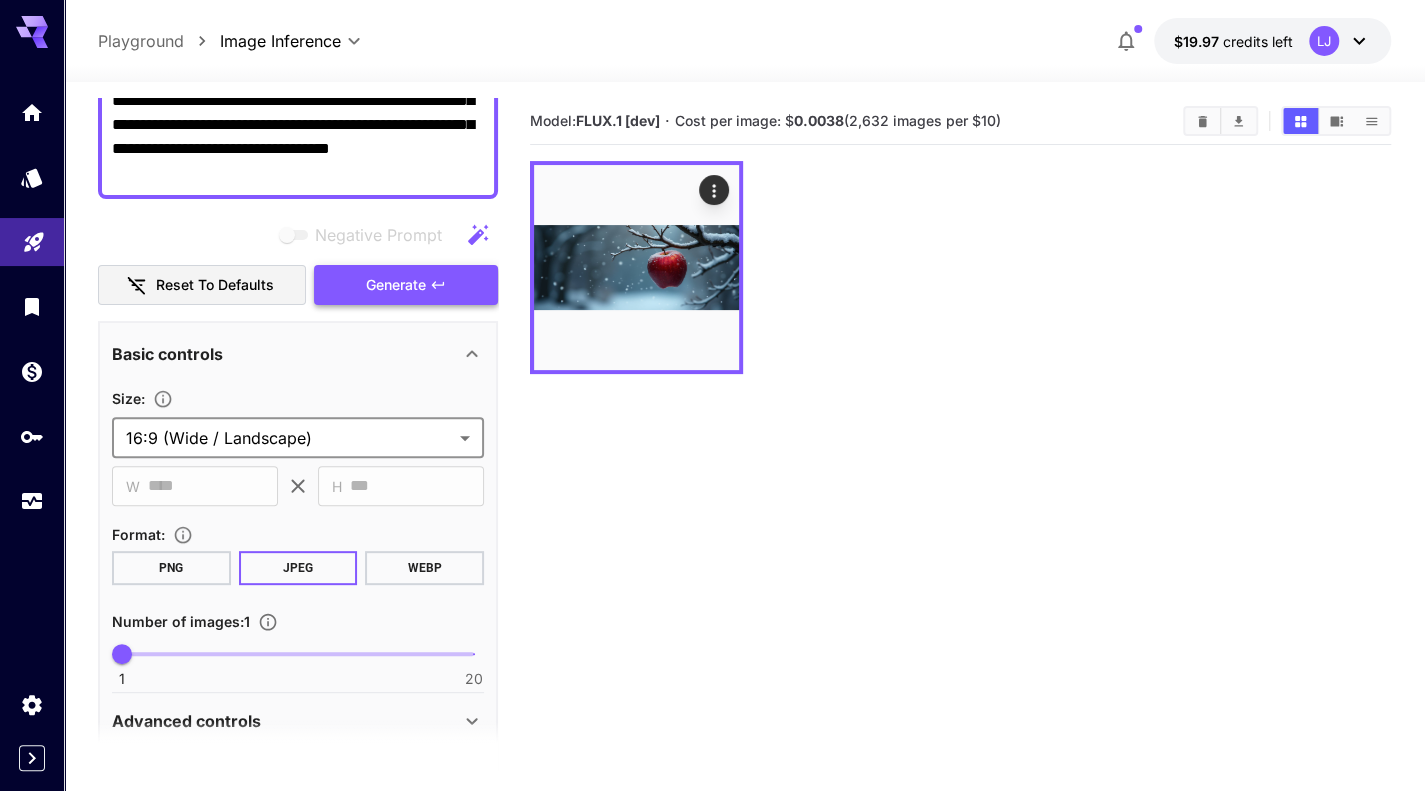 click on "Generate" at bounding box center [396, 285] 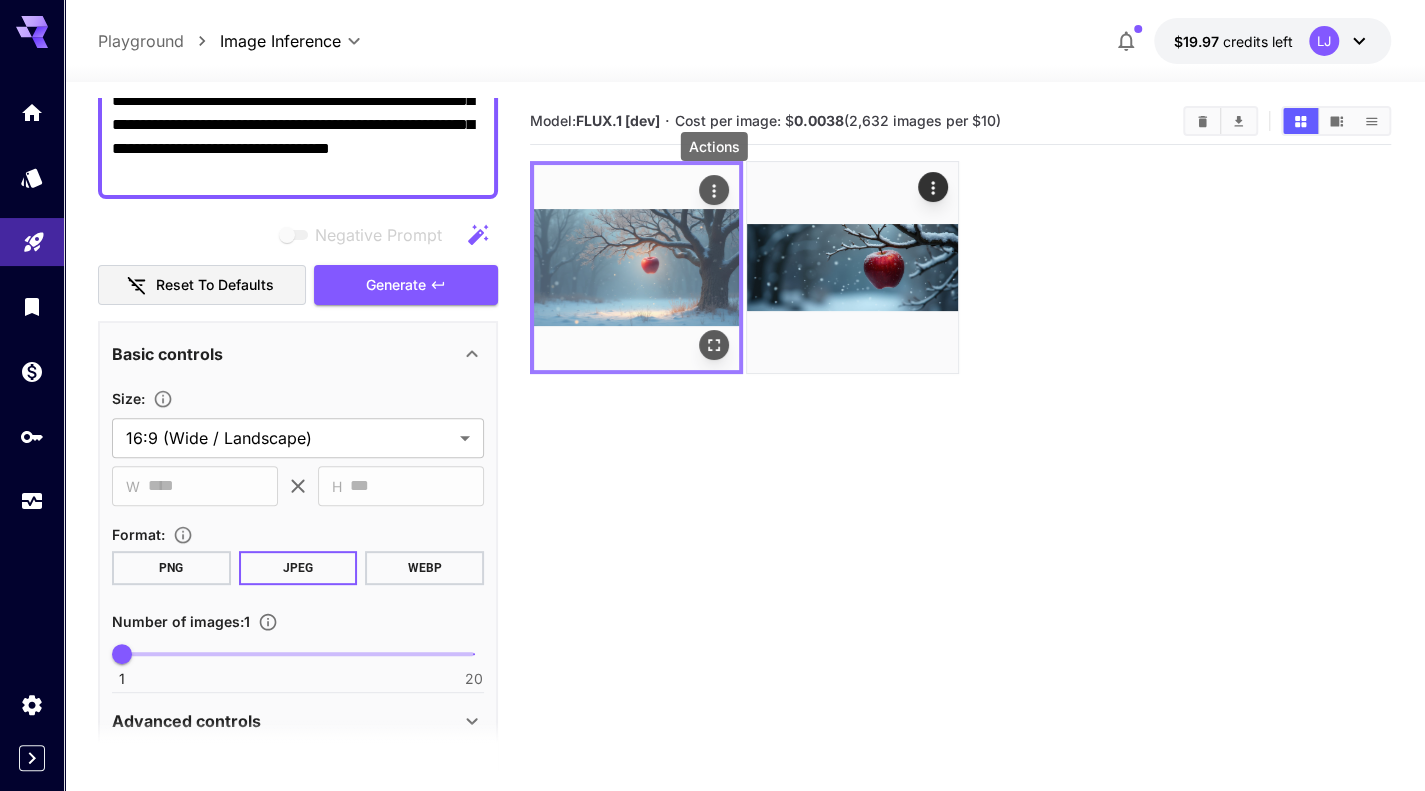 click 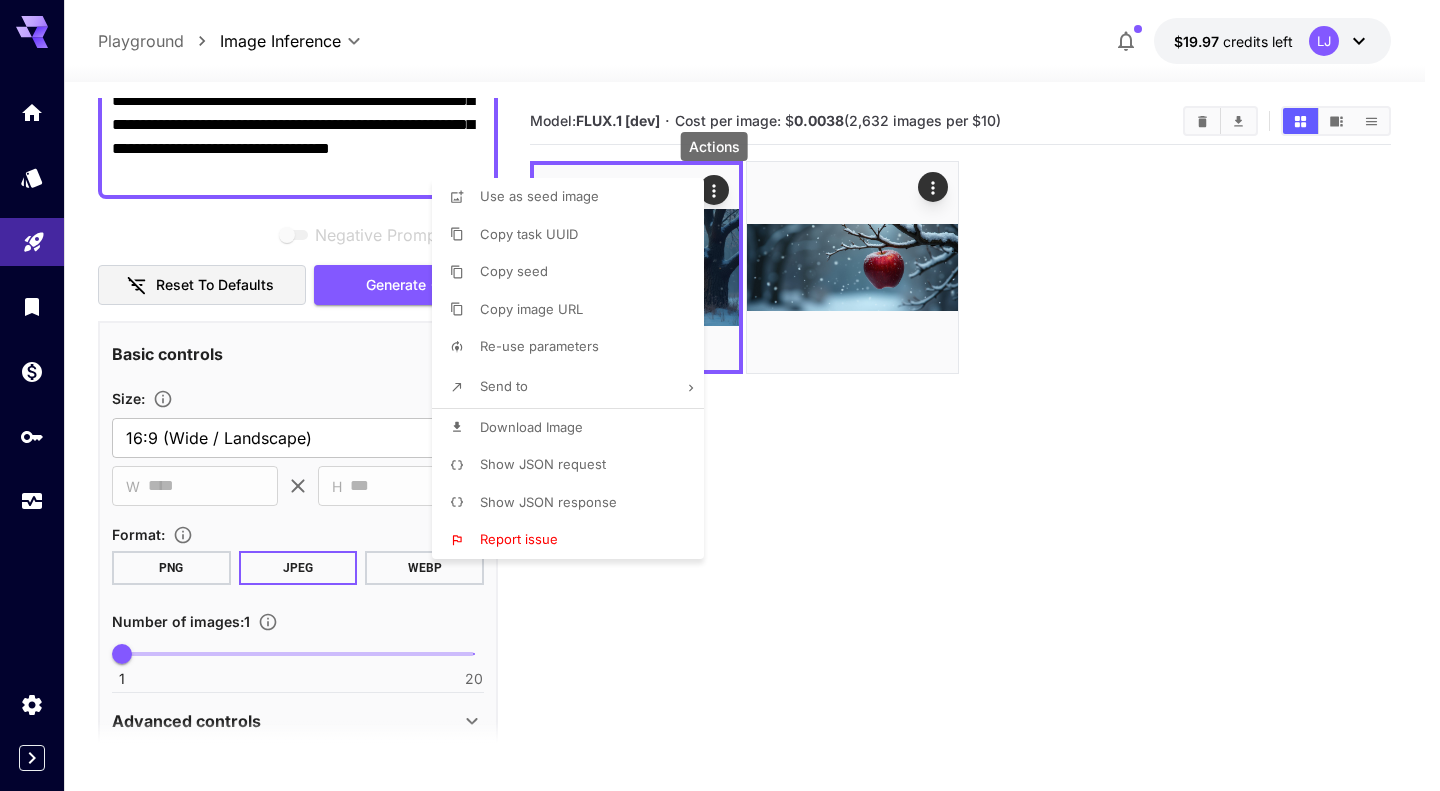 click on "Download Image" at bounding box center (574, 428) 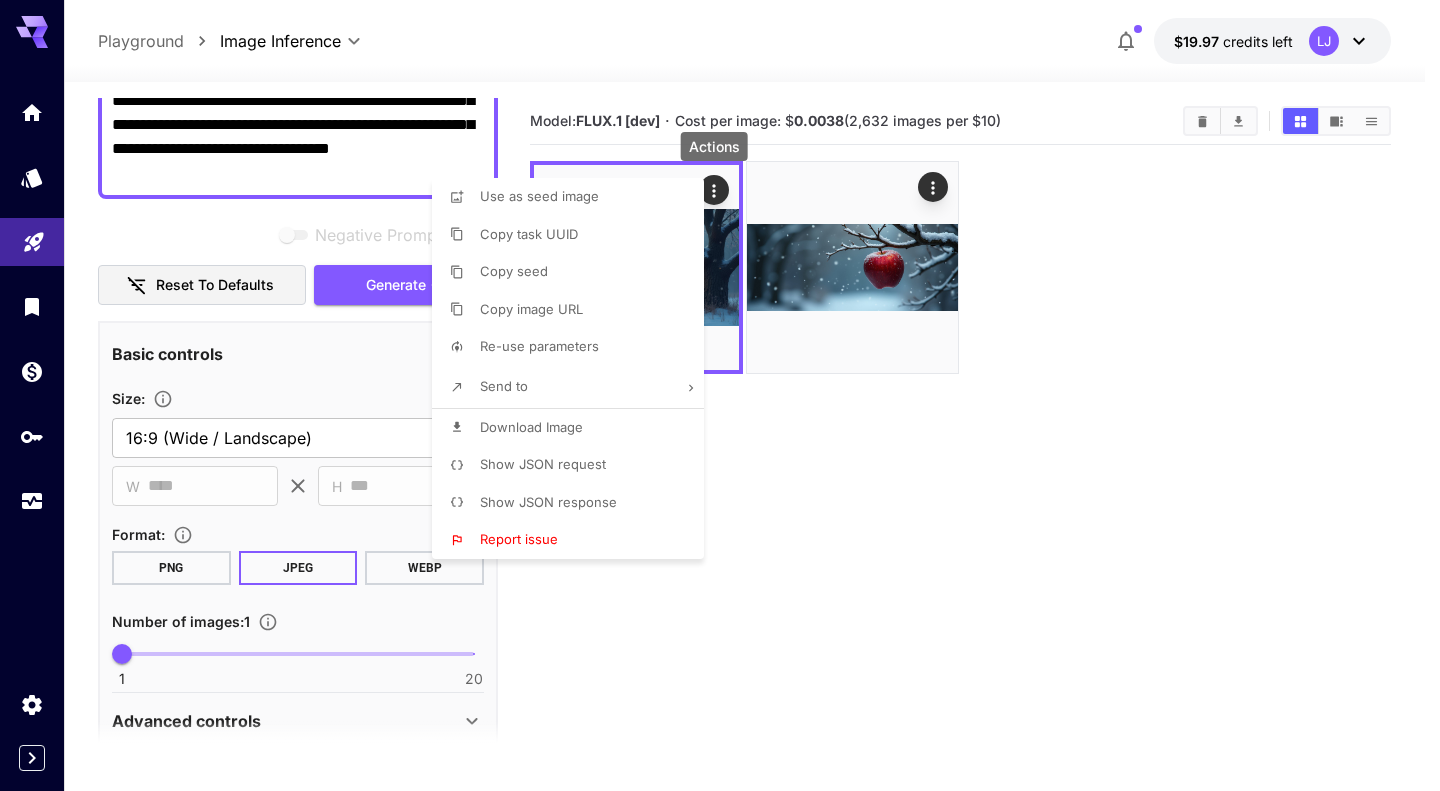 click at bounding box center [720, 395] 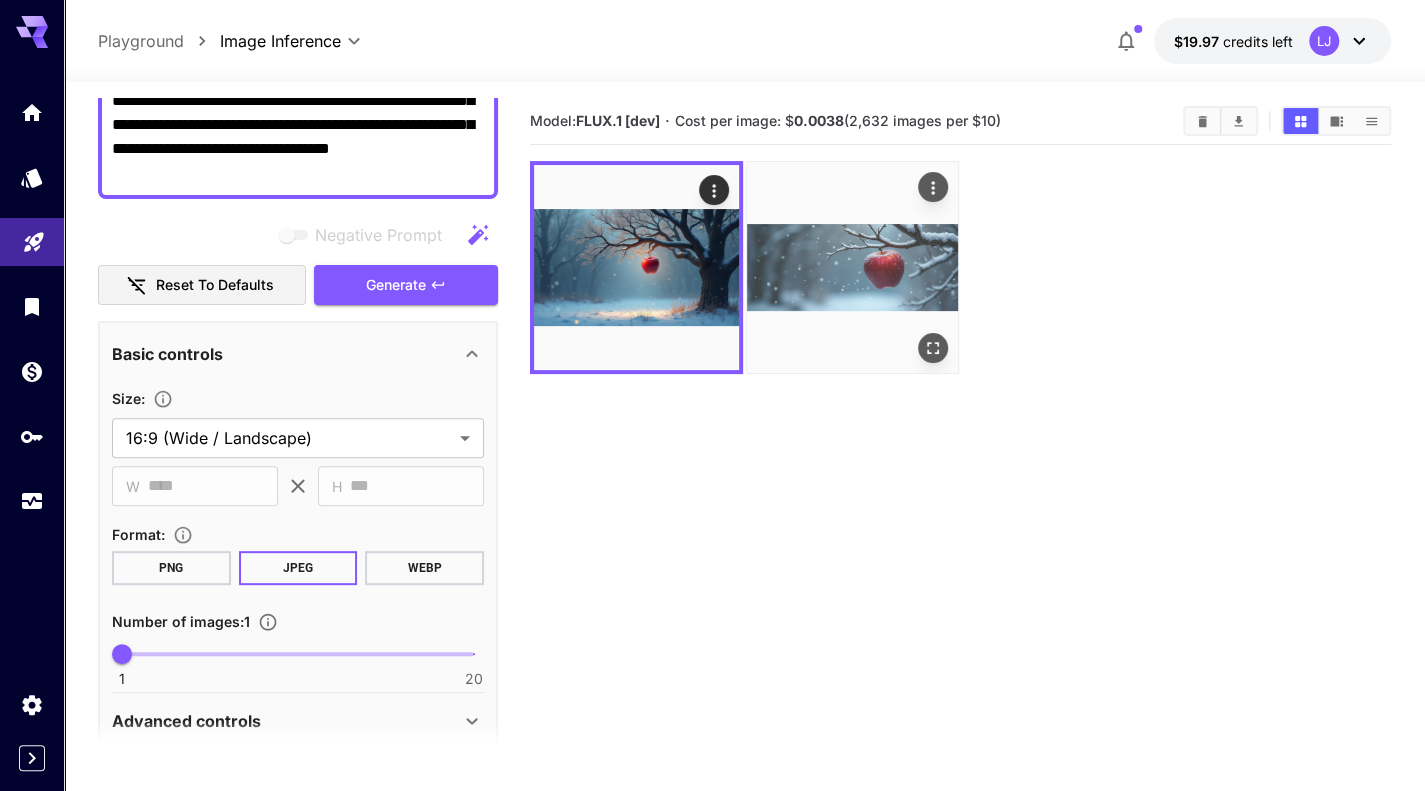 click at bounding box center [852, 267] 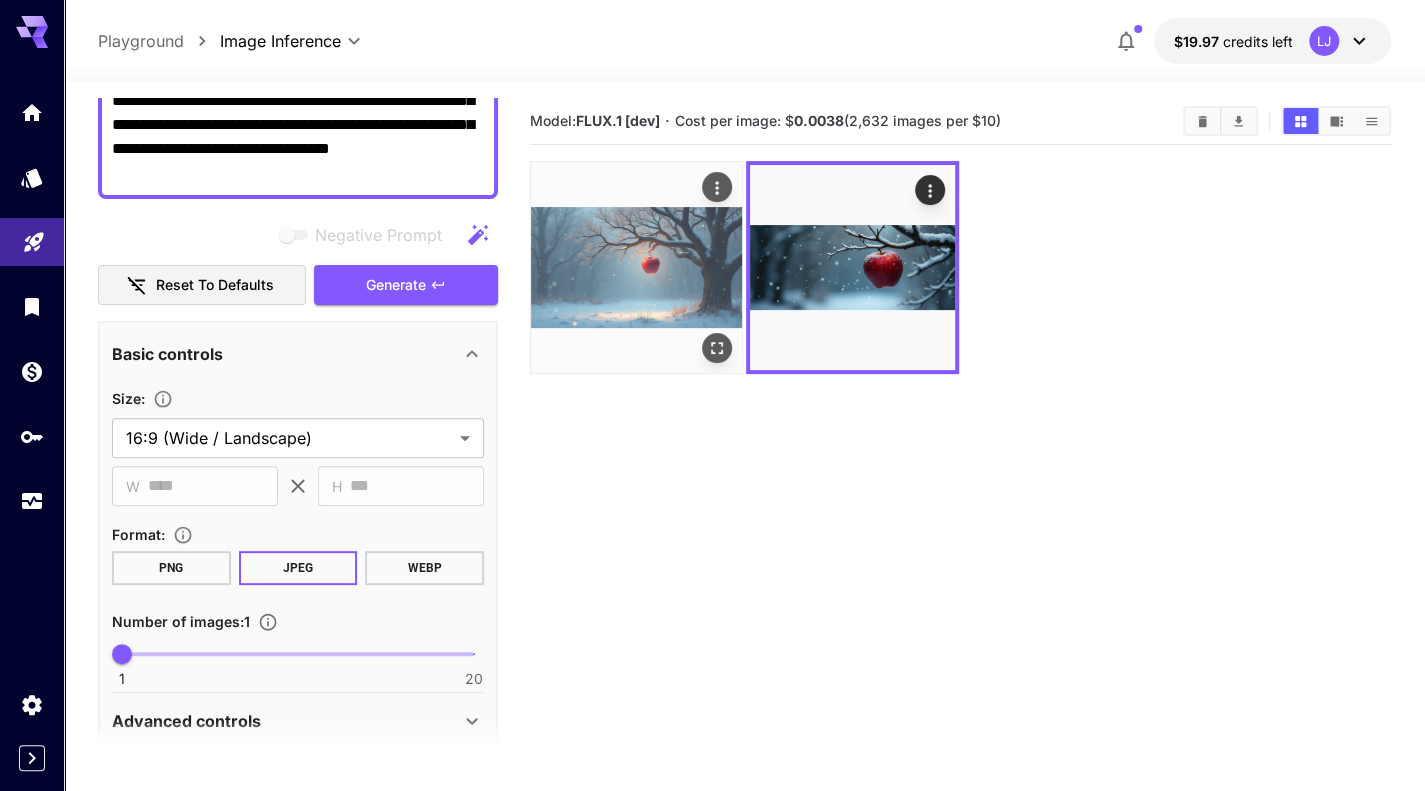 click at bounding box center [636, 267] 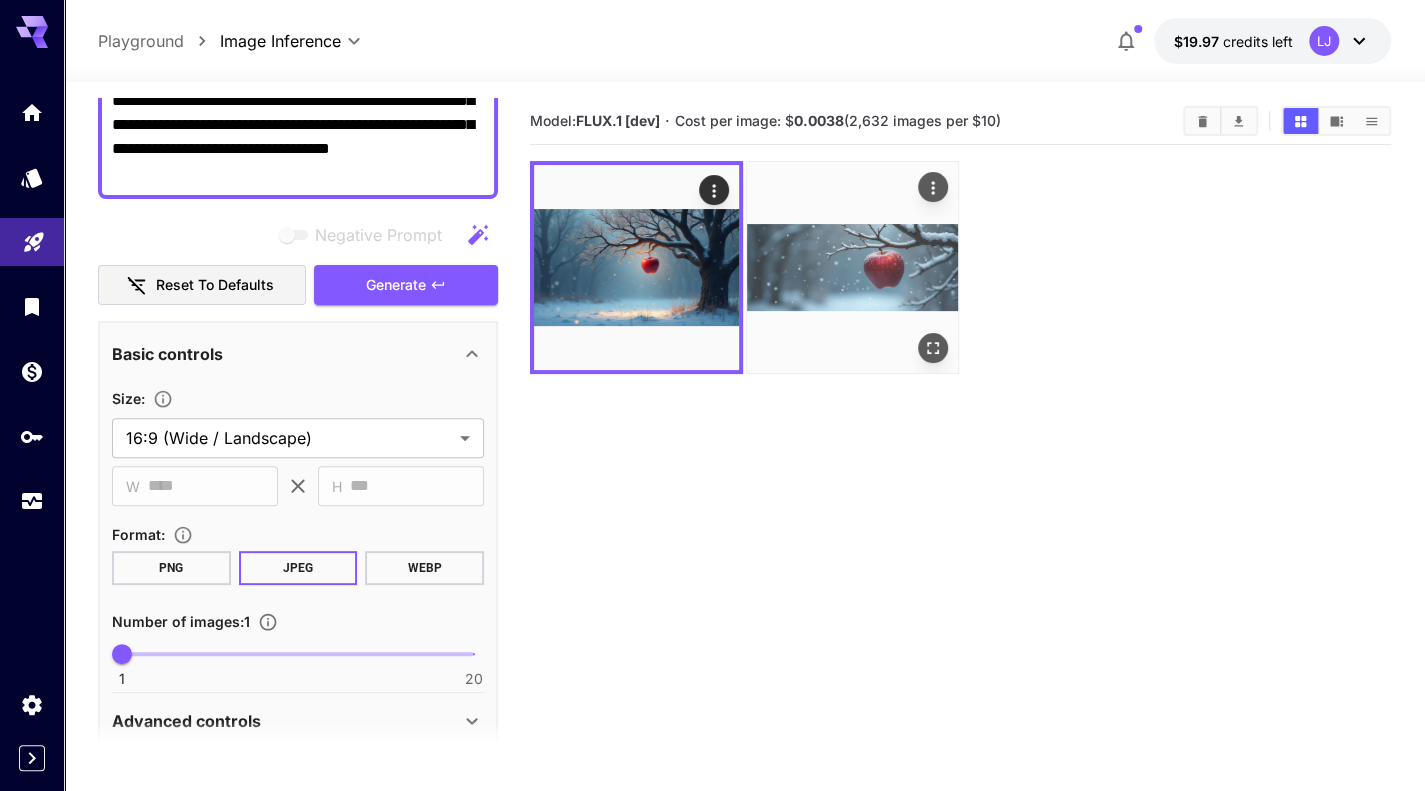 click at bounding box center (852, 267) 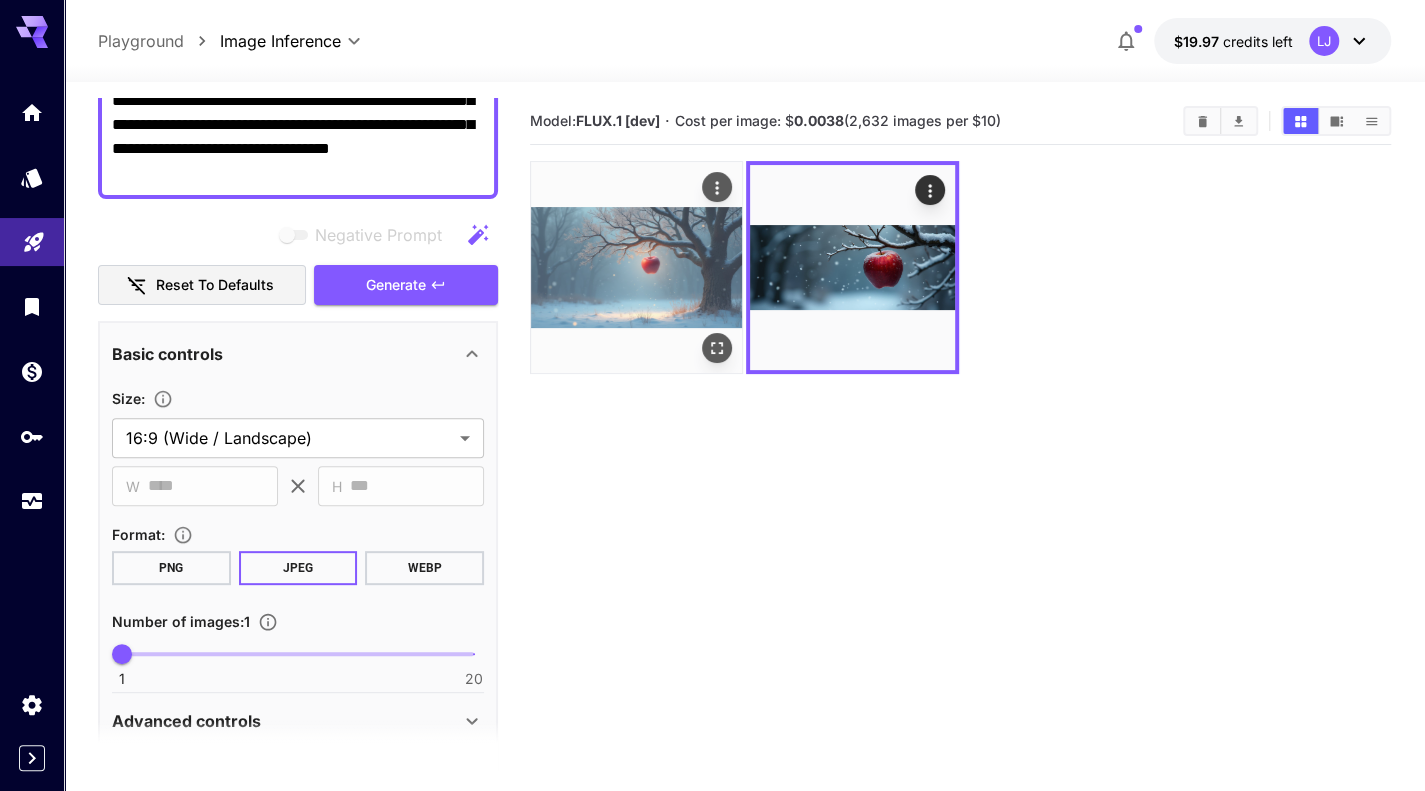 click at bounding box center (636, 267) 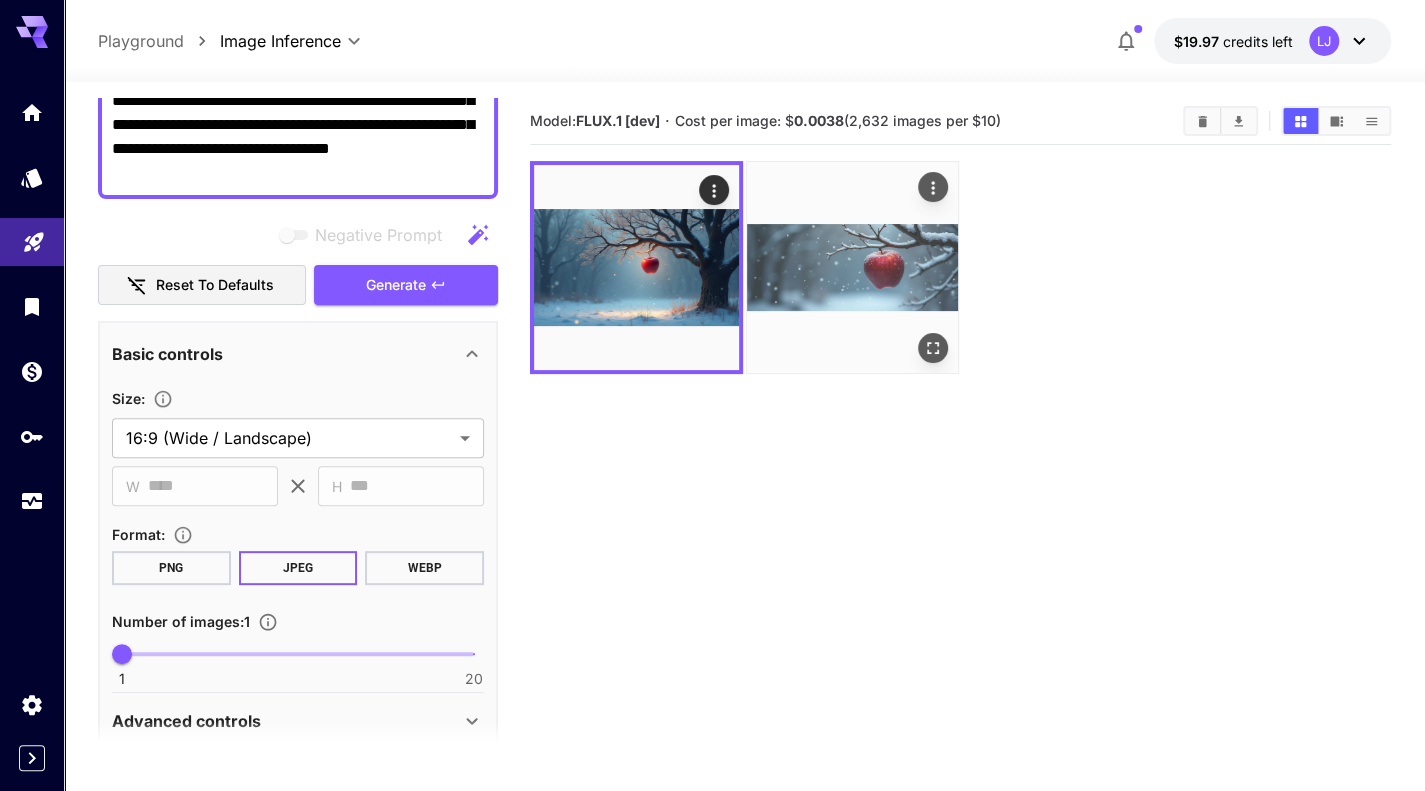 click at bounding box center [852, 267] 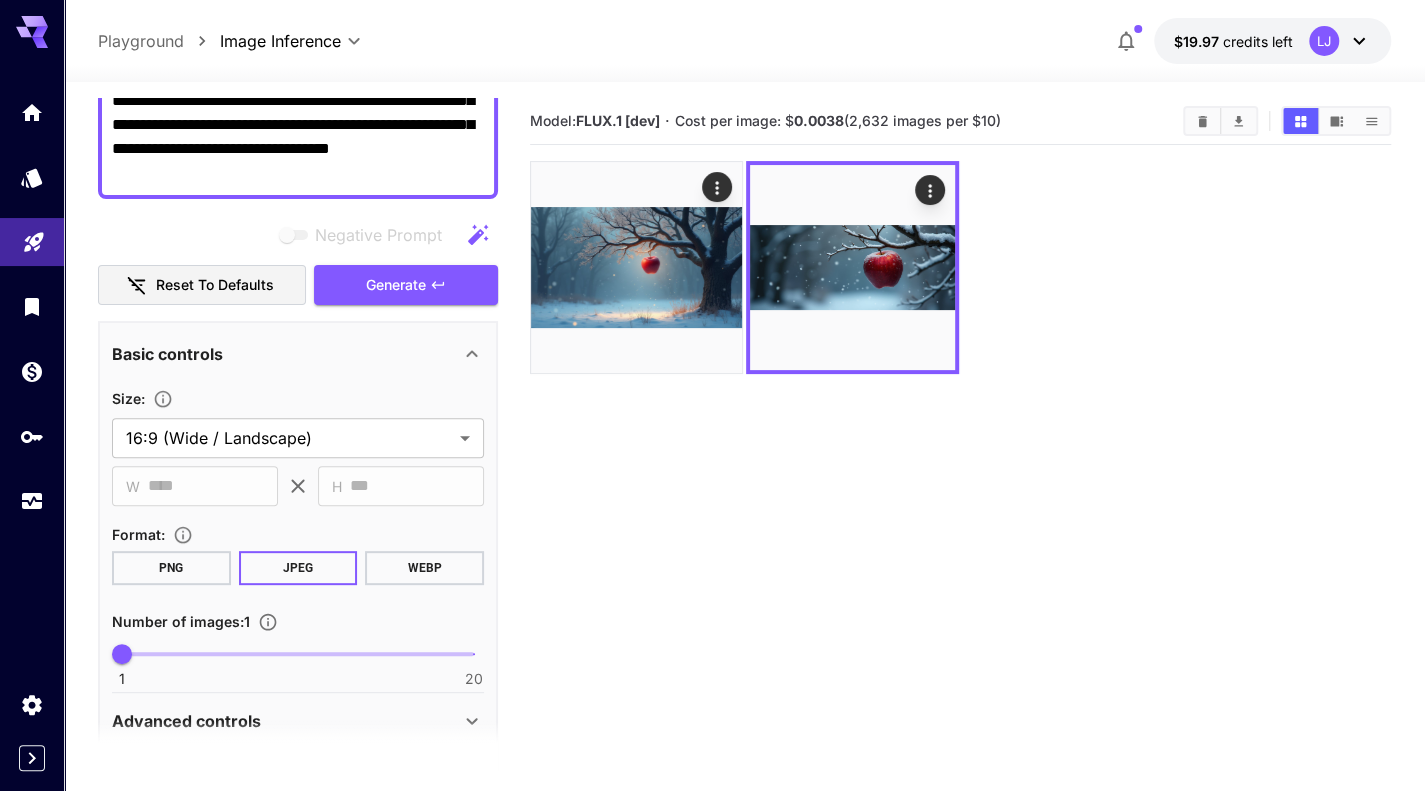 click on "Model:  FLUX.1 [dev] · Cost per image: $ 0.0038  (2,632 images per $10)" at bounding box center (960, 493) 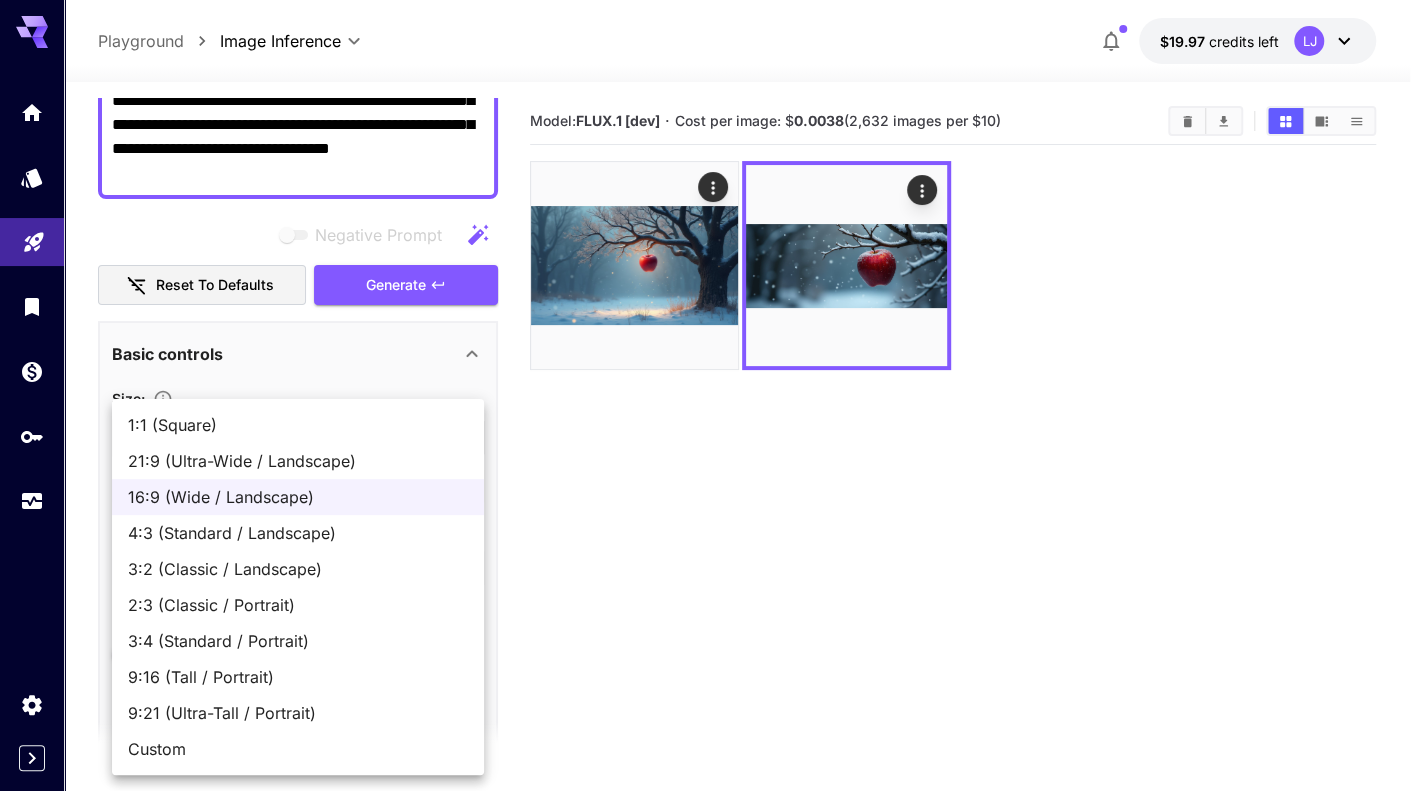 click on "**********" at bounding box center [712, 474] 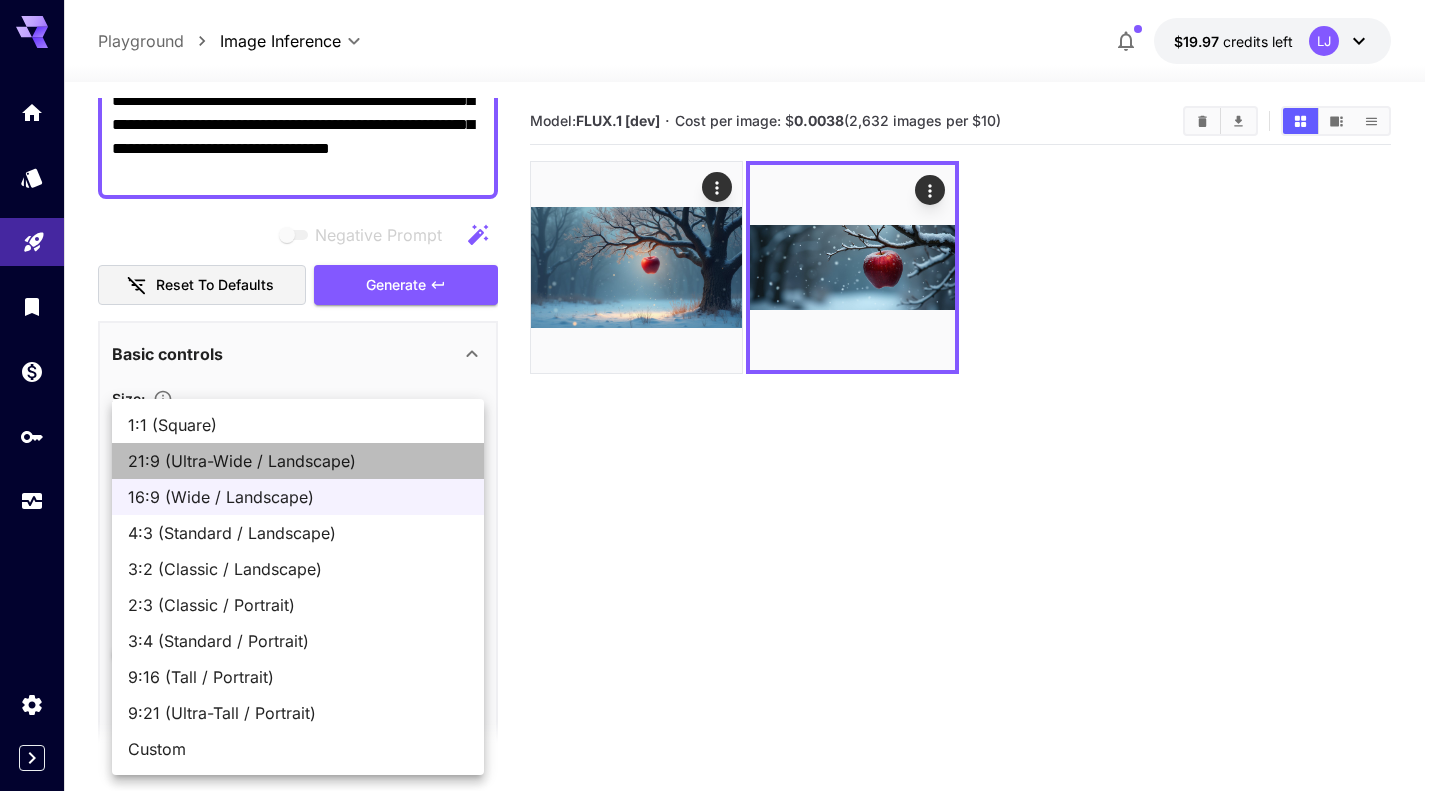 click on "21:9 (Ultra-Wide / Landscape)" at bounding box center (298, 461) 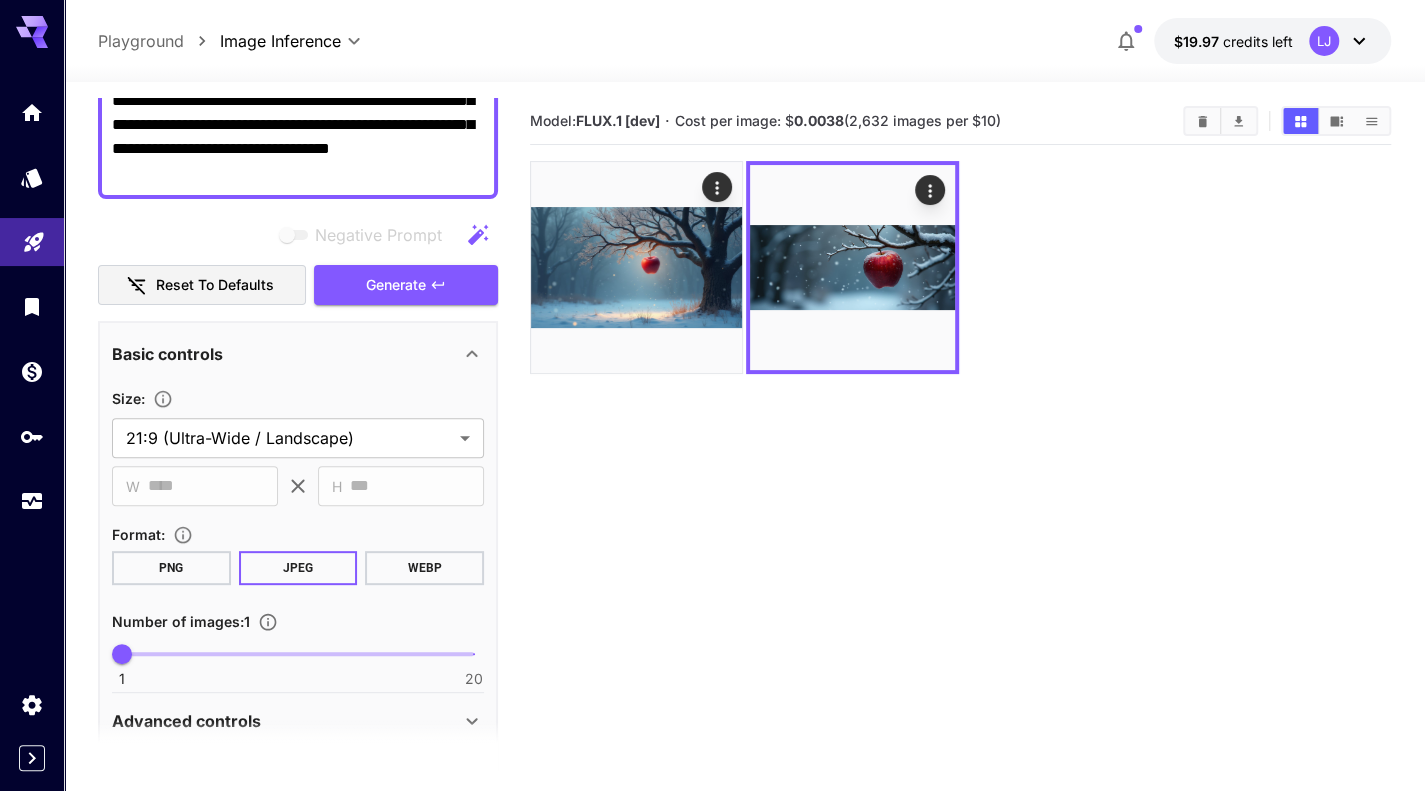 click on "Model:  FLUX.1 [dev] · Cost per image: $ 0.0038  (2,632 images per $10)" at bounding box center (960, 493) 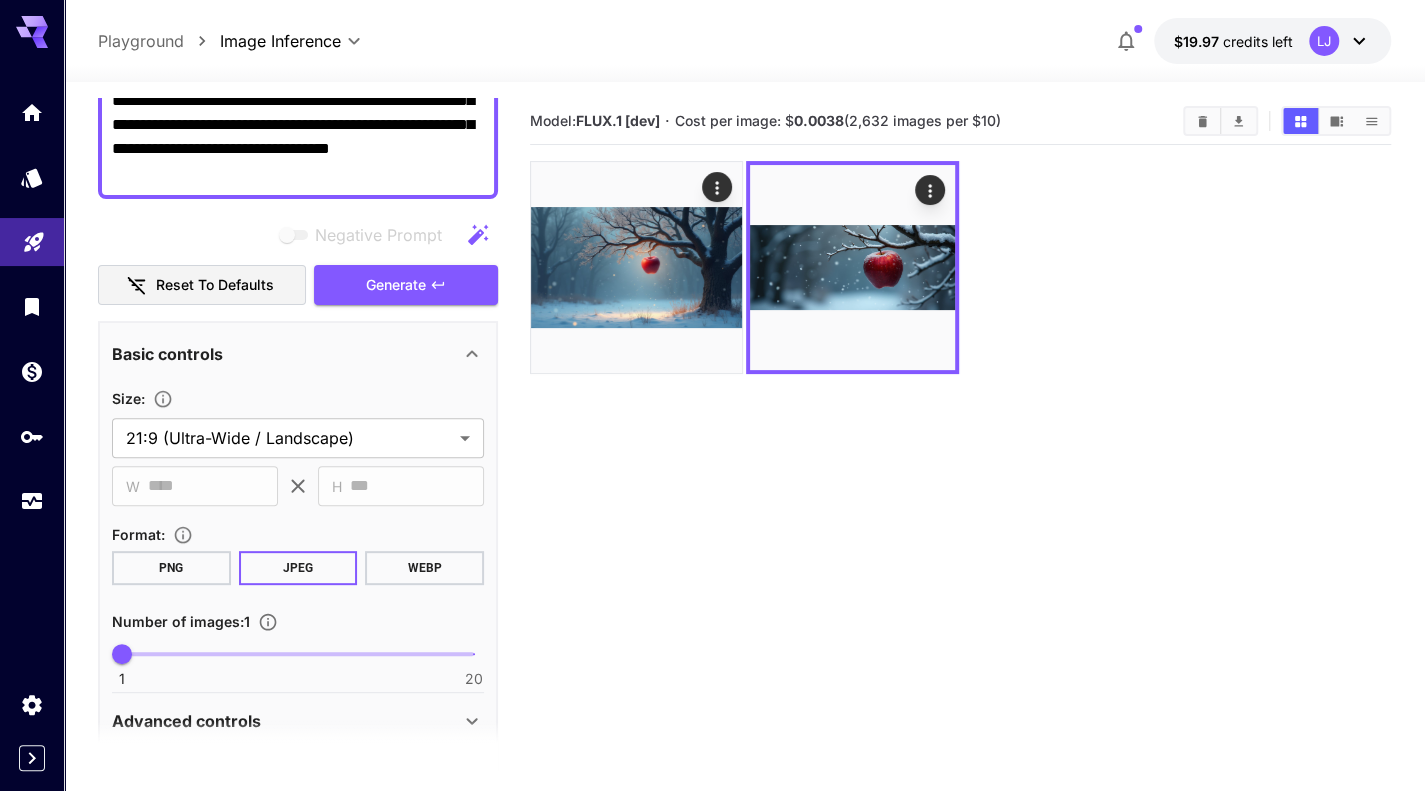 click on "Model:  FLUX.1 [dev] · Cost per image: $ 0.0038  (2,632 images per $10)" at bounding box center [960, 493] 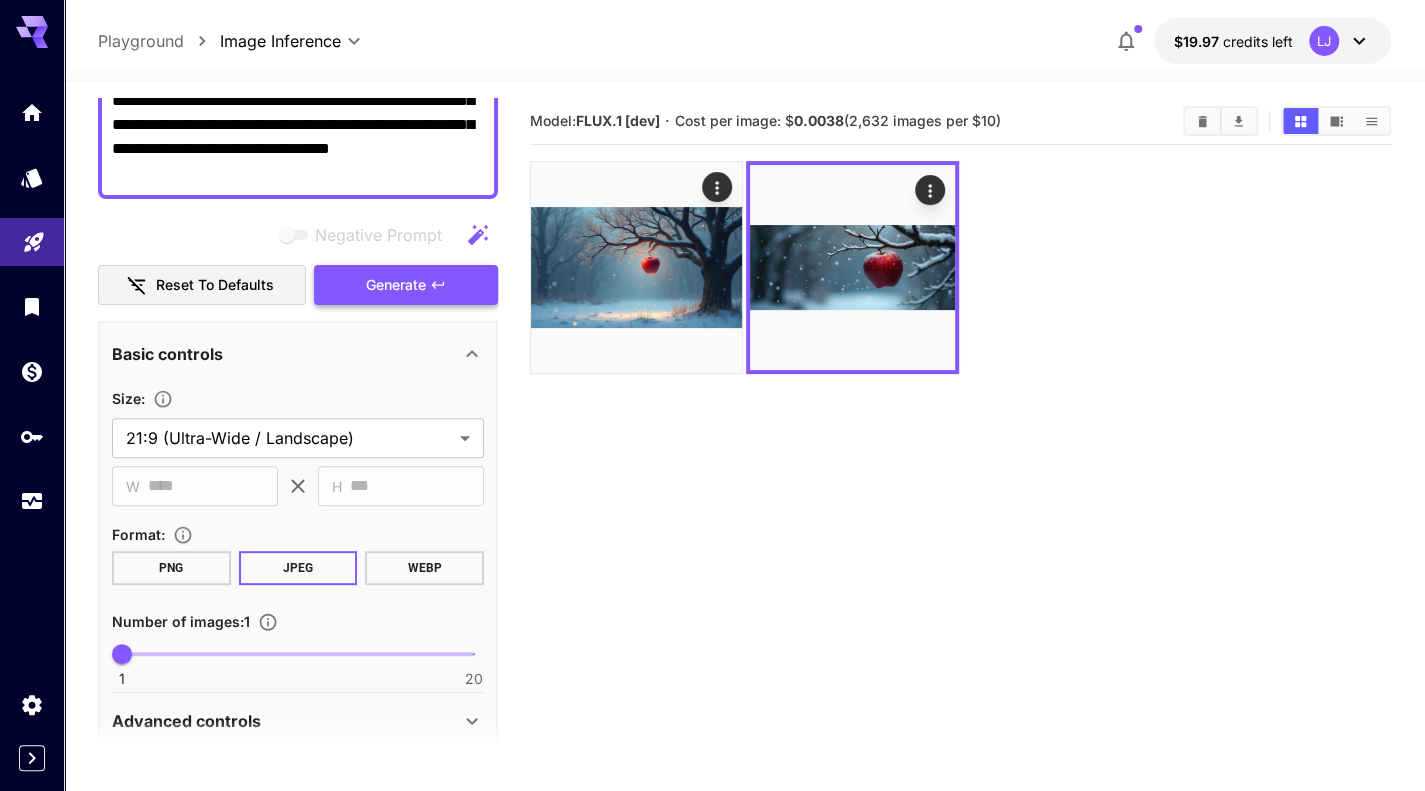 click on "Generate" at bounding box center (396, 285) 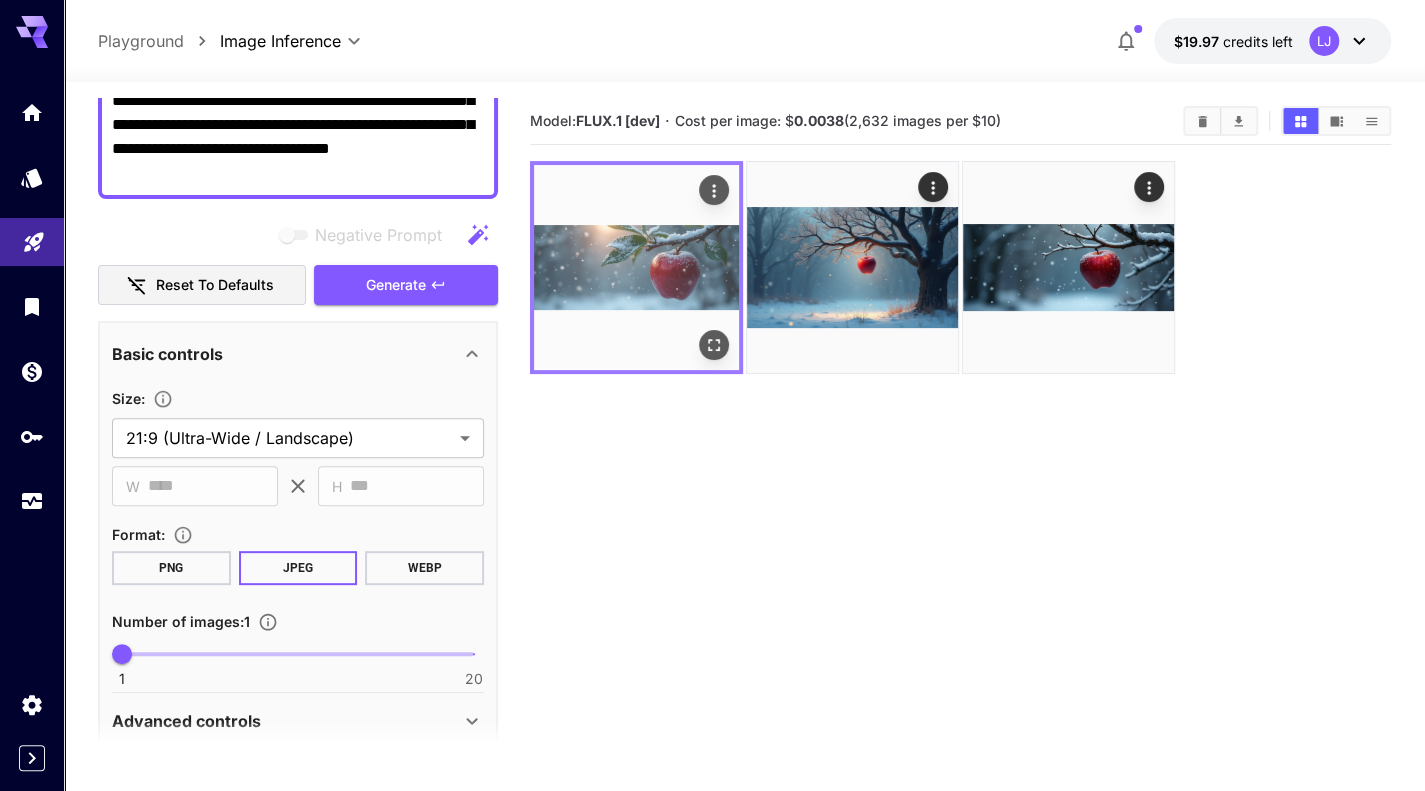 click at bounding box center (714, 190) 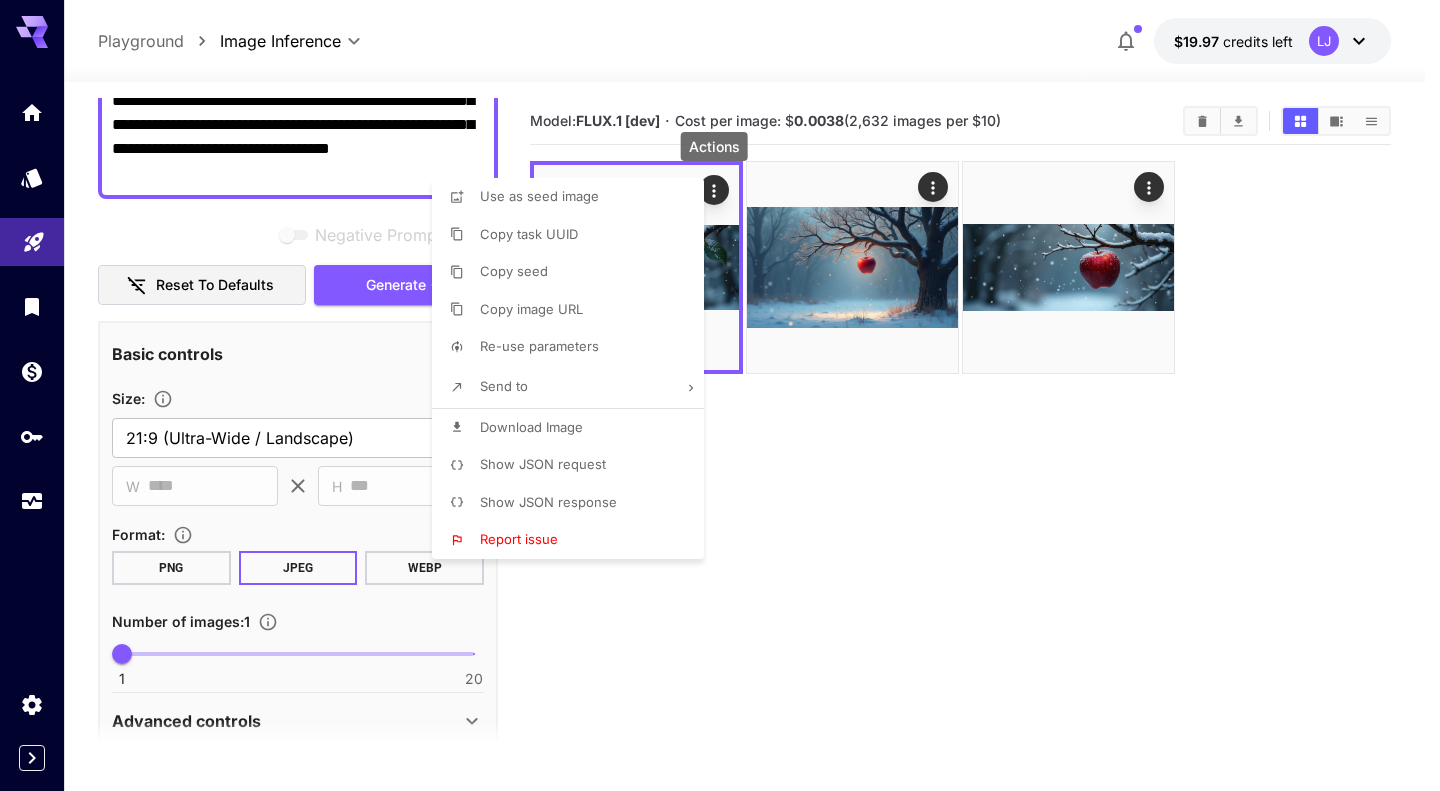 click on "Show JSON response" at bounding box center [548, 502] 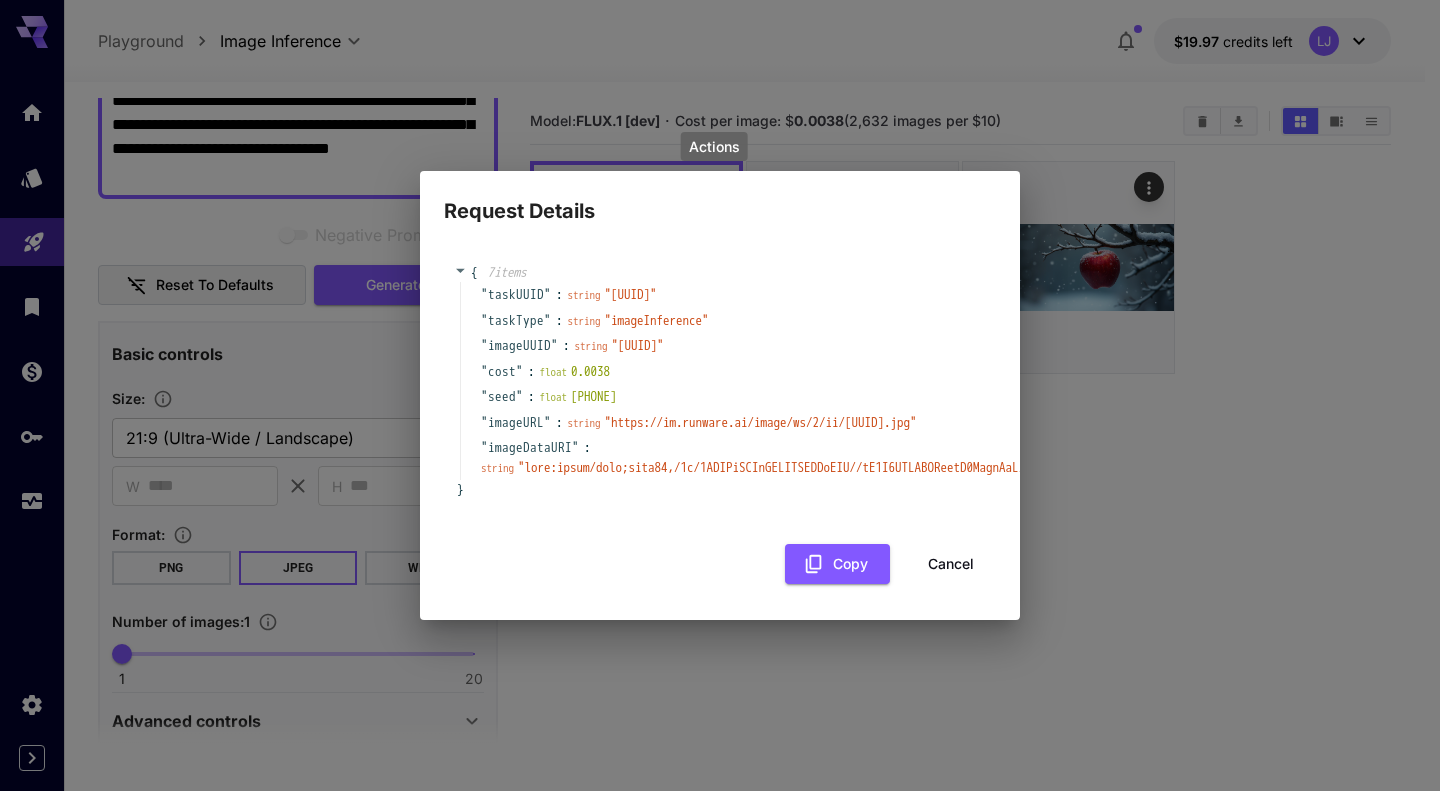 click on "Cancel" at bounding box center (951, 564) 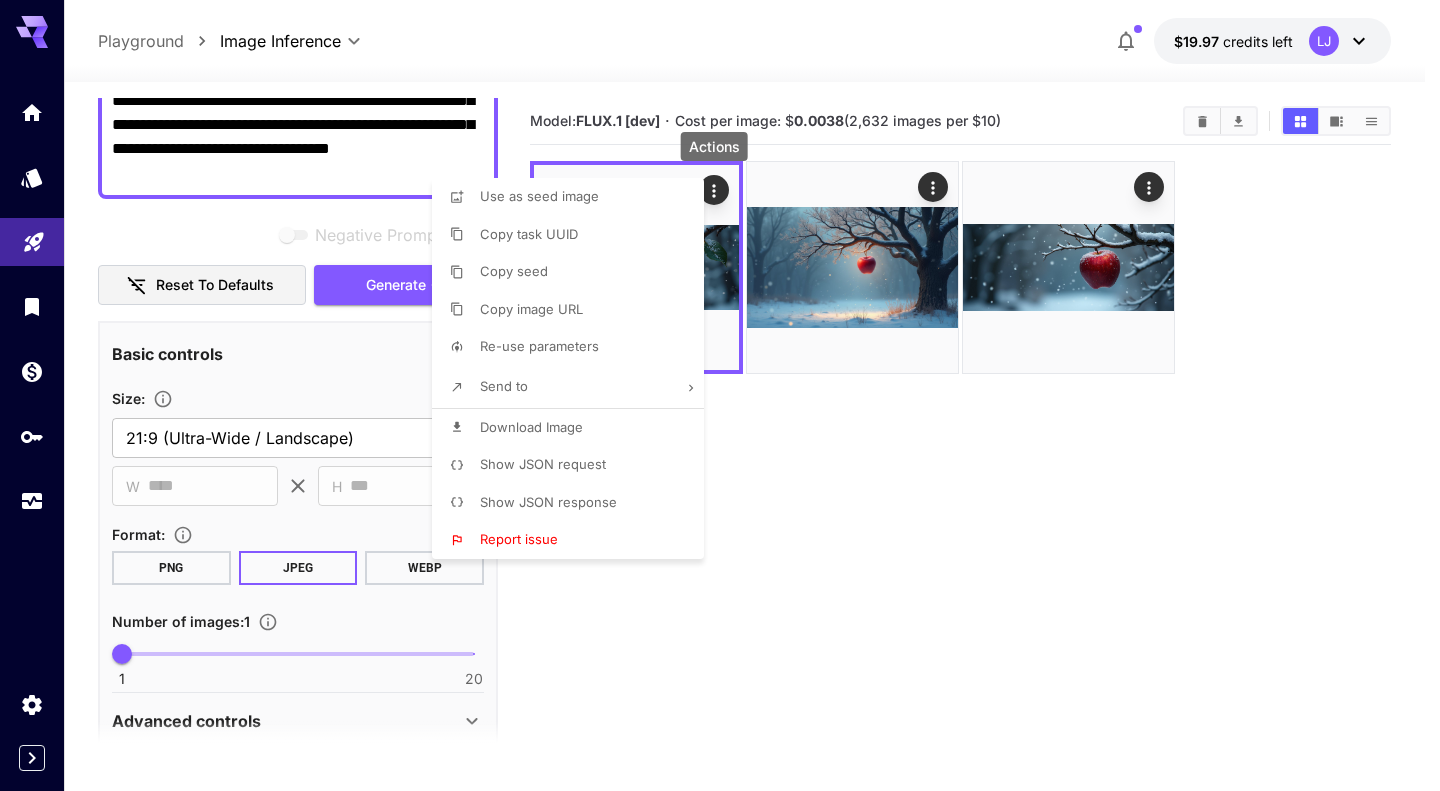 click at bounding box center [720, 395] 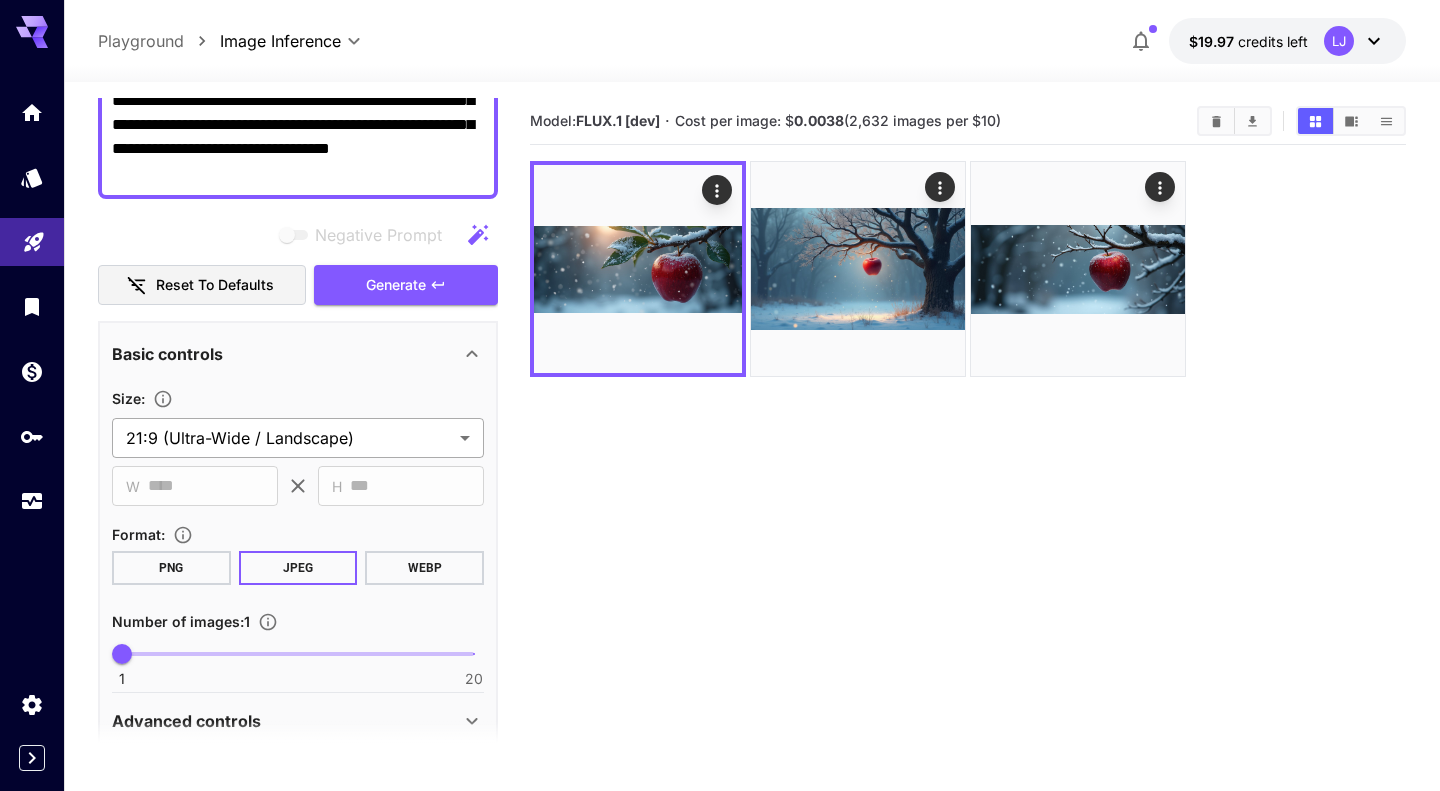 click on "**********" at bounding box center (720, 474) 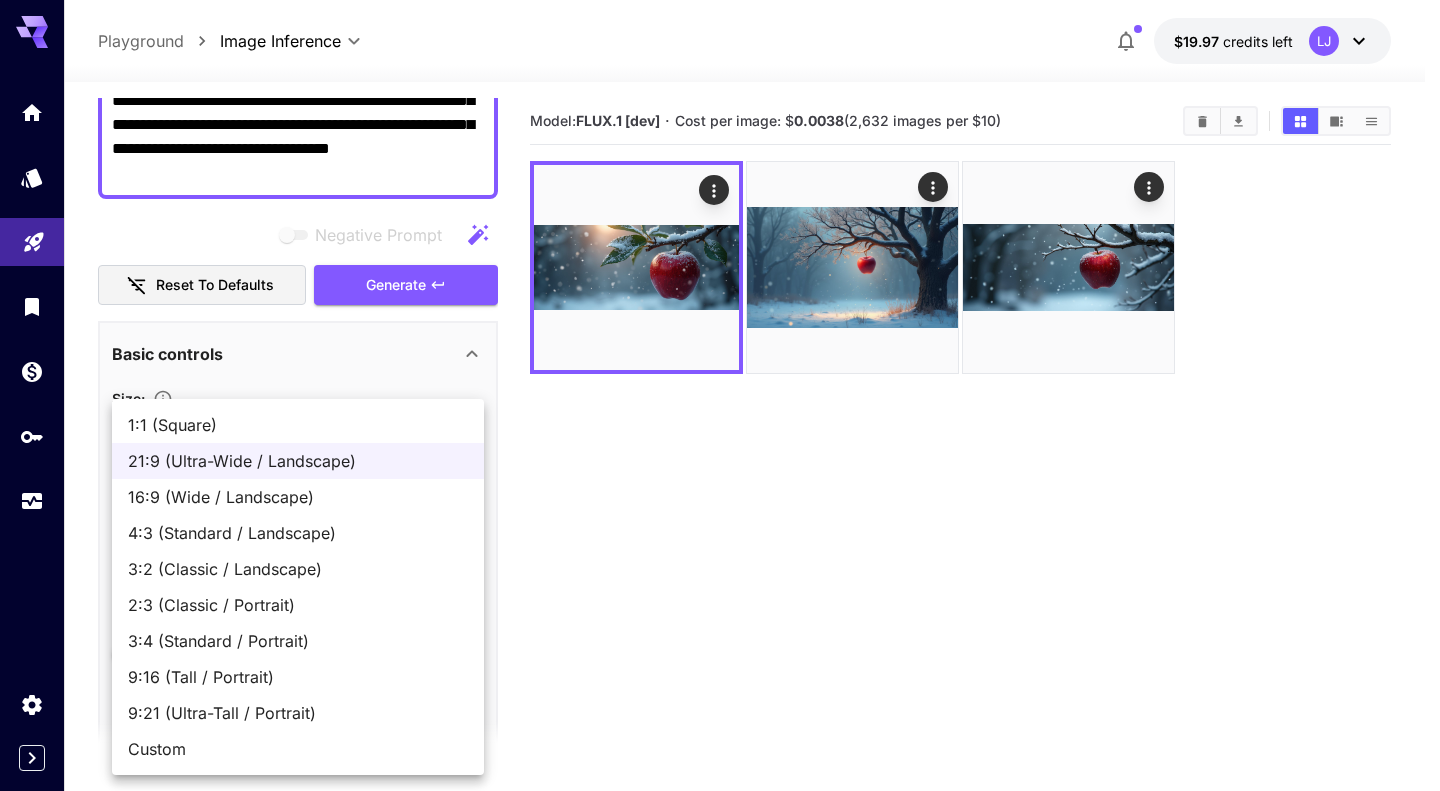 click at bounding box center [720, 395] 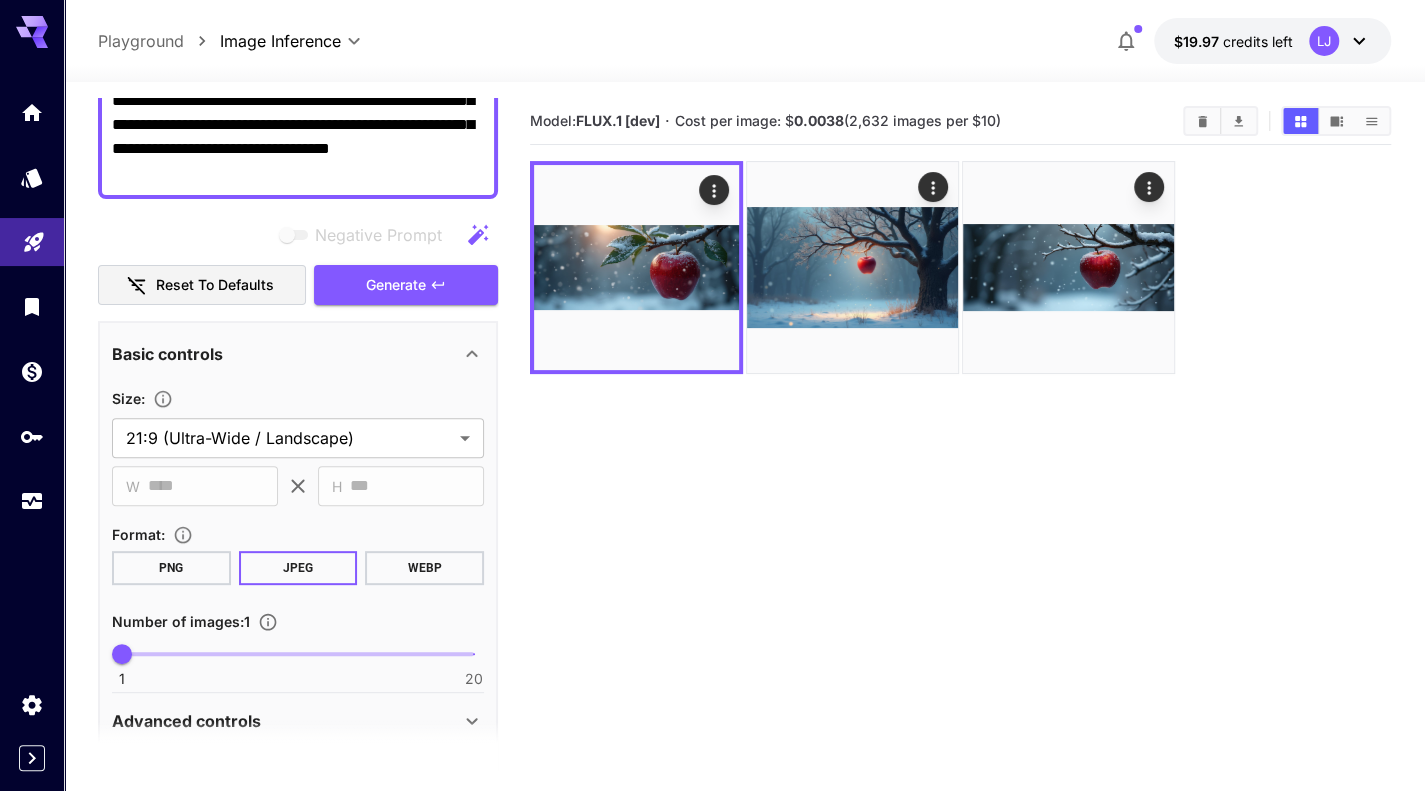 click on "Model:  FLUX.1 [dev] · Cost per image: $ 0.0038  (2,632 images per $10)" at bounding box center (960, 493) 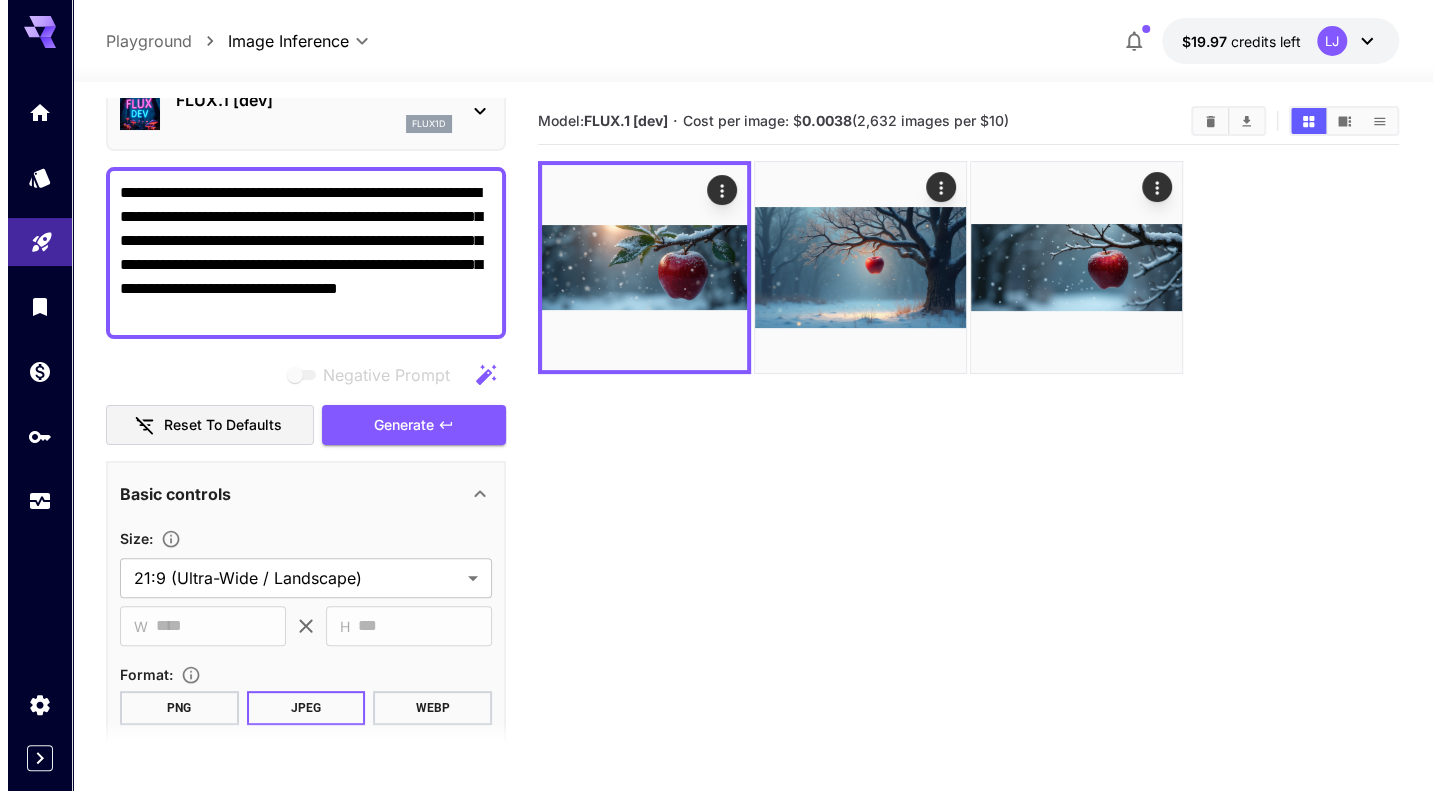 scroll, scrollTop: 0, scrollLeft: 0, axis: both 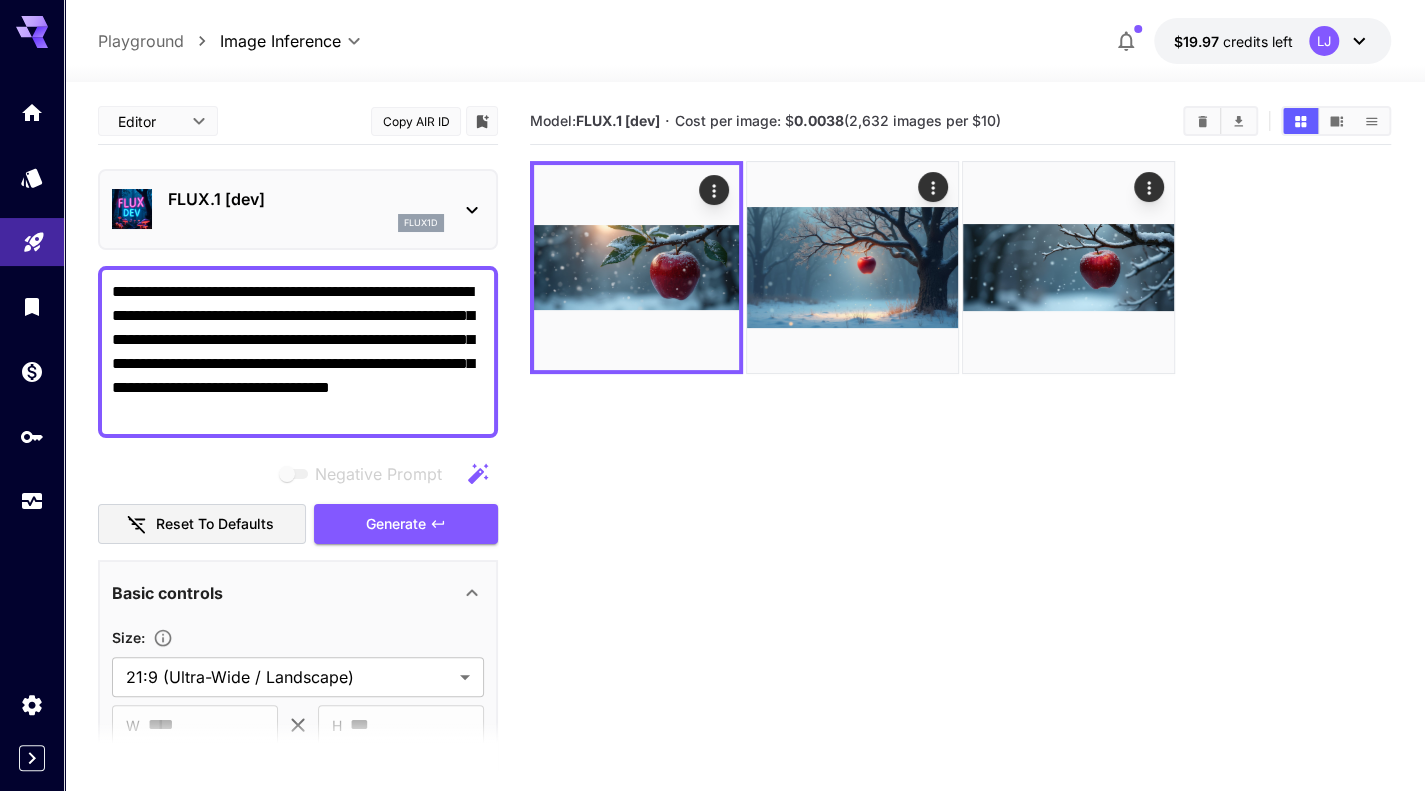 click 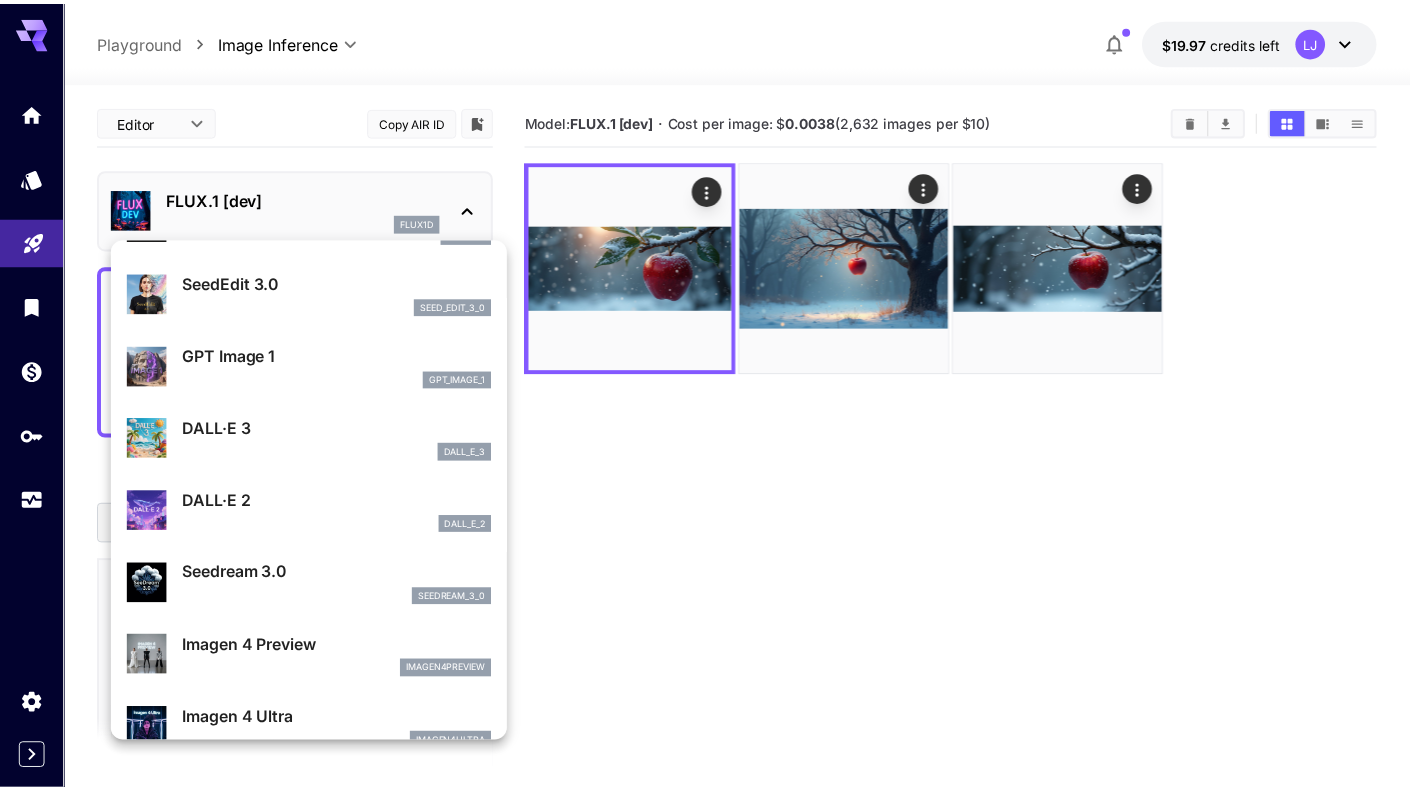 scroll, scrollTop: 200, scrollLeft: 0, axis: vertical 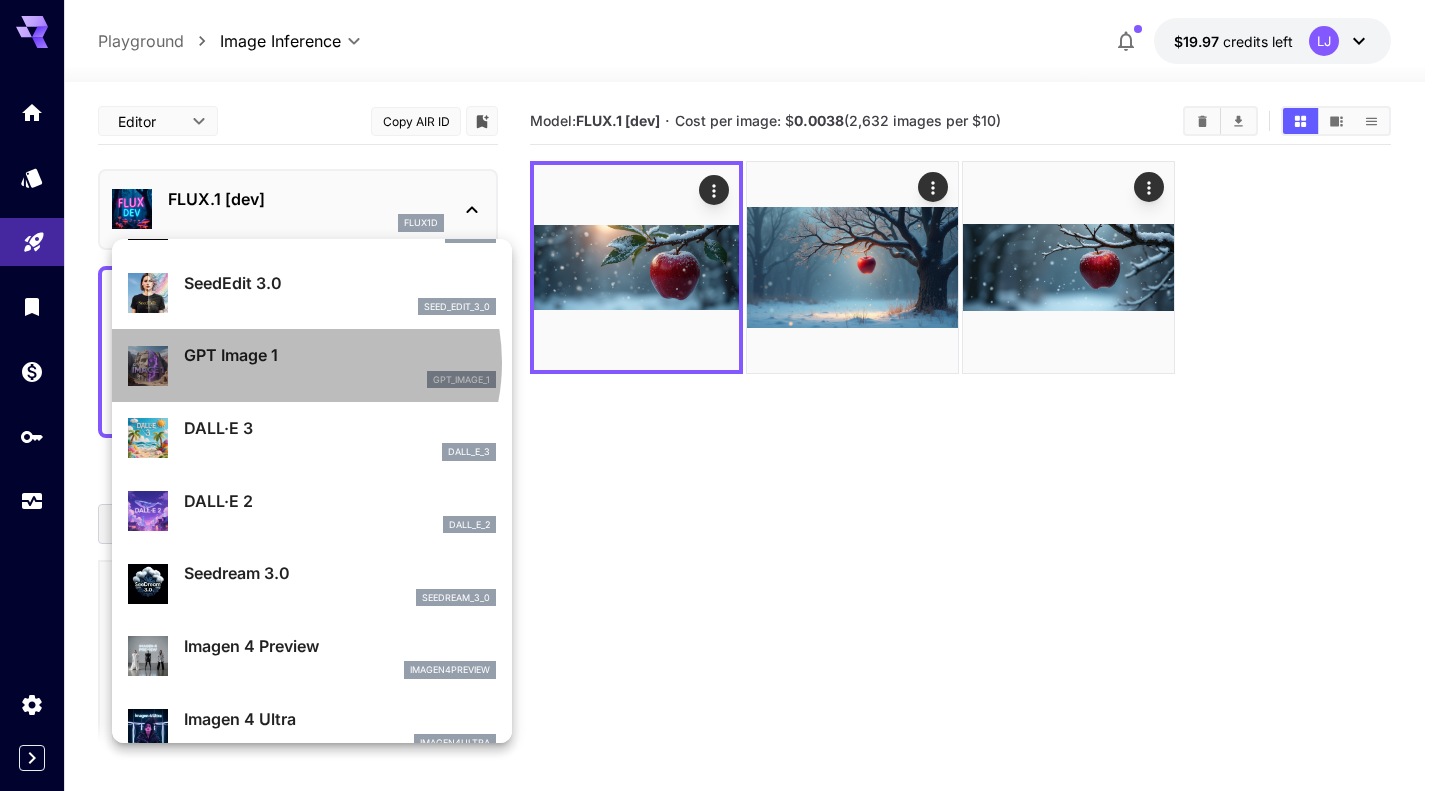 click on "GPT Image 1" at bounding box center [340, 355] 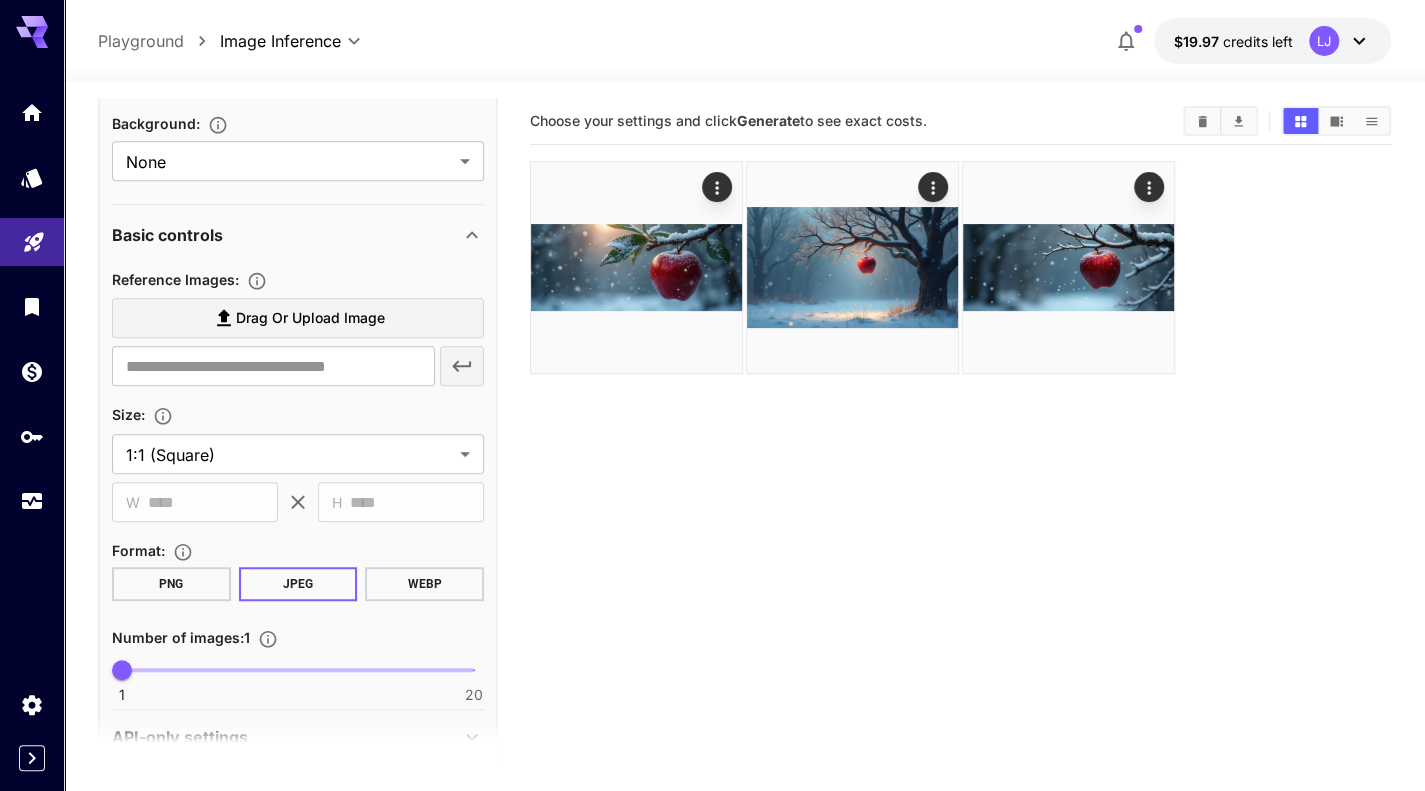 scroll, scrollTop: 643, scrollLeft: 0, axis: vertical 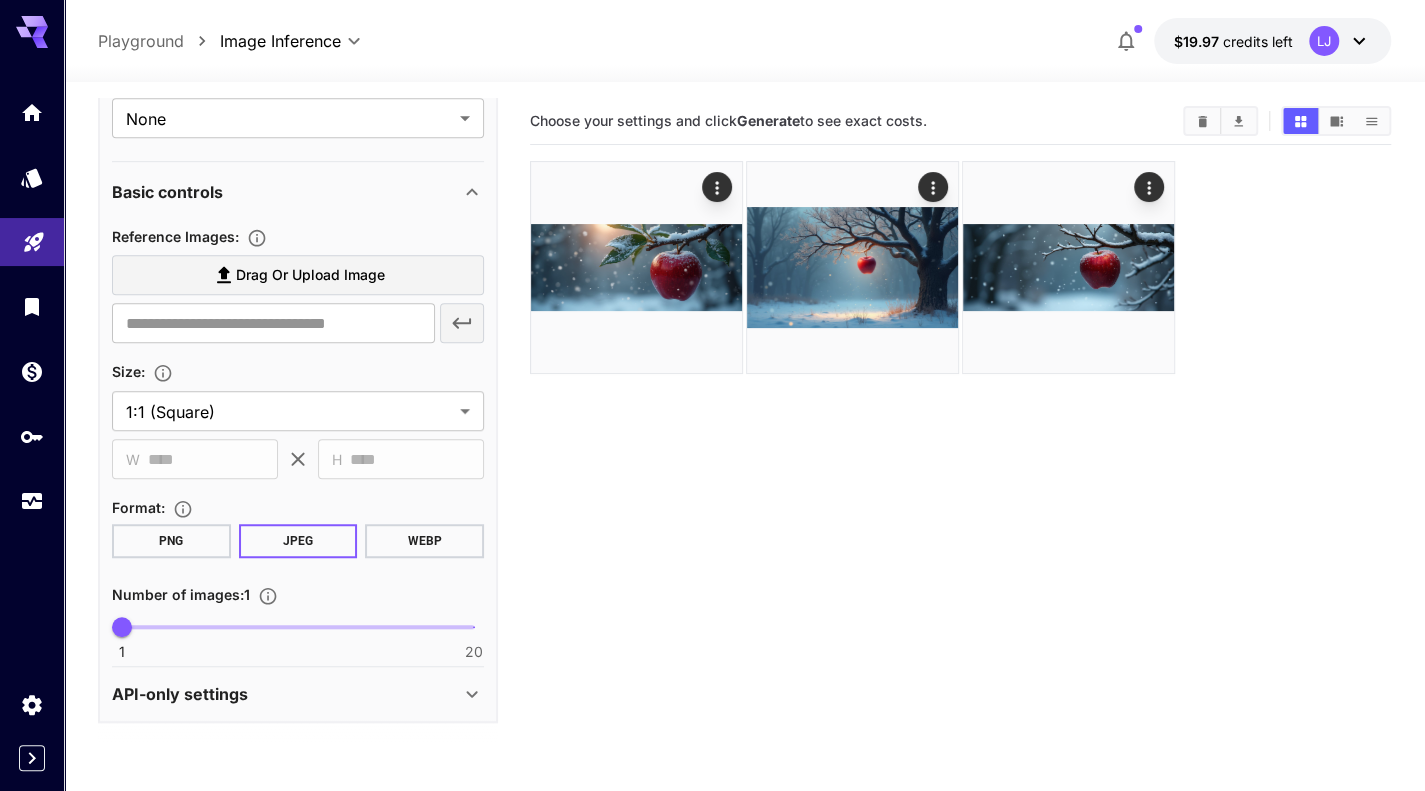 click on "API-only settings" at bounding box center (298, 694) 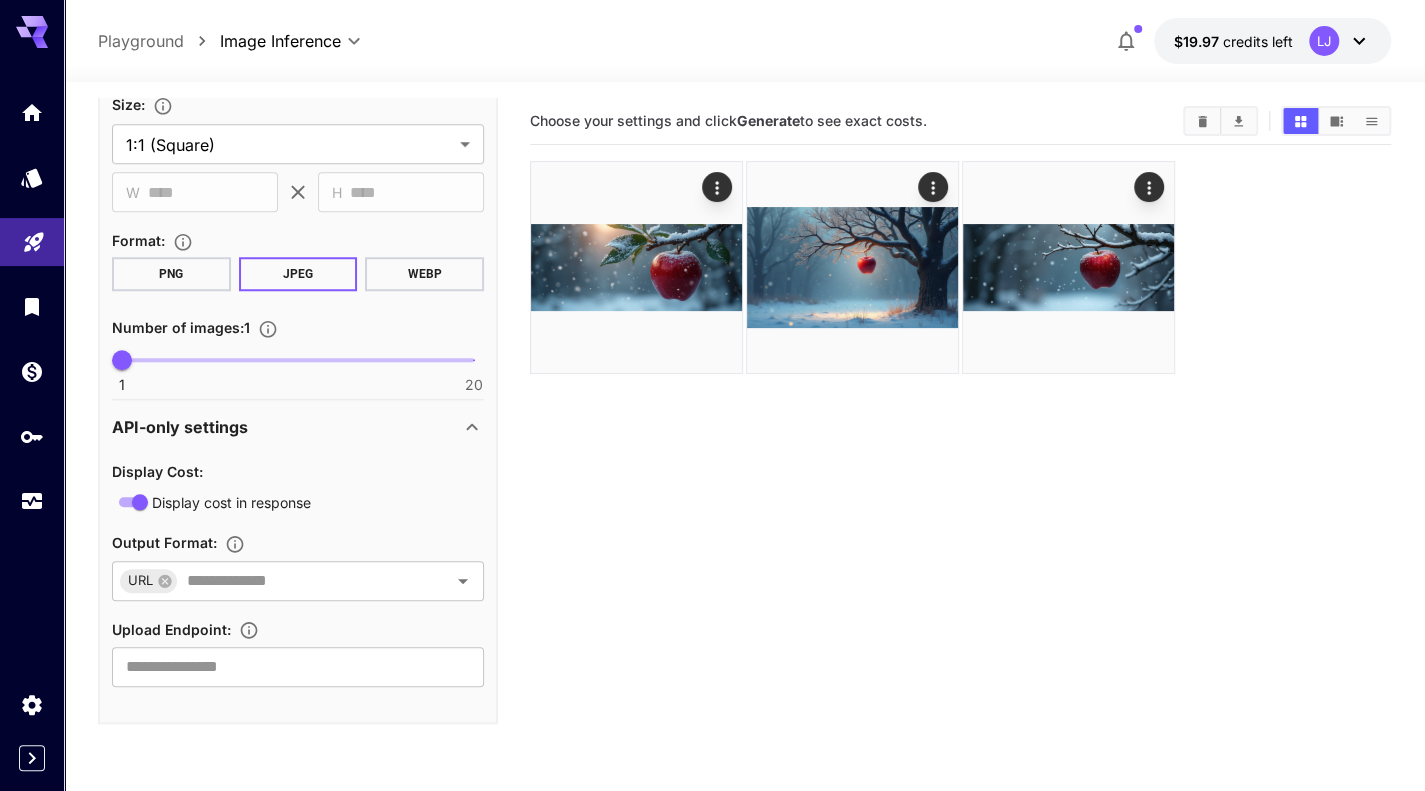 scroll, scrollTop: 912, scrollLeft: 0, axis: vertical 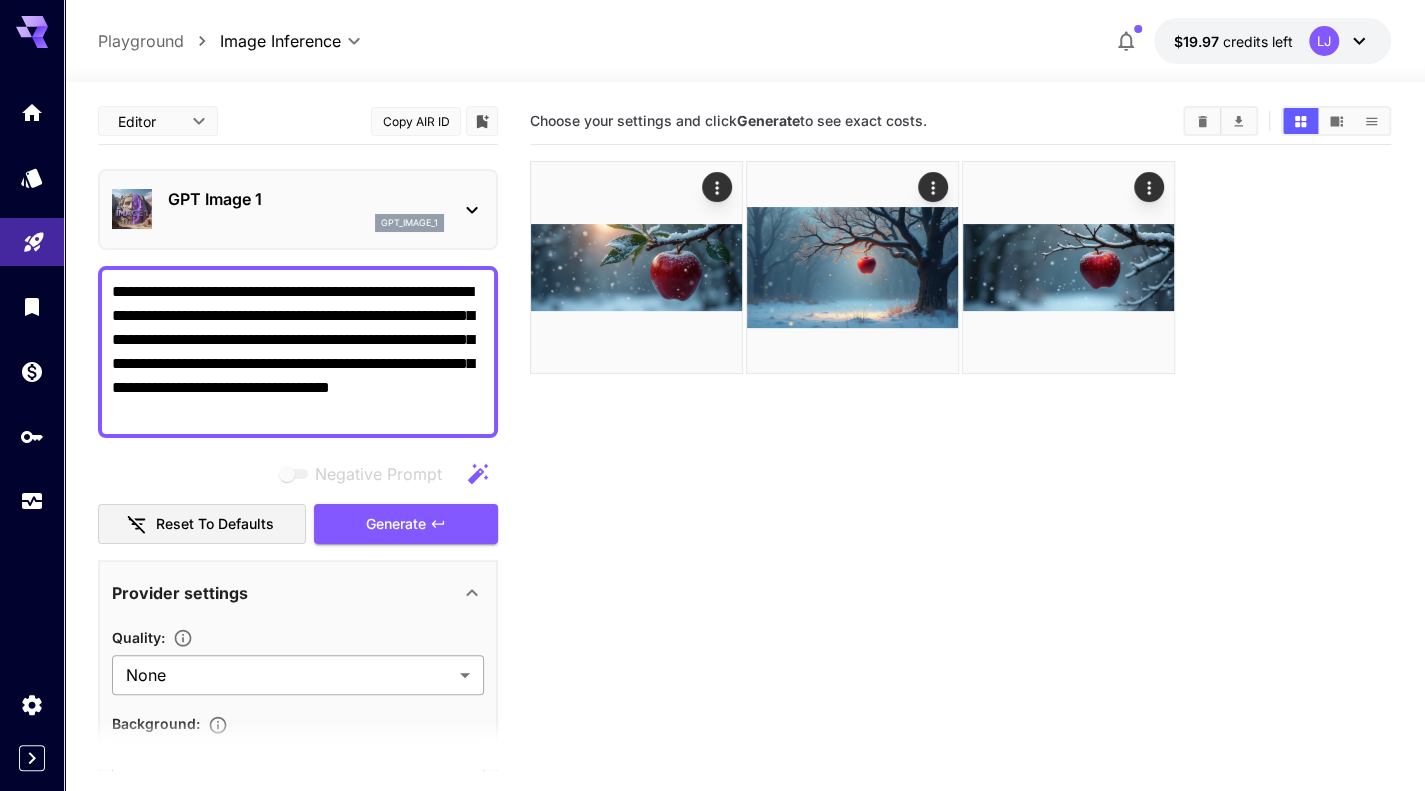 click on "**********" at bounding box center [712, 474] 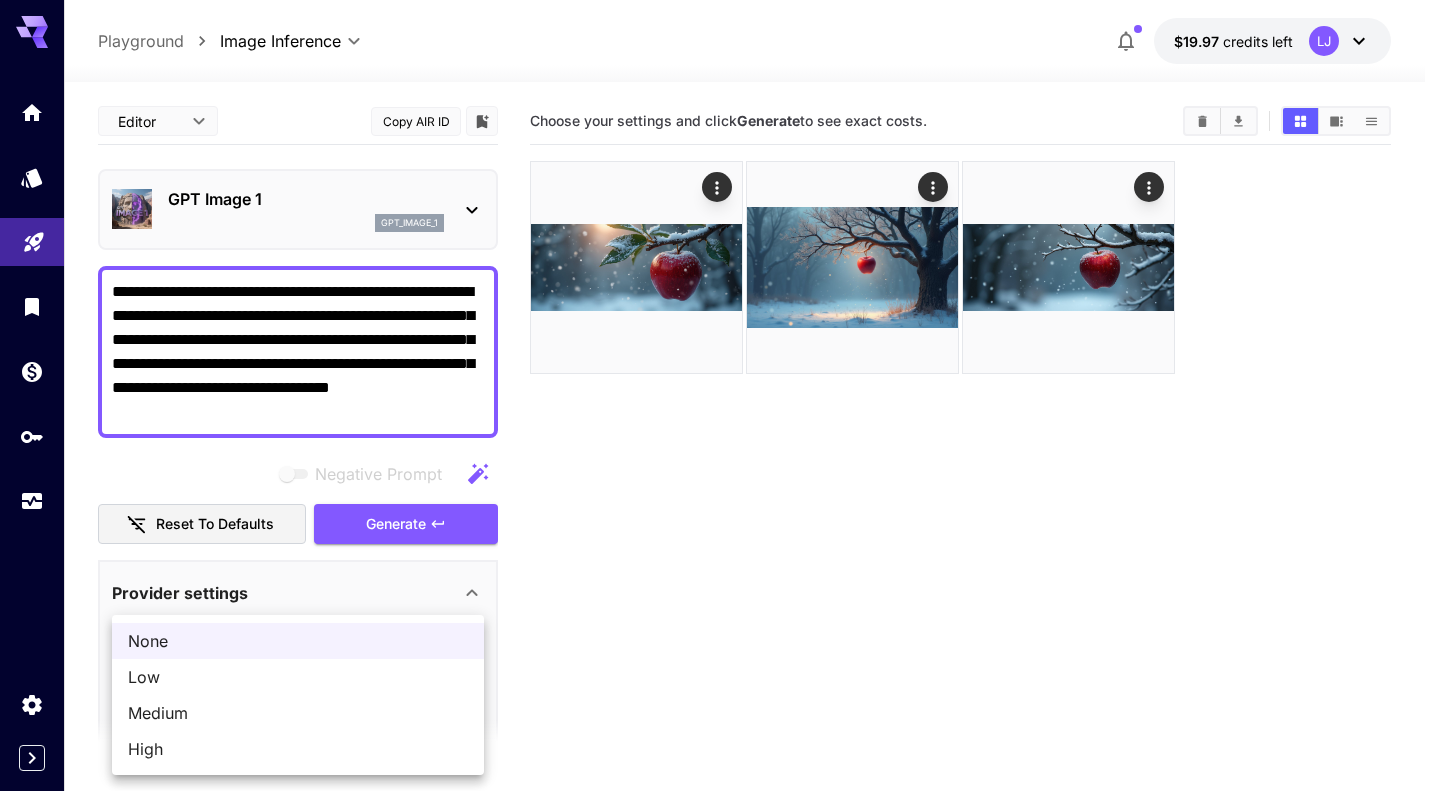 click at bounding box center (720, 395) 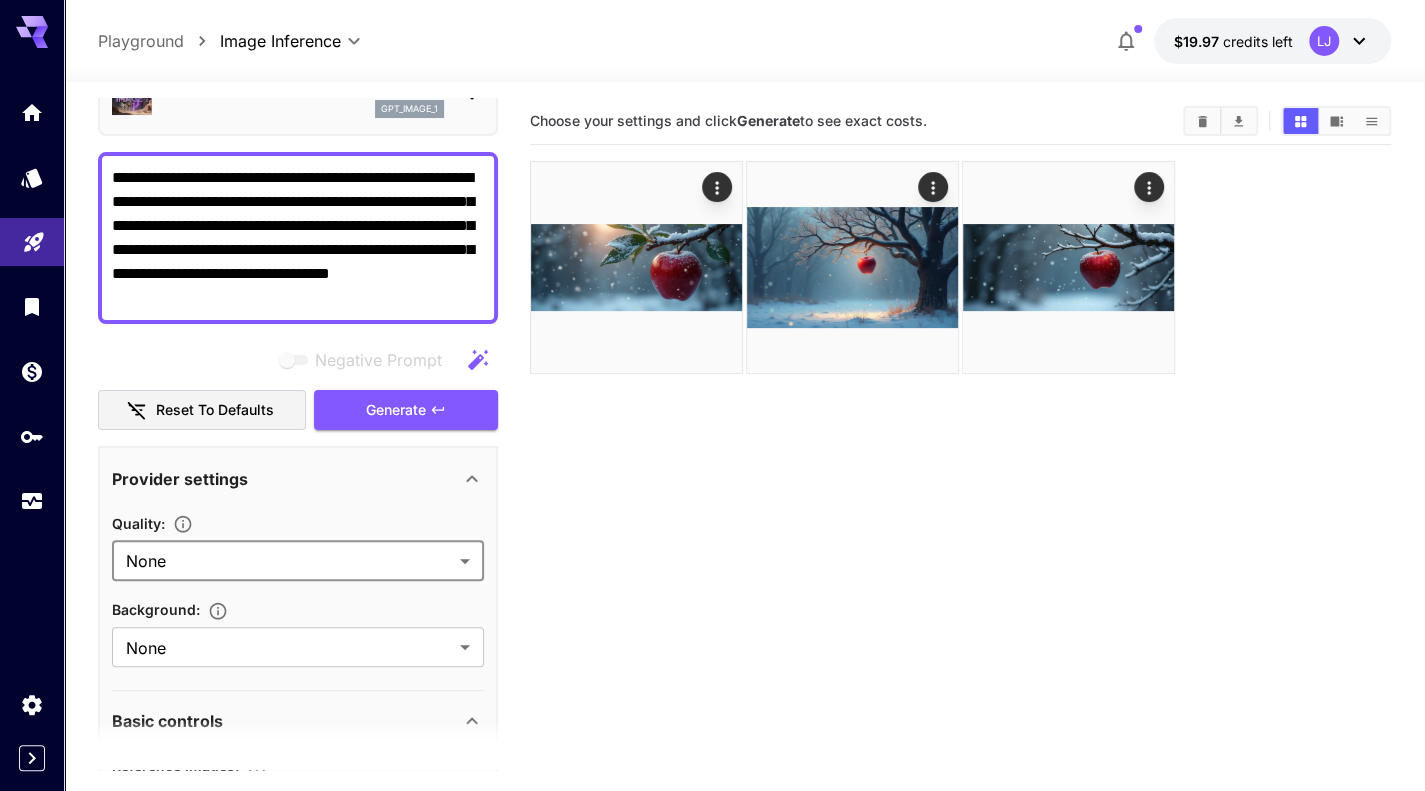 scroll, scrollTop: 200, scrollLeft: 0, axis: vertical 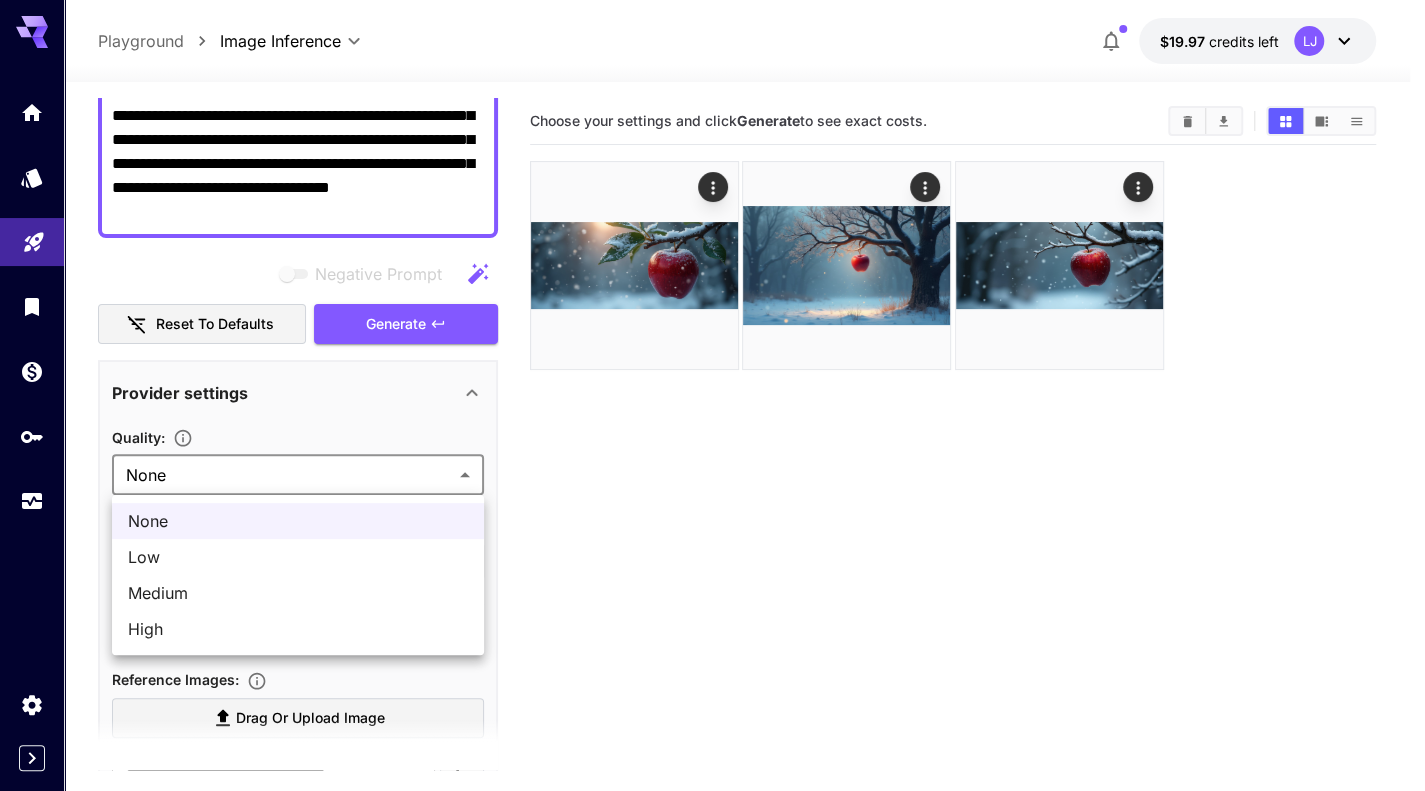 click on "**********" at bounding box center (712, 474) 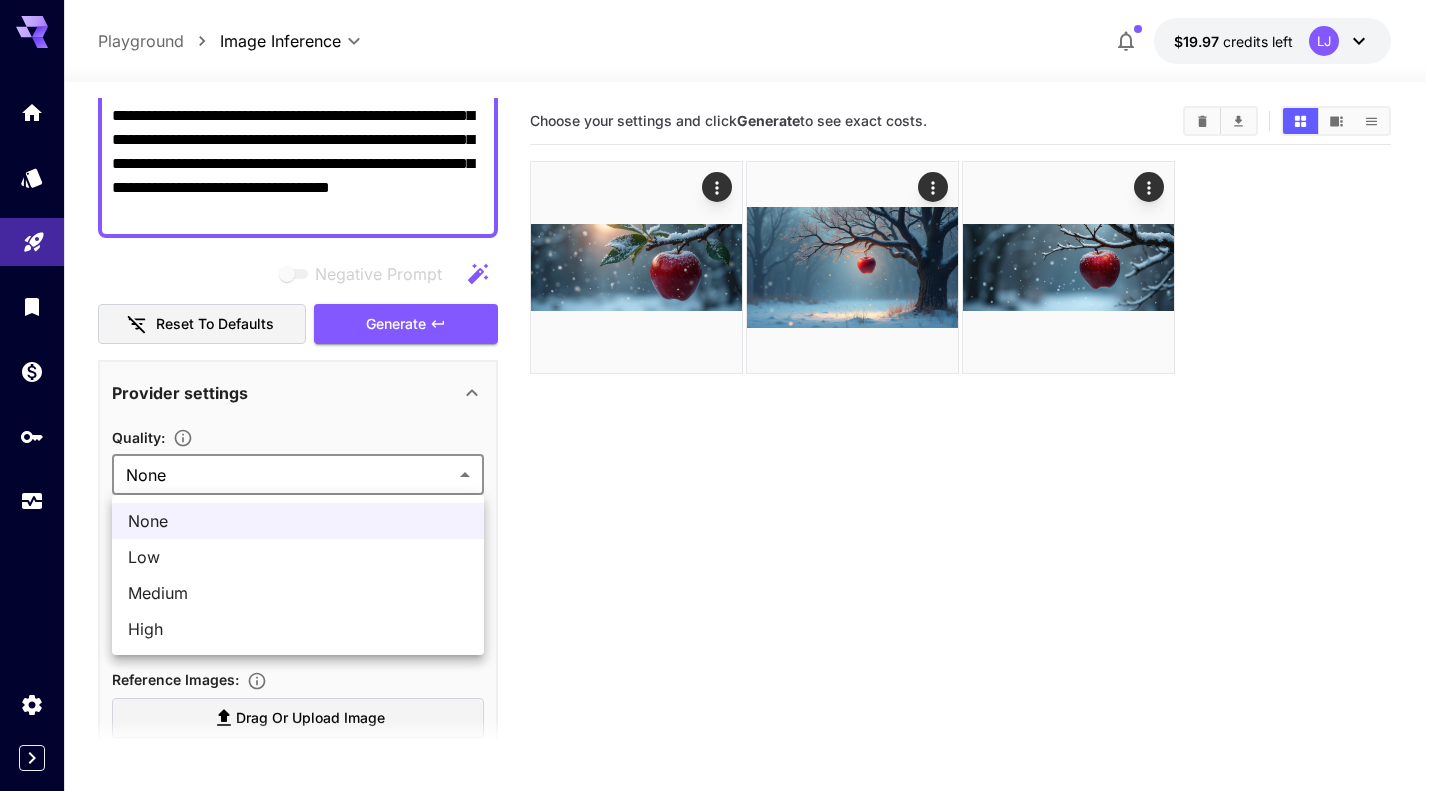 click at bounding box center [720, 395] 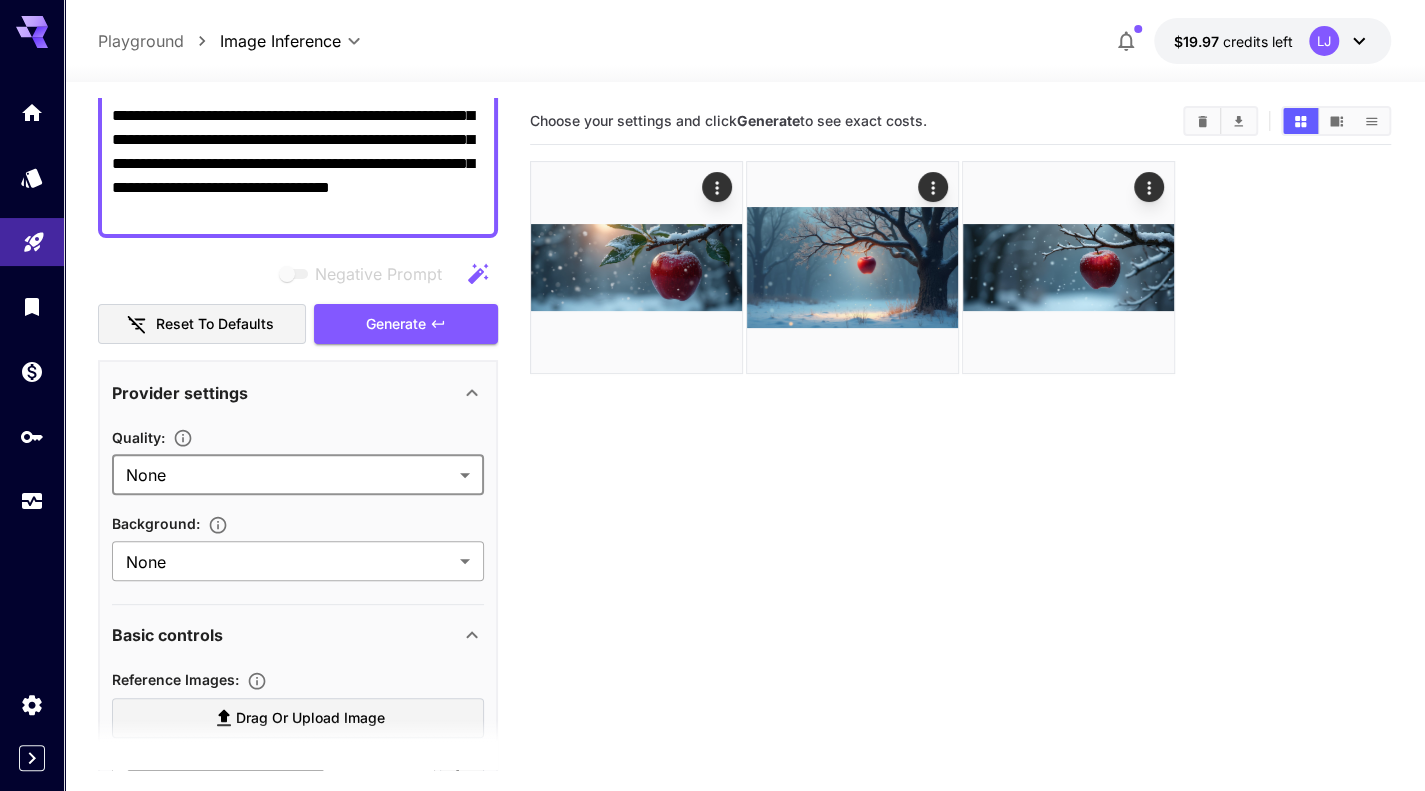 click on "**********" at bounding box center (712, 474) 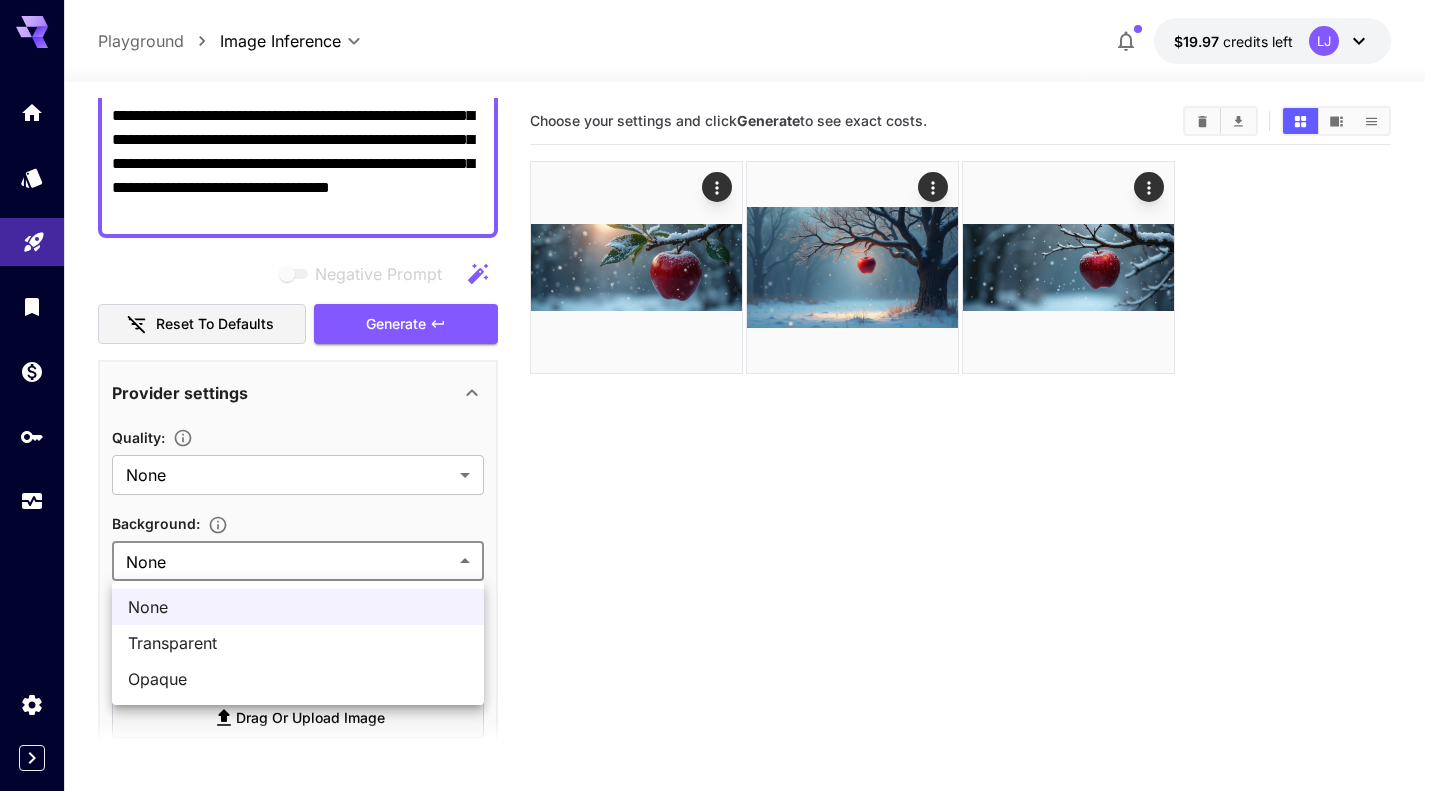 click at bounding box center (720, 395) 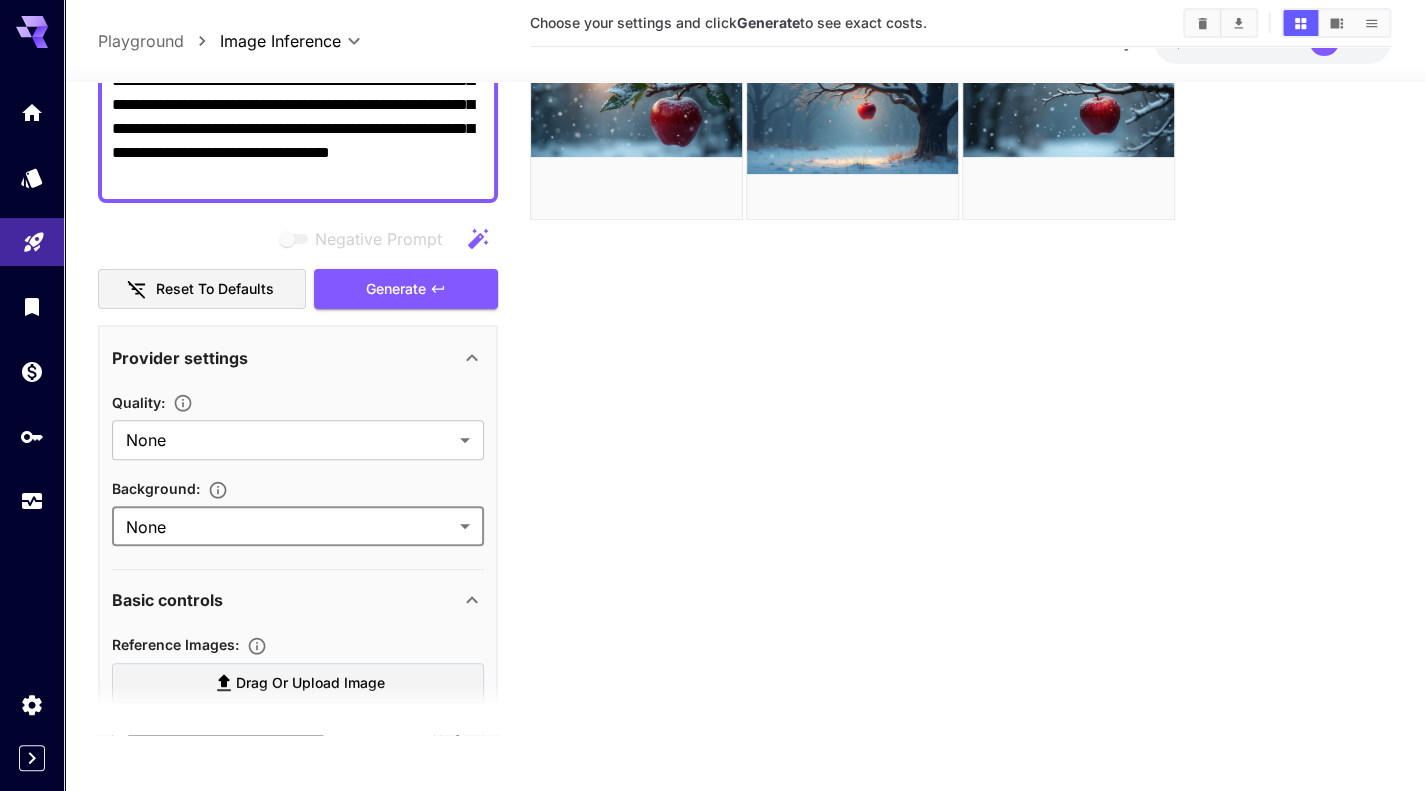scroll, scrollTop: 158, scrollLeft: 0, axis: vertical 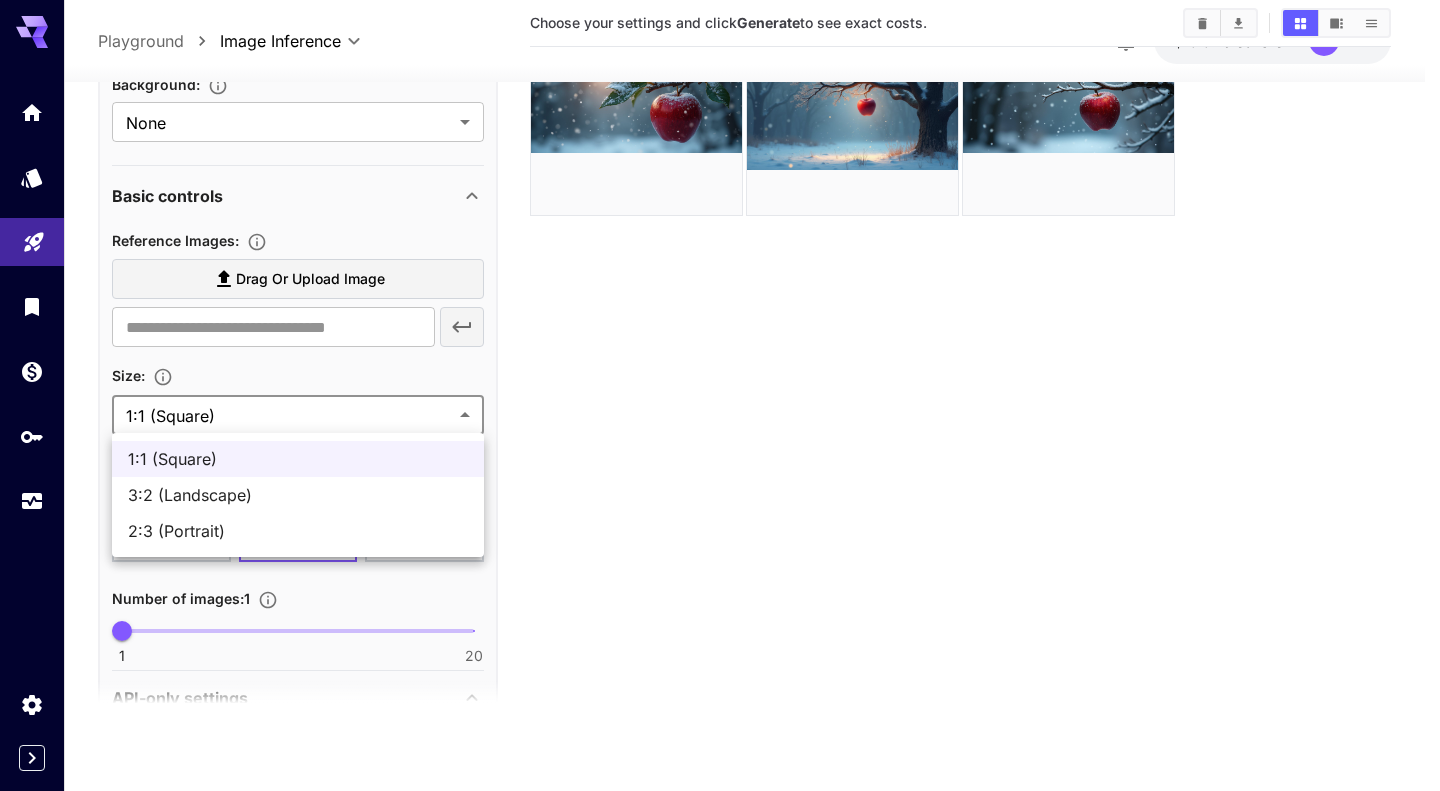 click on "**********" at bounding box center [720, 316] 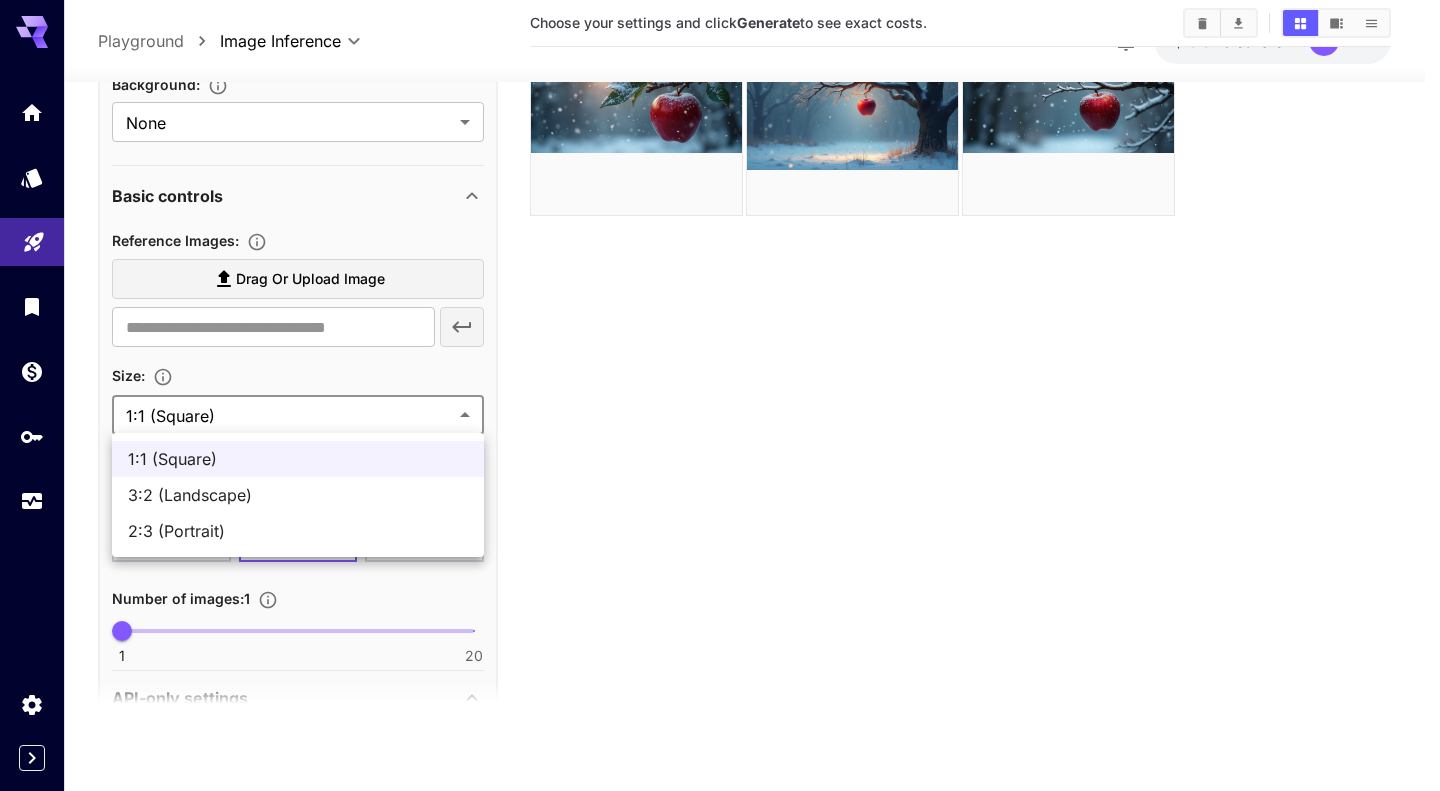 click at bounding box center [720, 395] 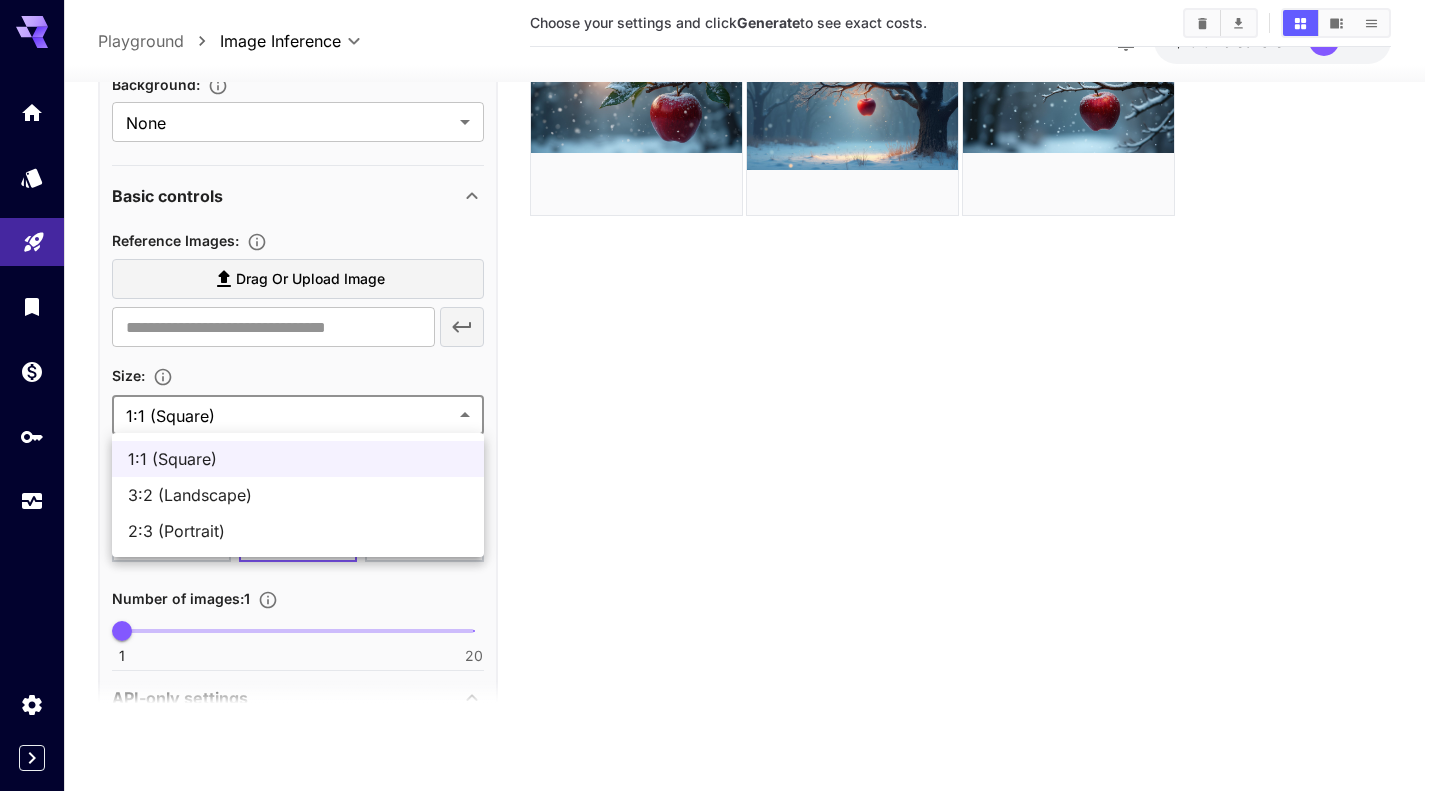 click on "**********" at bounding box center [720, 316] 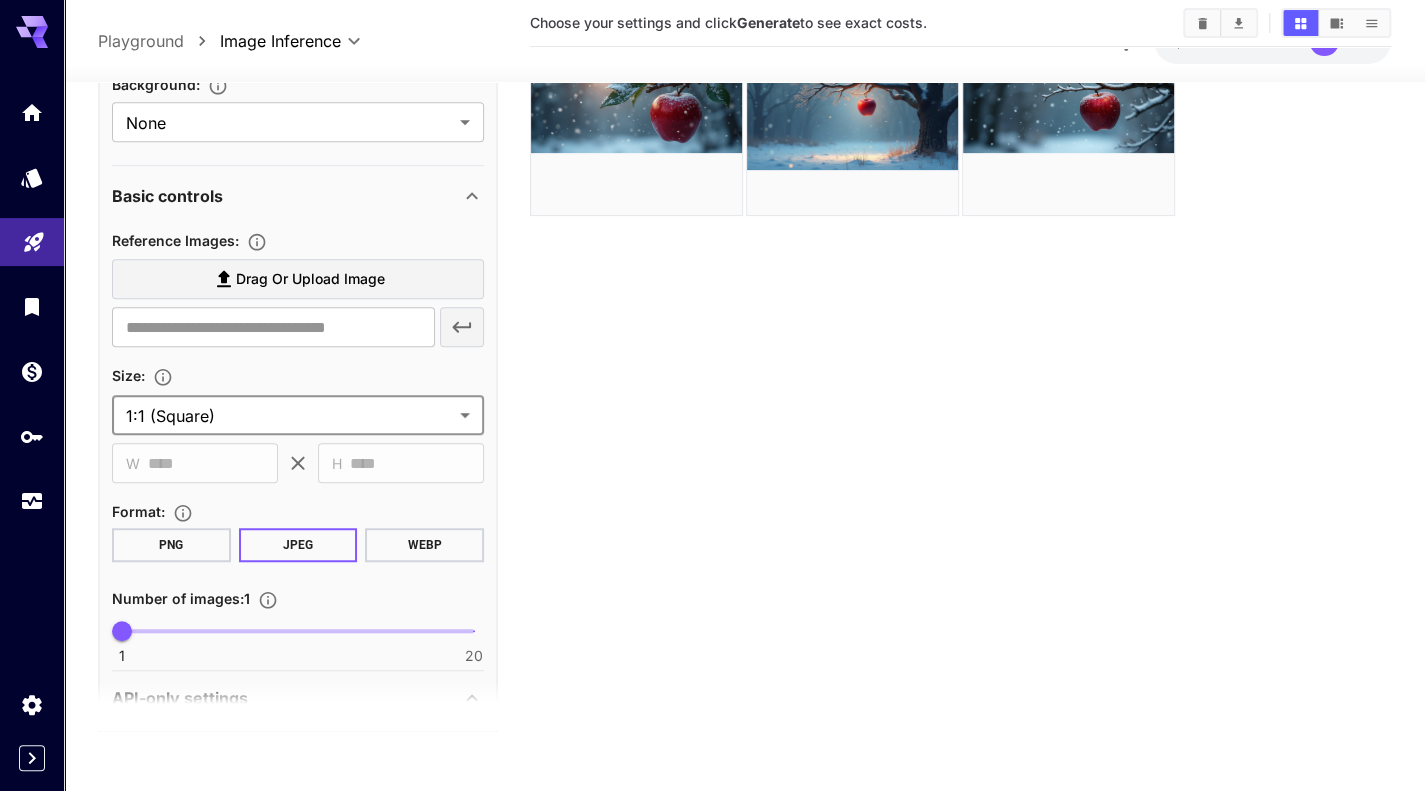 click on "Size :" at bounding box center [298, 375] 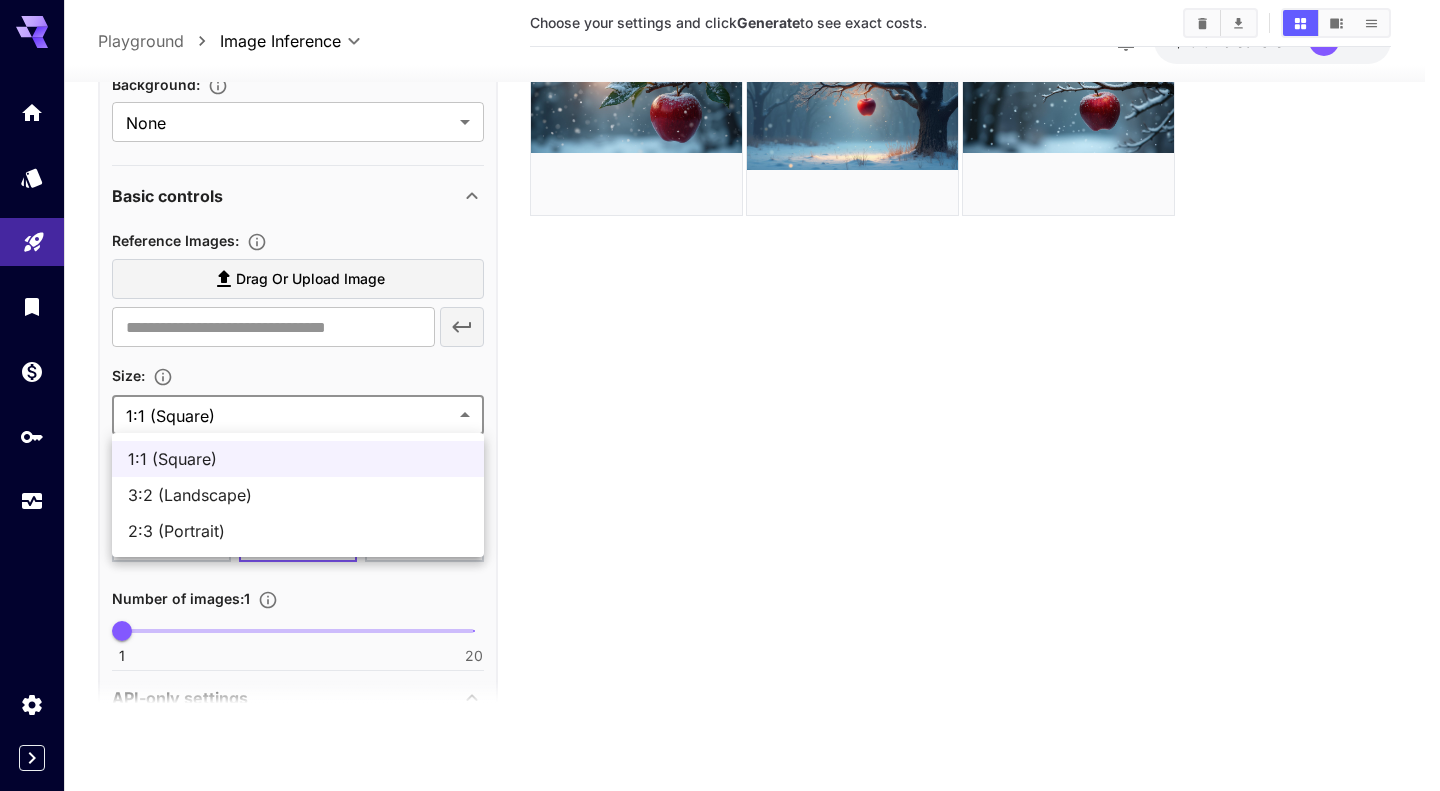 click on "**********" at bounding box center (720, 316) 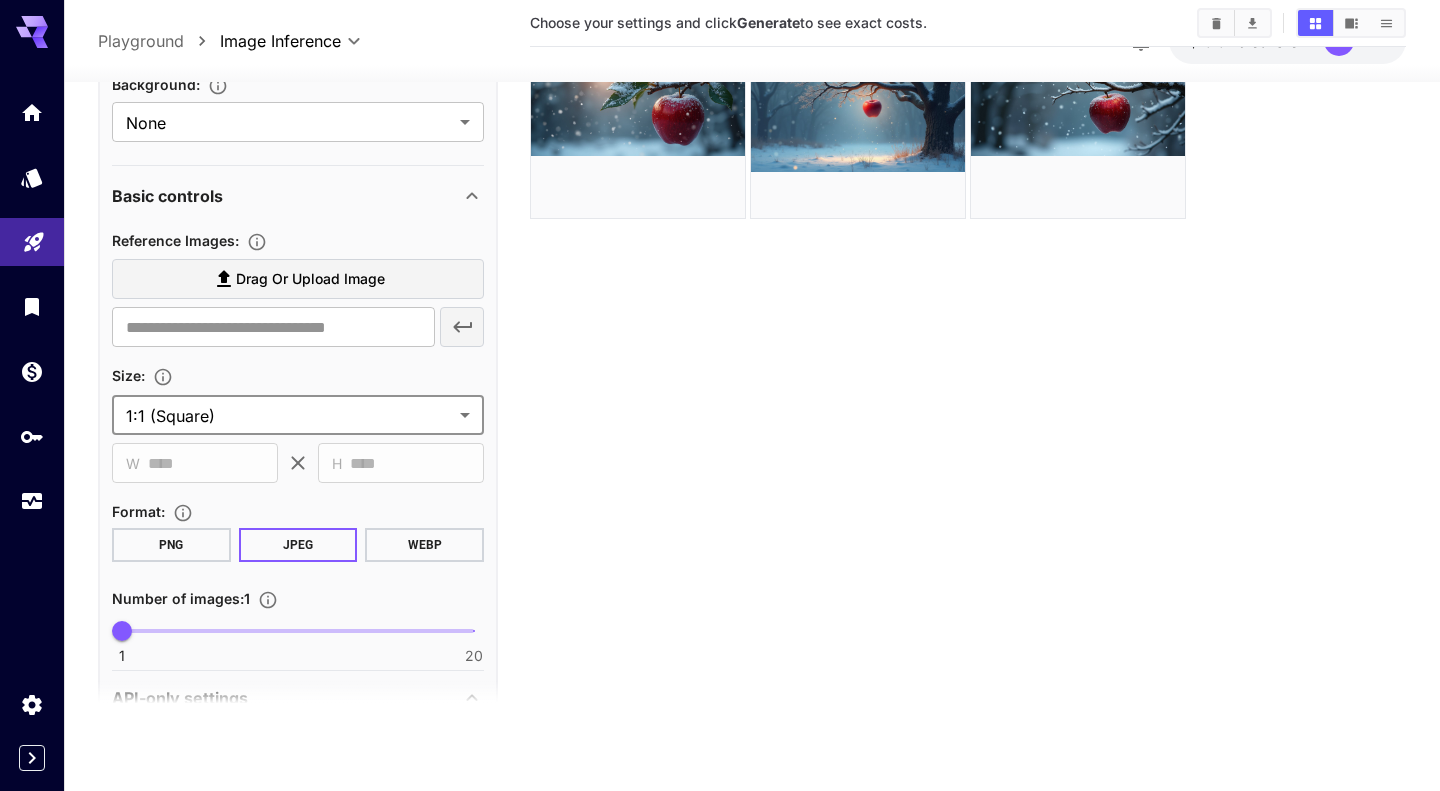 click on "**********" at bounding box center (720, 316) 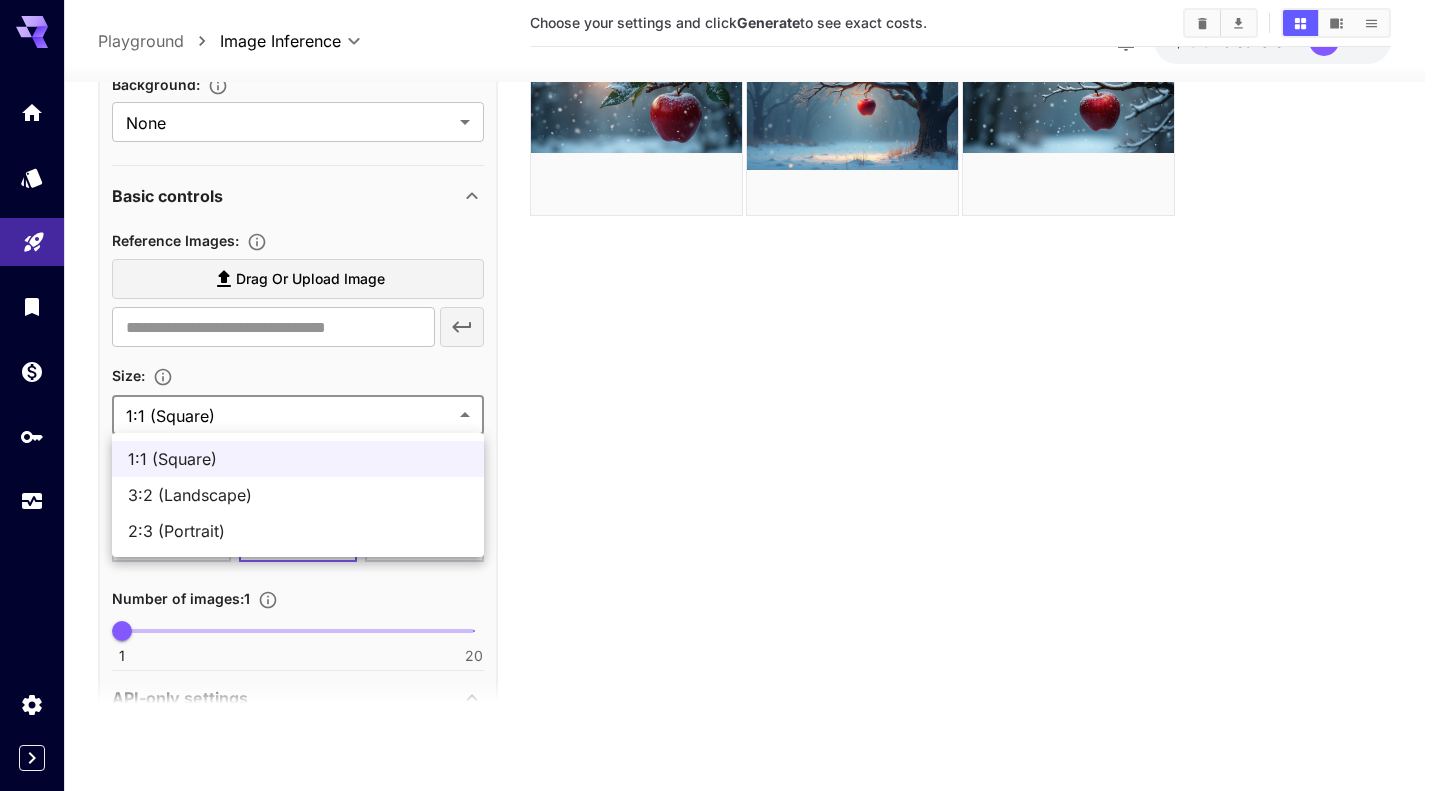 click at bounding box center [720, 395] 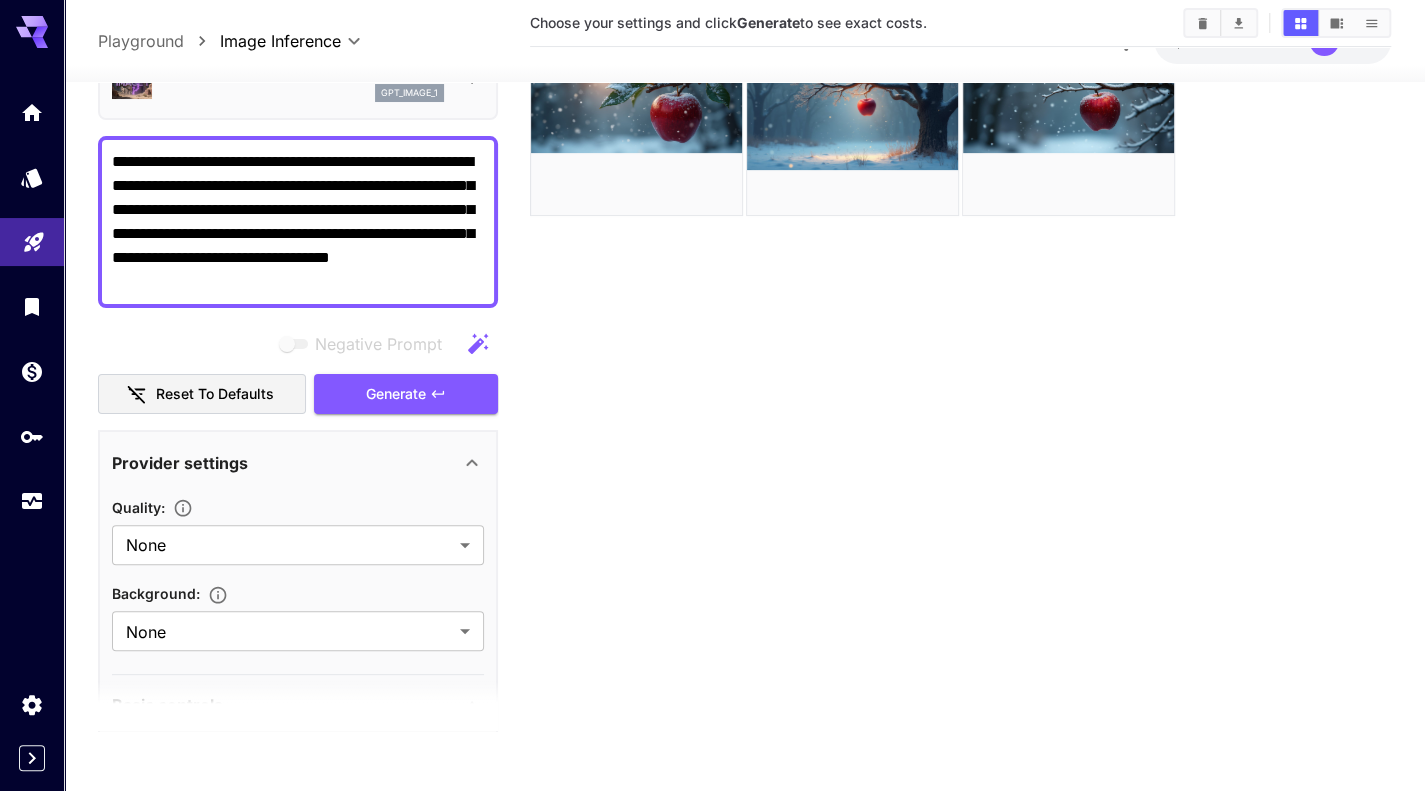 scroll, scrollTop: 0, scrollLeft: 0, axis: both 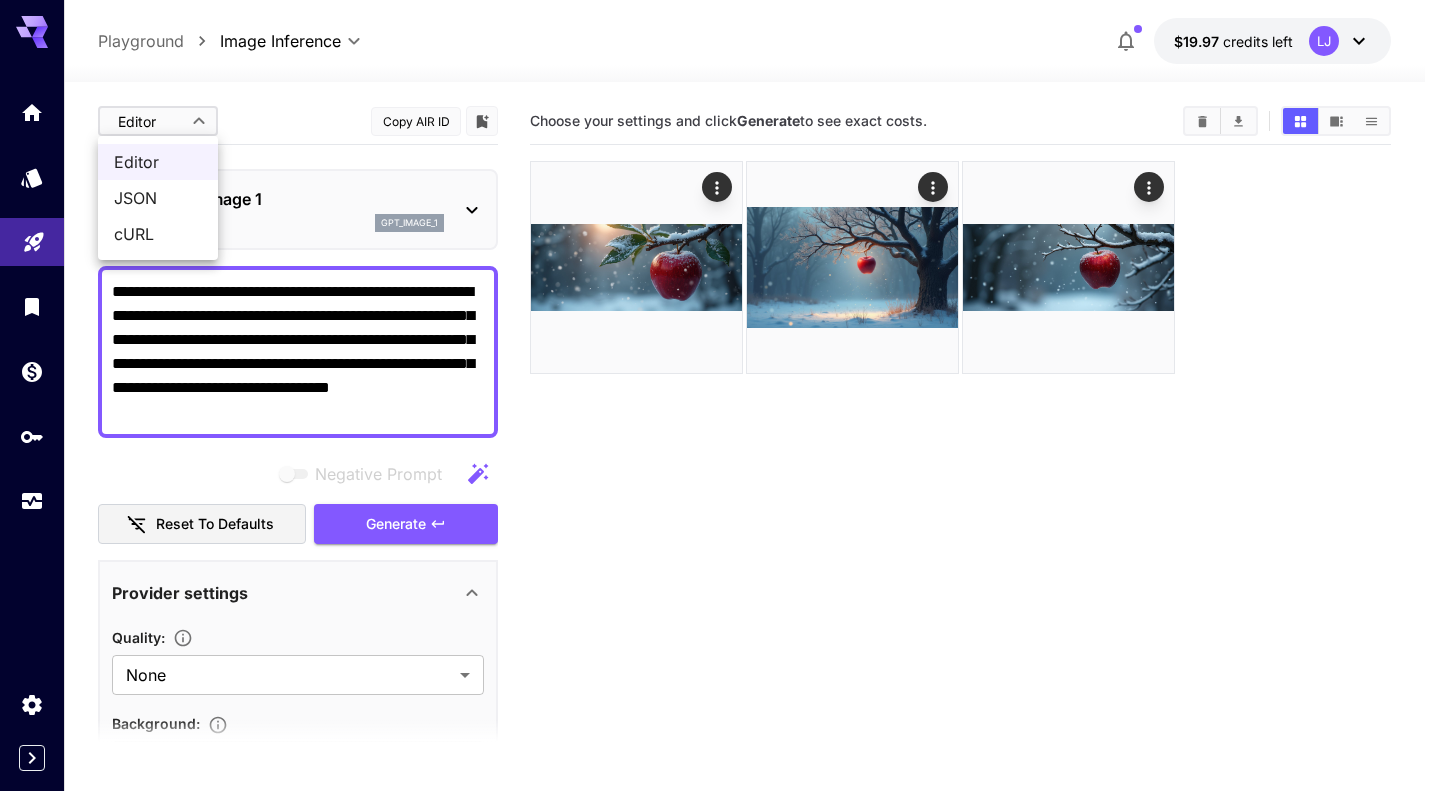 click on "**********" at bounding box center (720, 474) 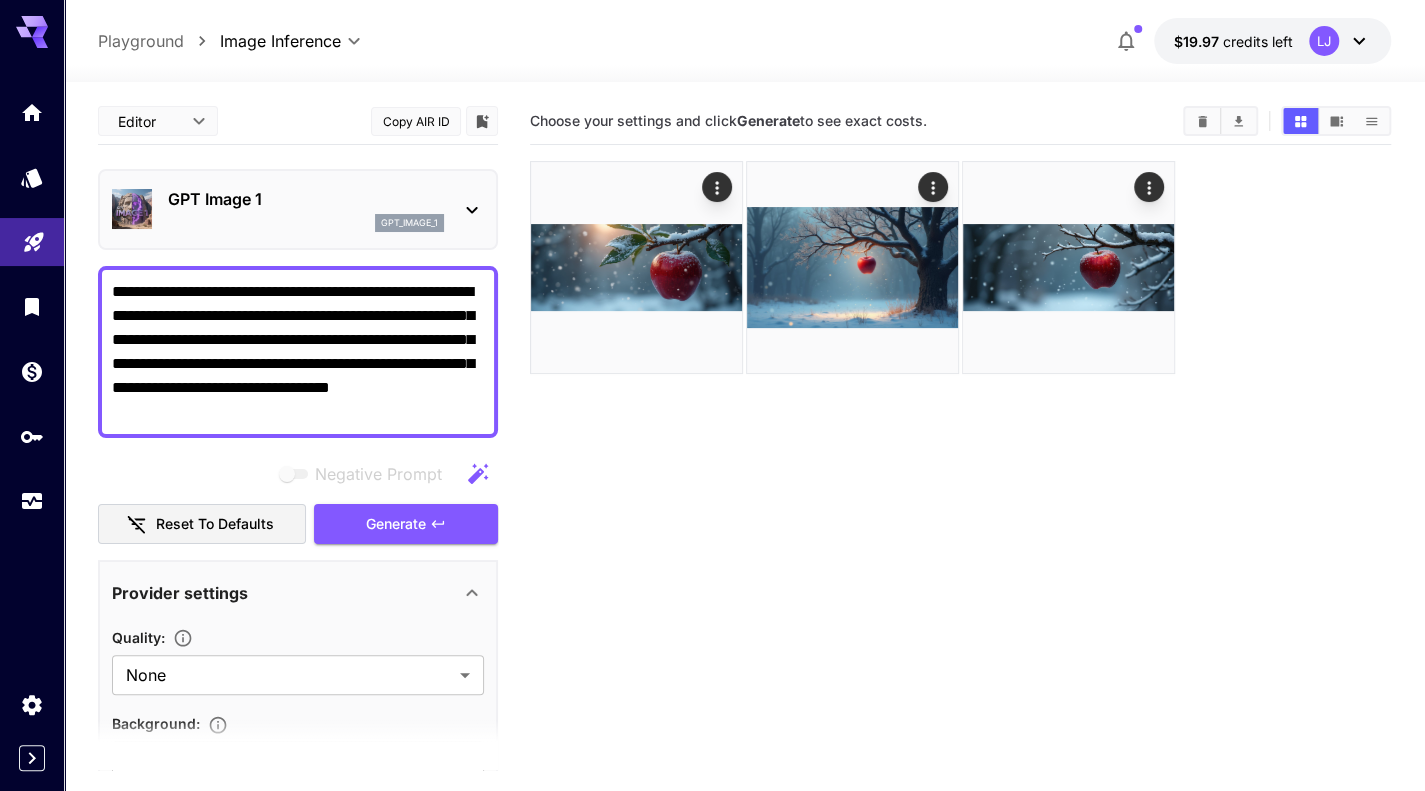 click on "Editor **** ​ Copy AIR ID" at bounding box center [298, 121] 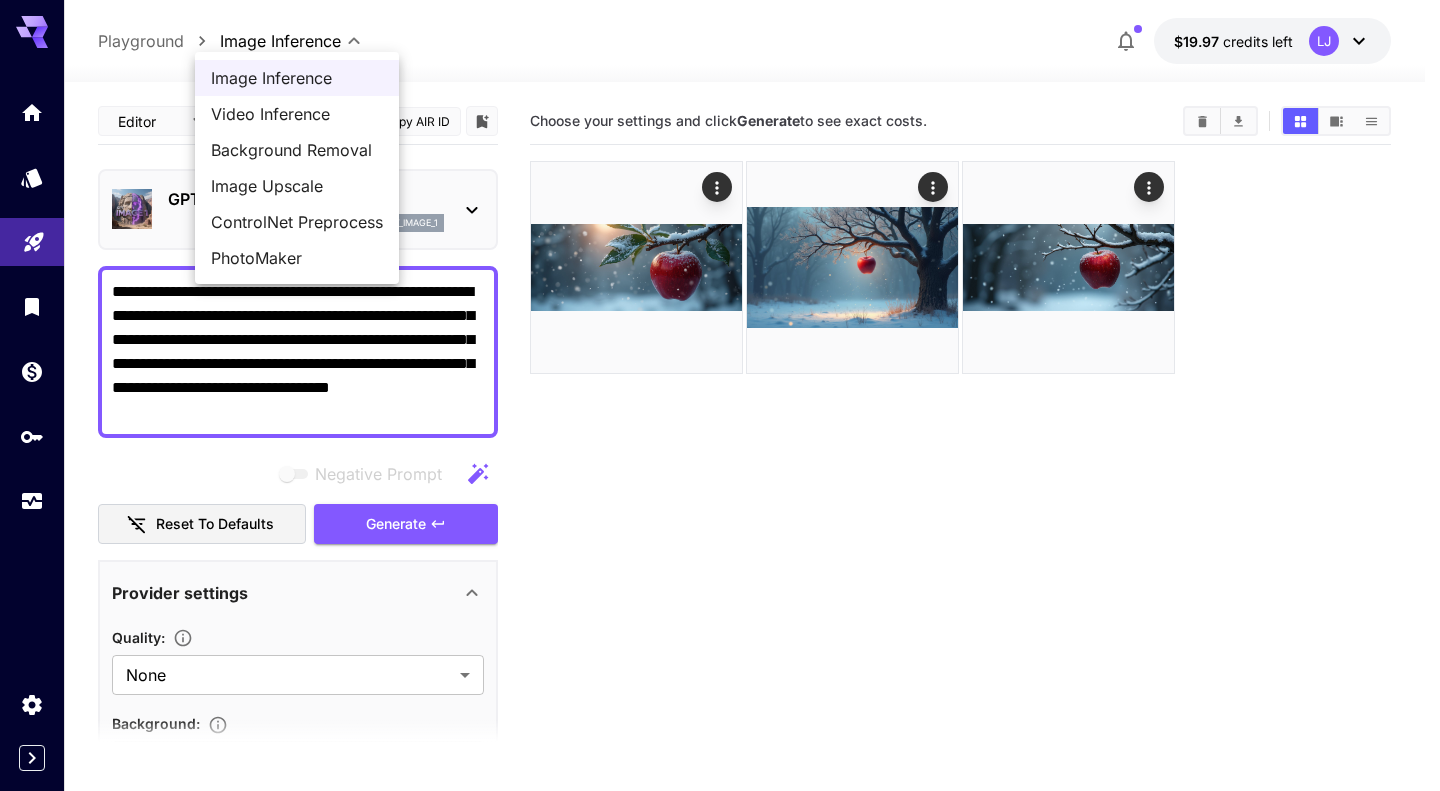 click on "**********" at bounding box center [720, 474] 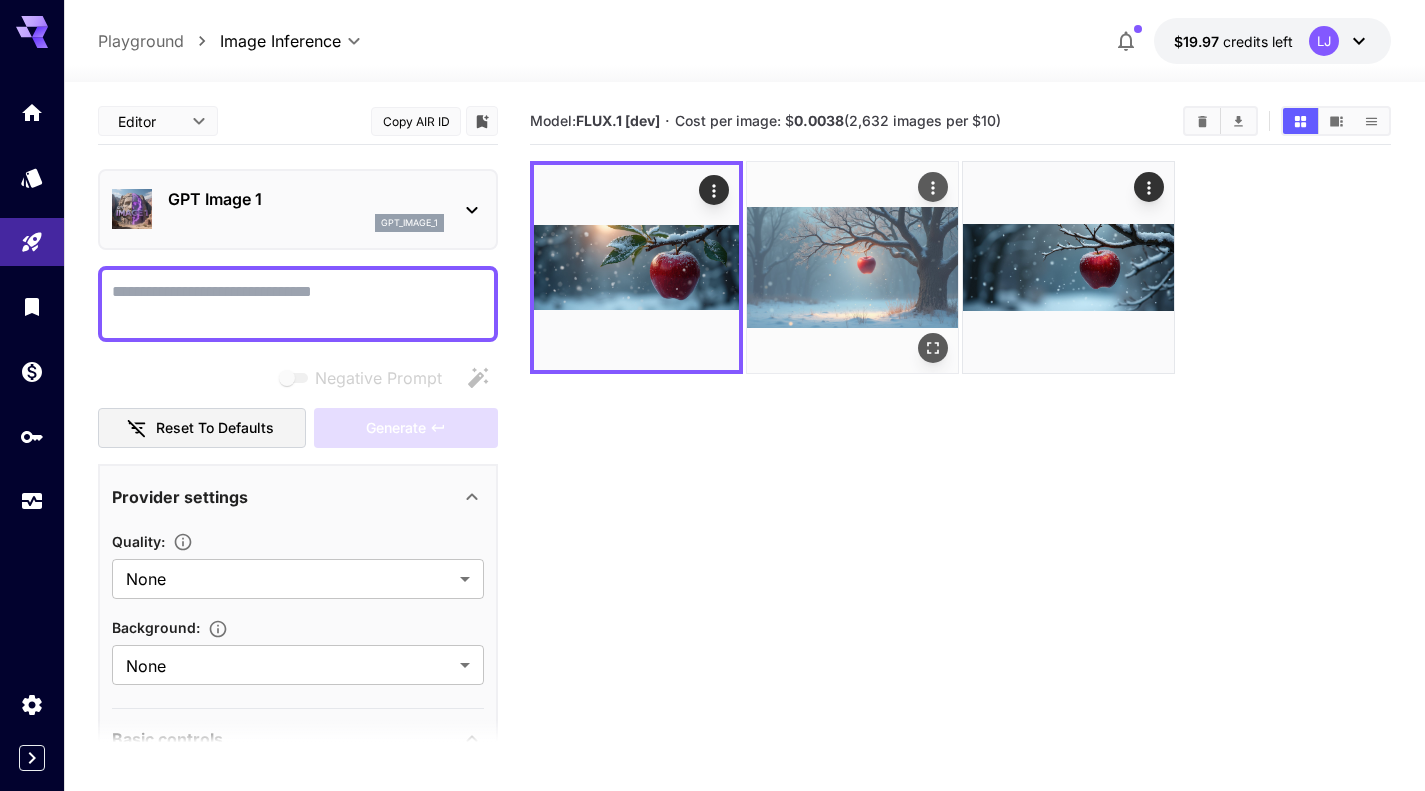 scroll, scrollTop: 0, scrollLeft: 0, axis: both 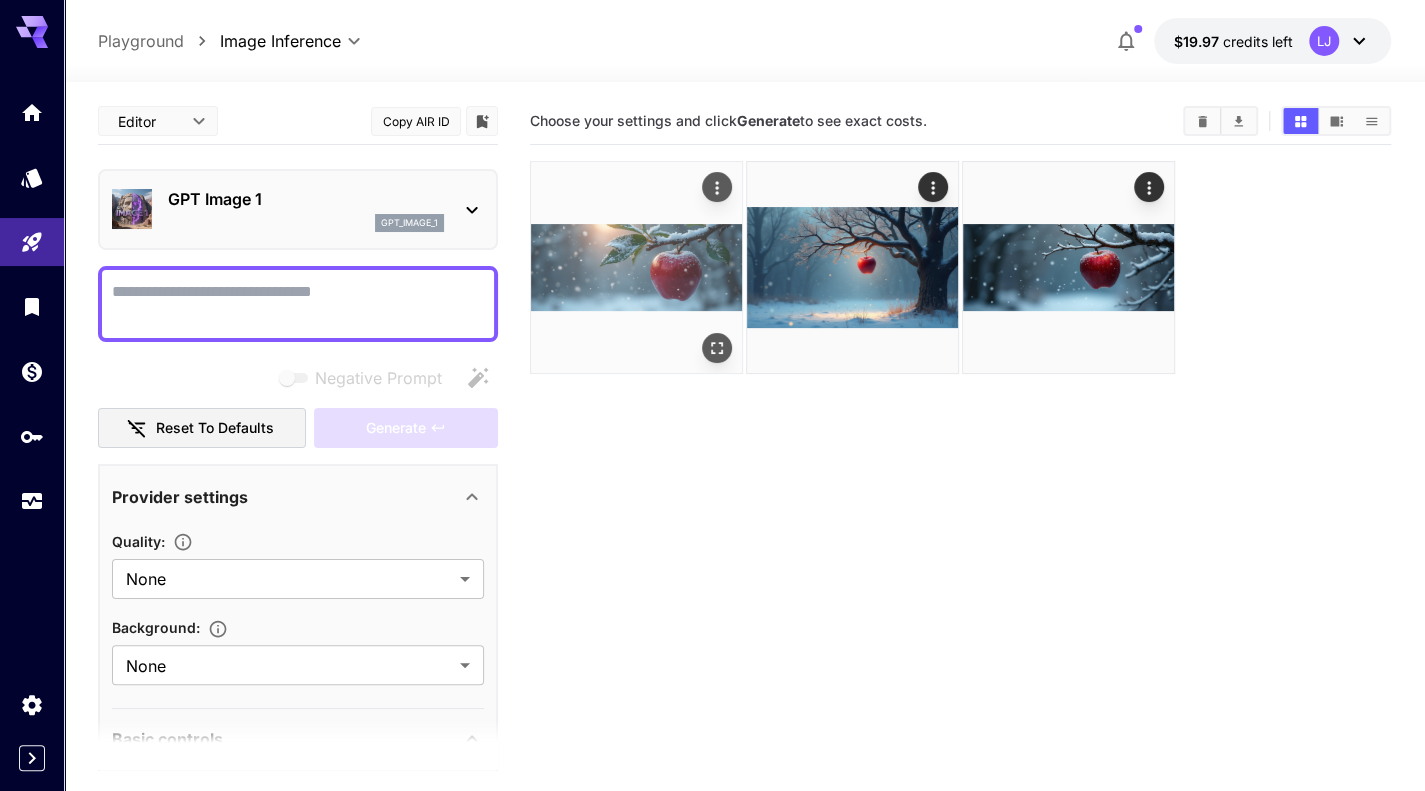 click at bounding box center [636, 267] 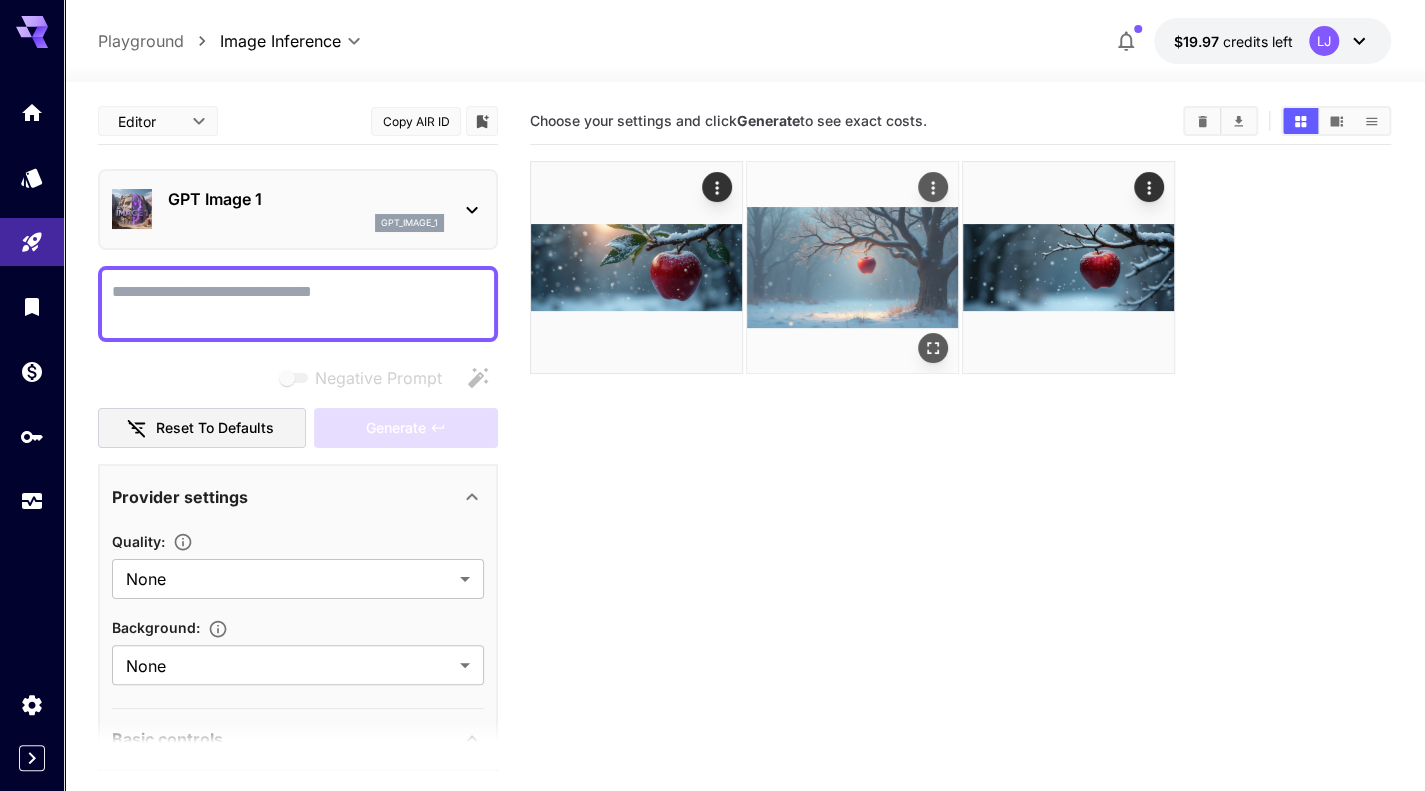 click at bounding box center (852, 267) 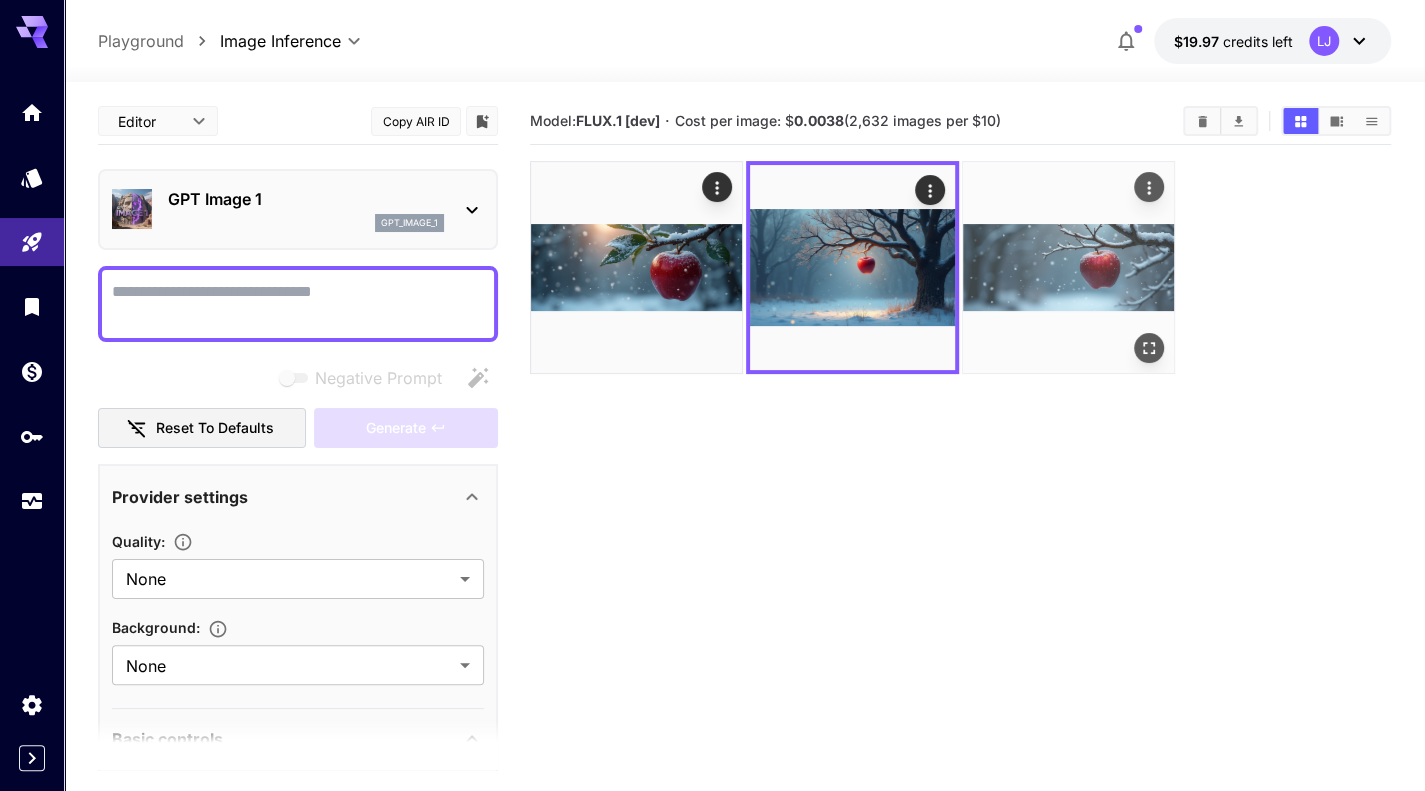 click at bounding box center [1068, 267] 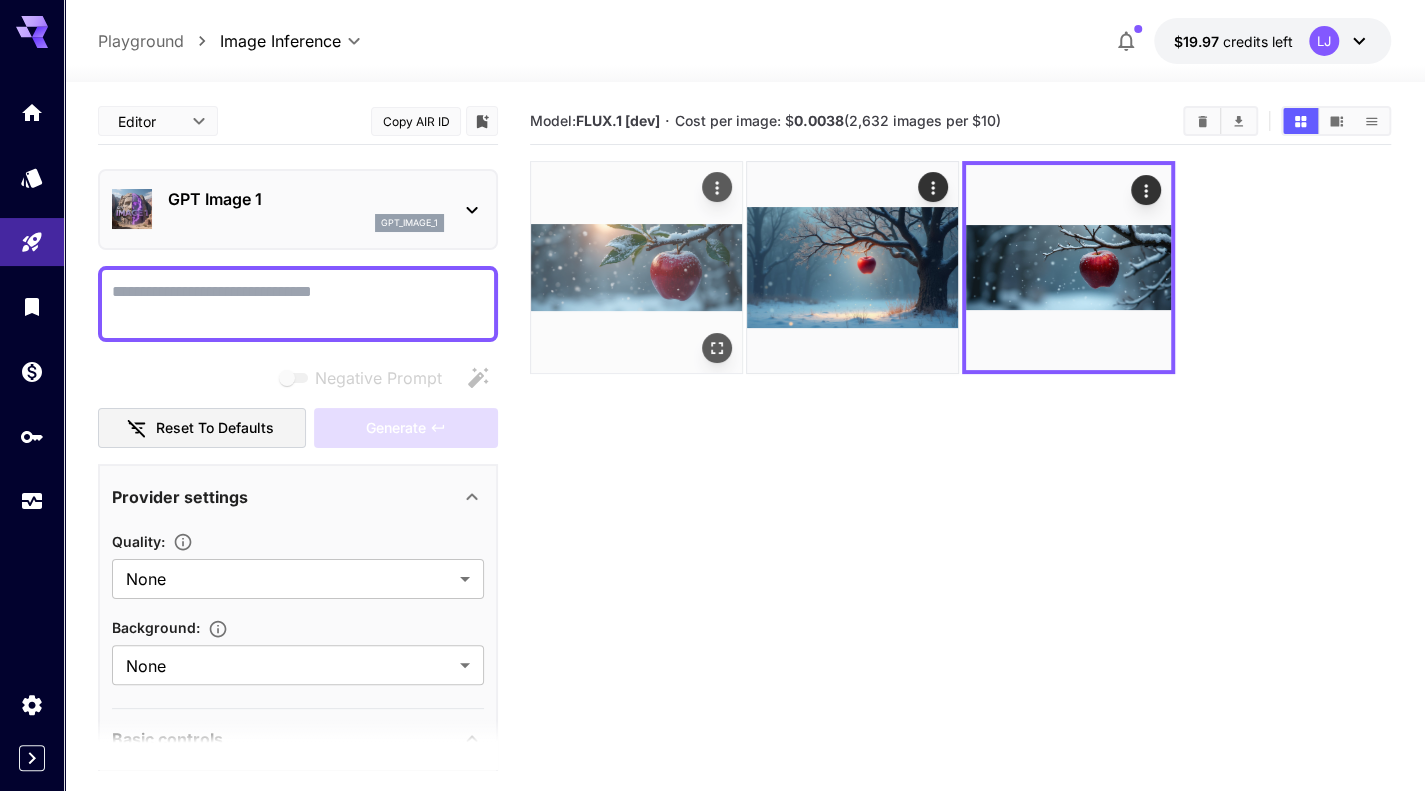 click at bounding box center [636, 267] 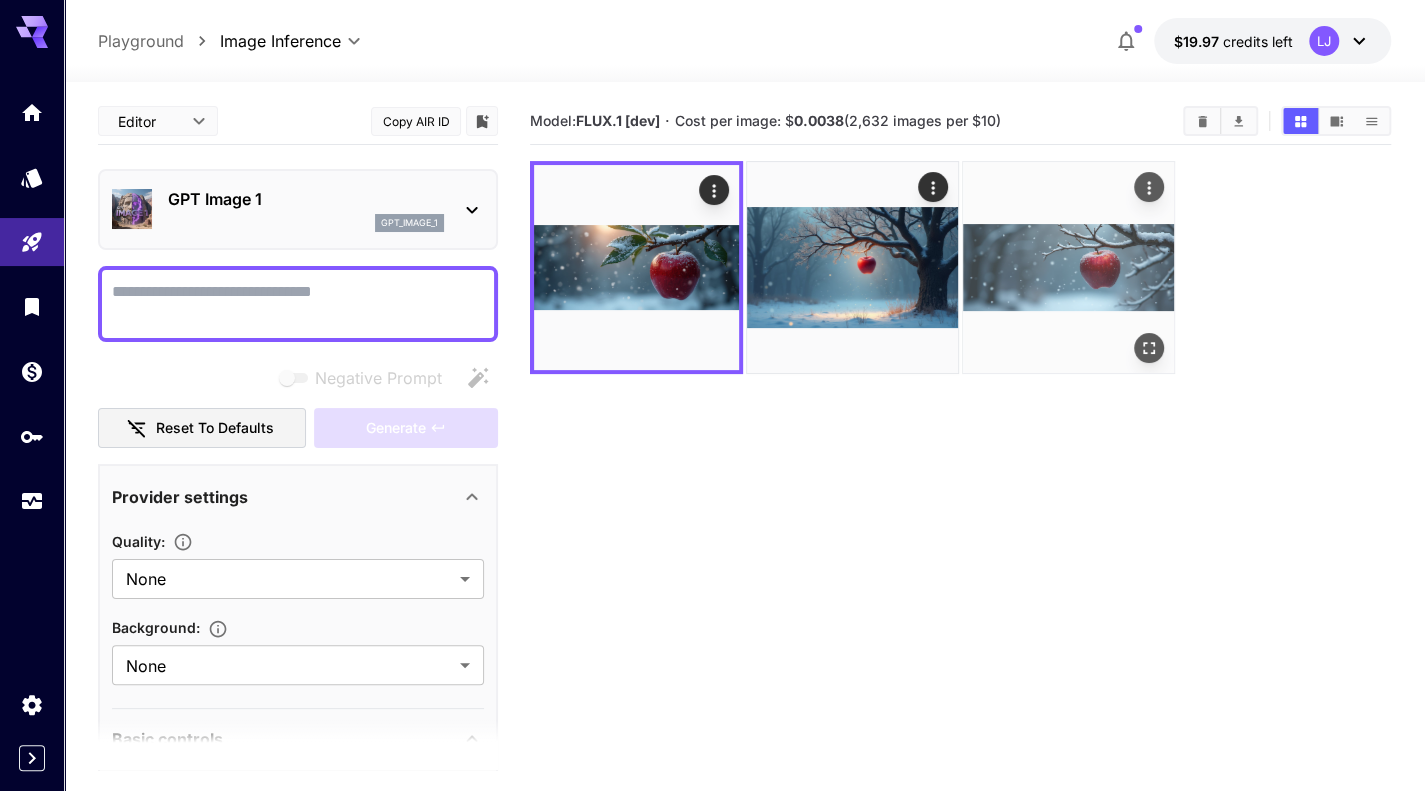 drag, startPoint x: 982, startPoint y: 535, endPoint x: 1100, endPoint y: 333, distance: 233.94017 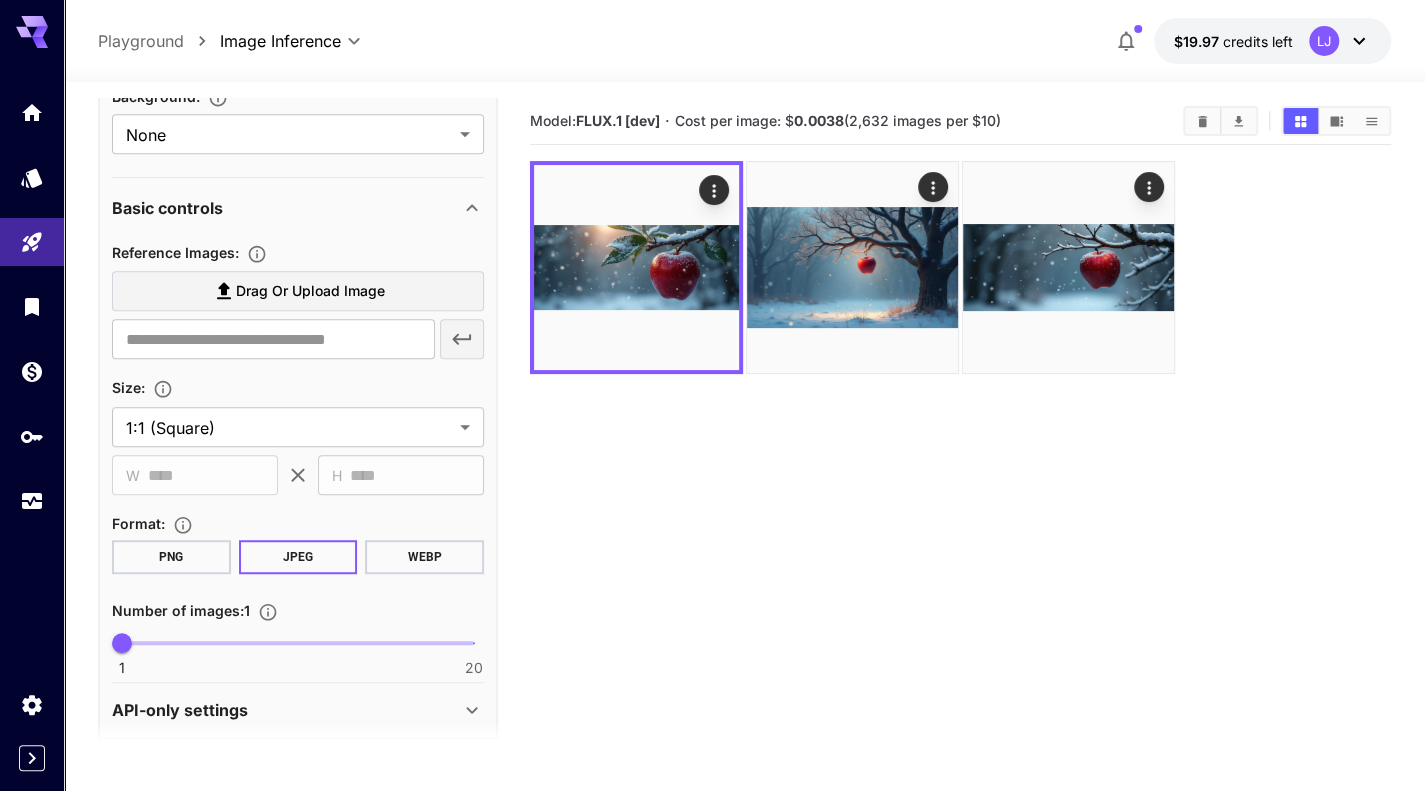 scroll, scrollTop: 547, scrollLeft: 0, axis: vertical 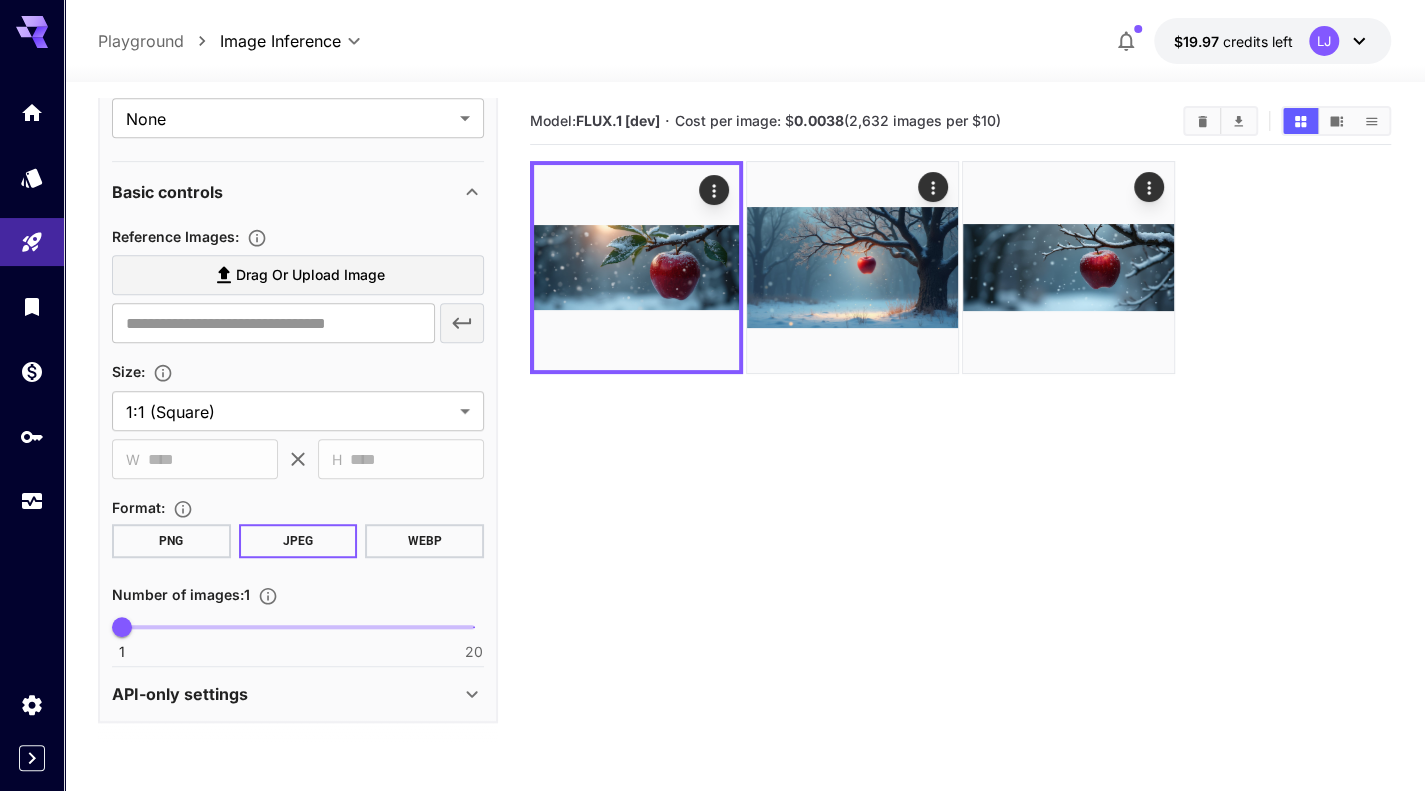 click on "Model:  FLUX.1 [dev] · Cost per image: $ 0.0038  (2,632 images per $10)" at bounding box center (960, 493) 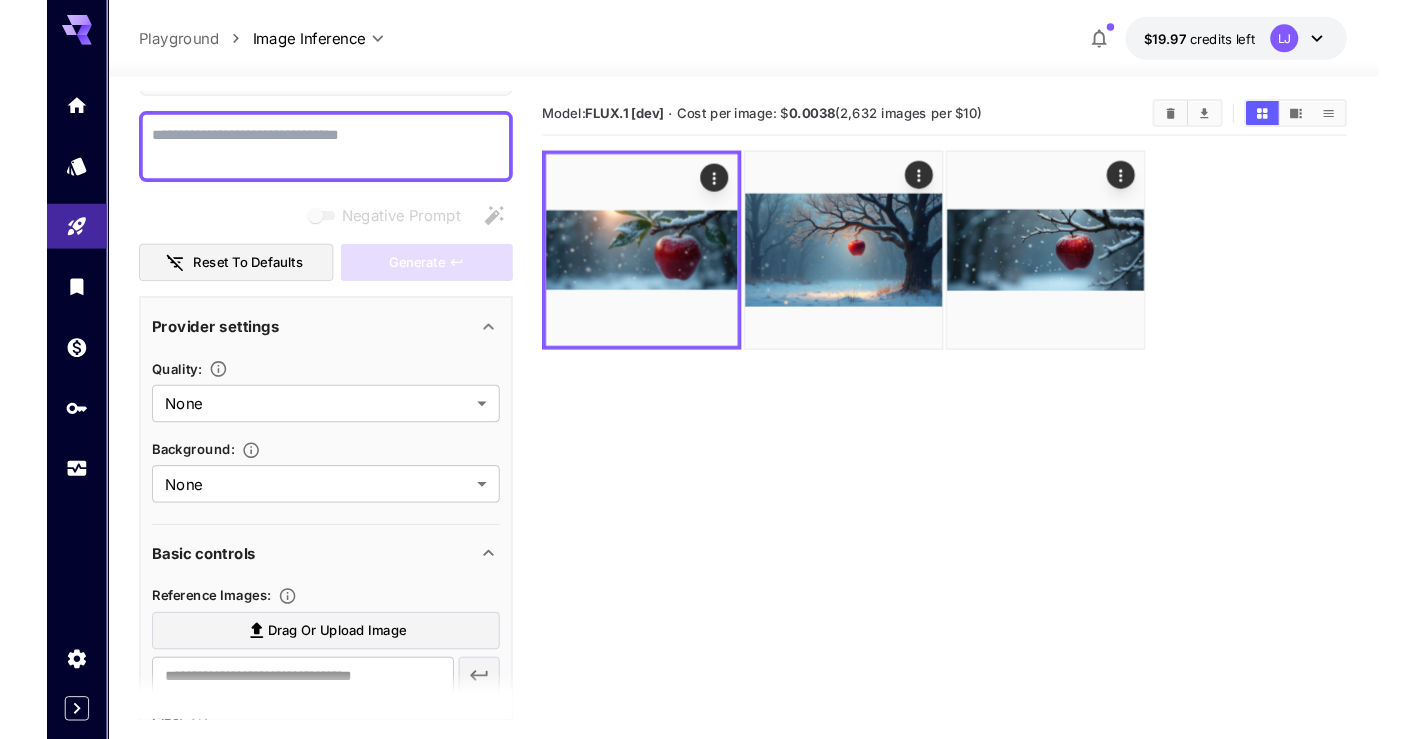 scroll, scrollTop: 0, scrollLeft: 0, axis: both 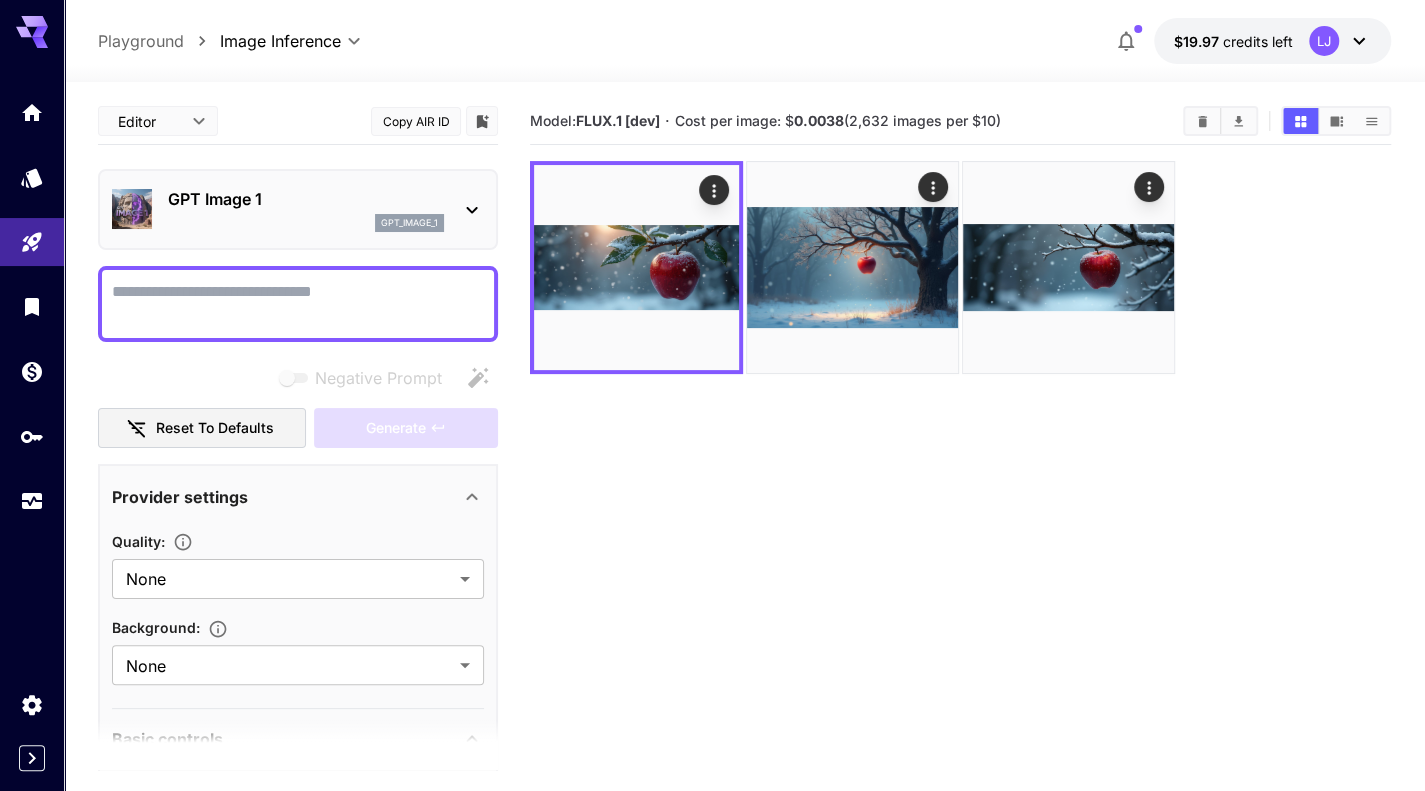 click 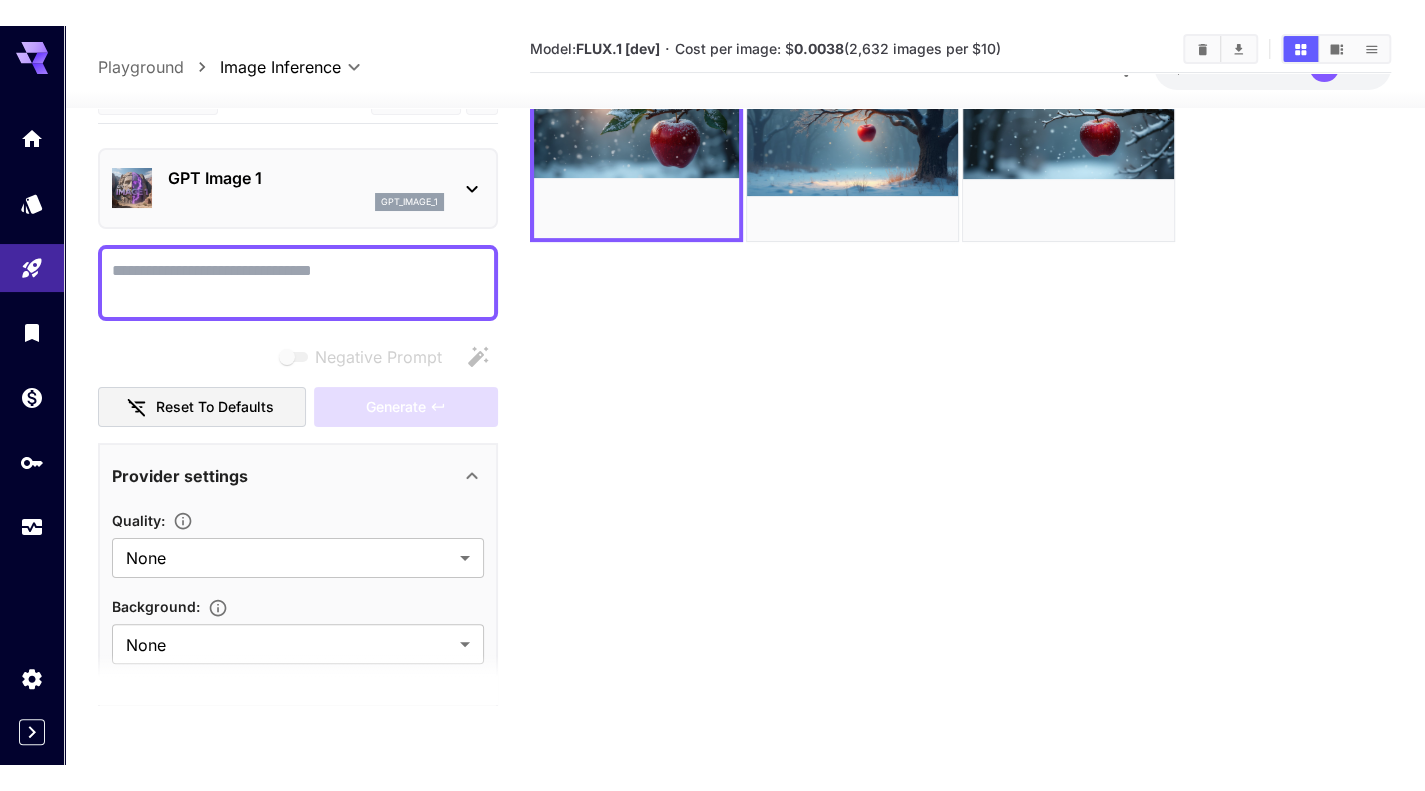scroll, scrollTop: 0, scrollLeft: 0, axis: both 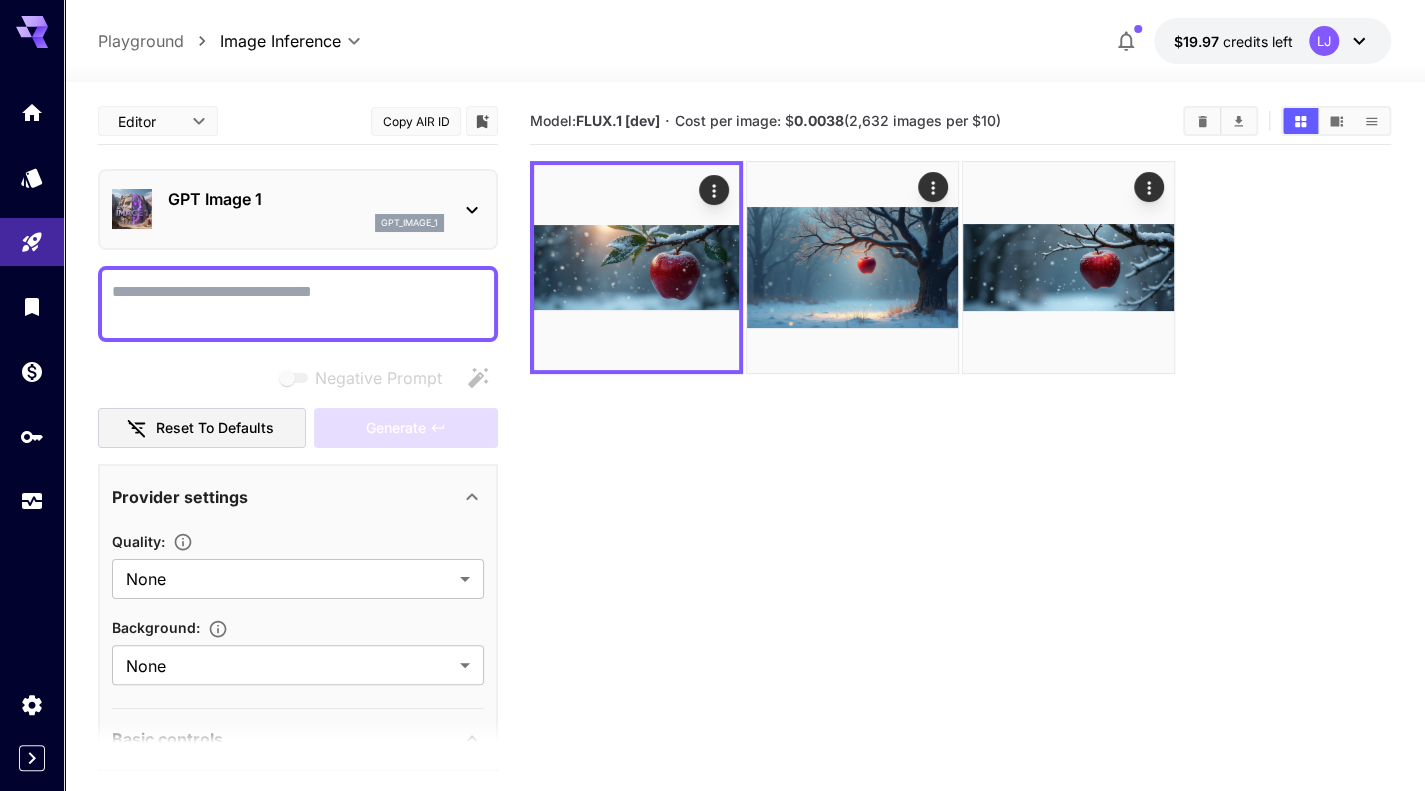 click 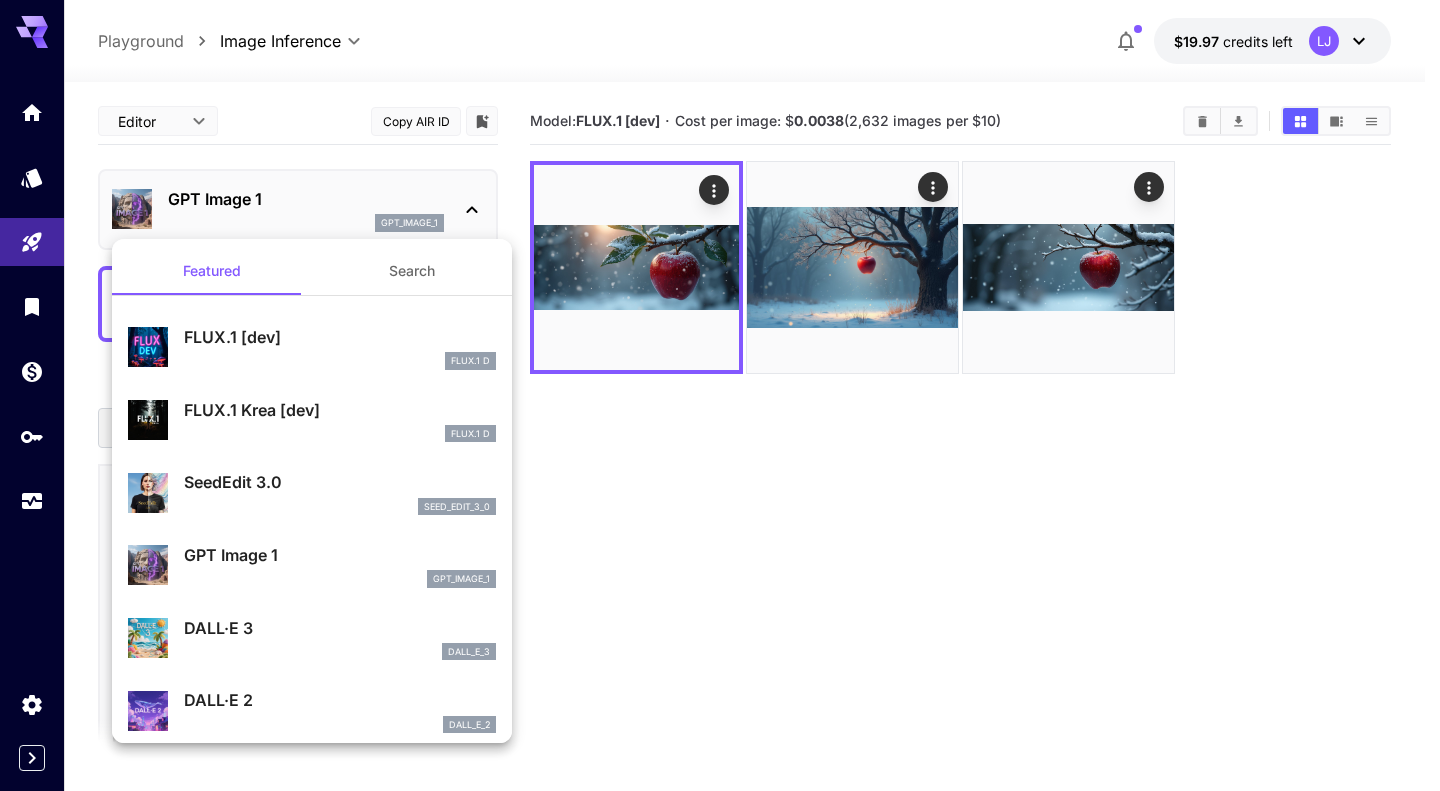 click on "FLUX.1 [dev] FLUX.1 D" at bounding box center (340, 347) 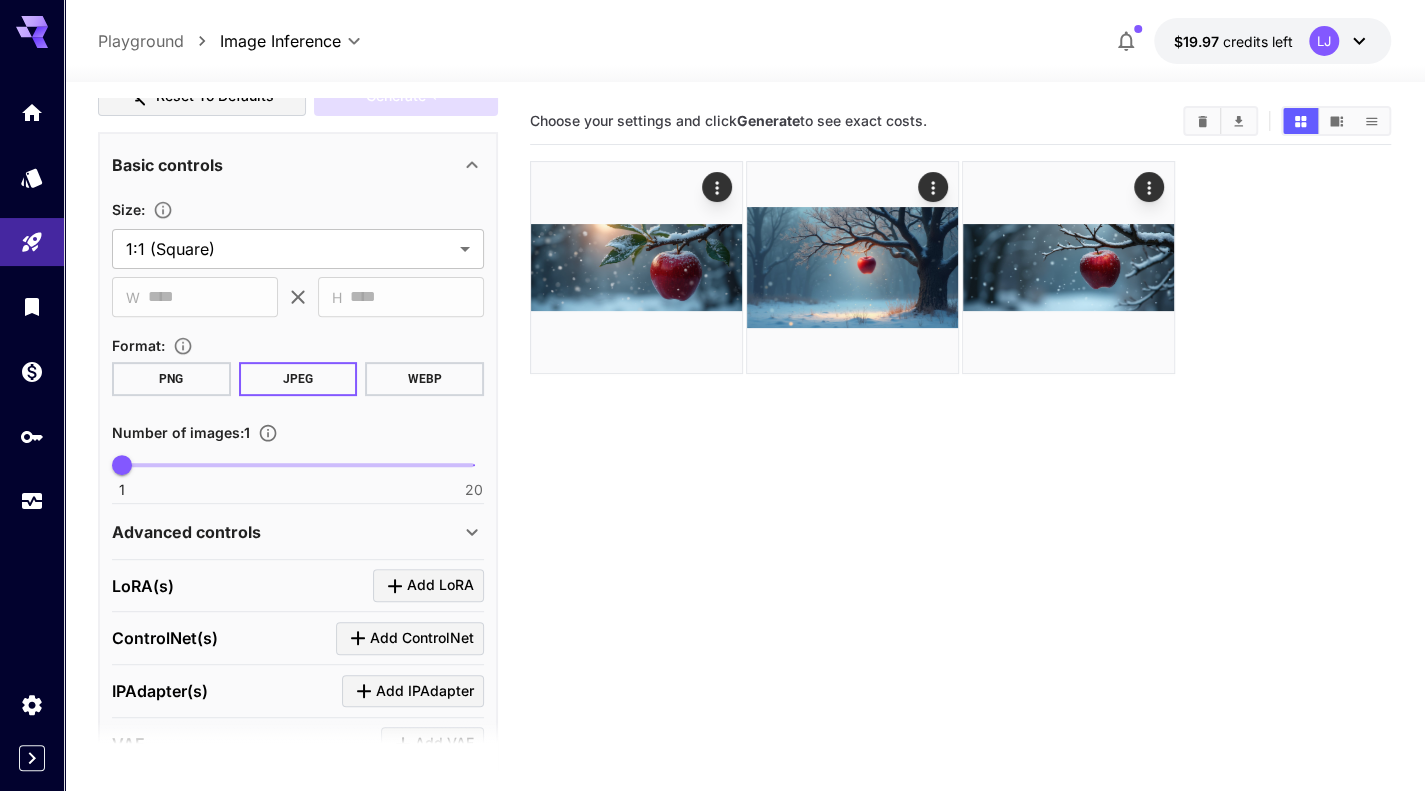 scroll, scrollTop: 300, scrollLeft: 0, axis: vertical 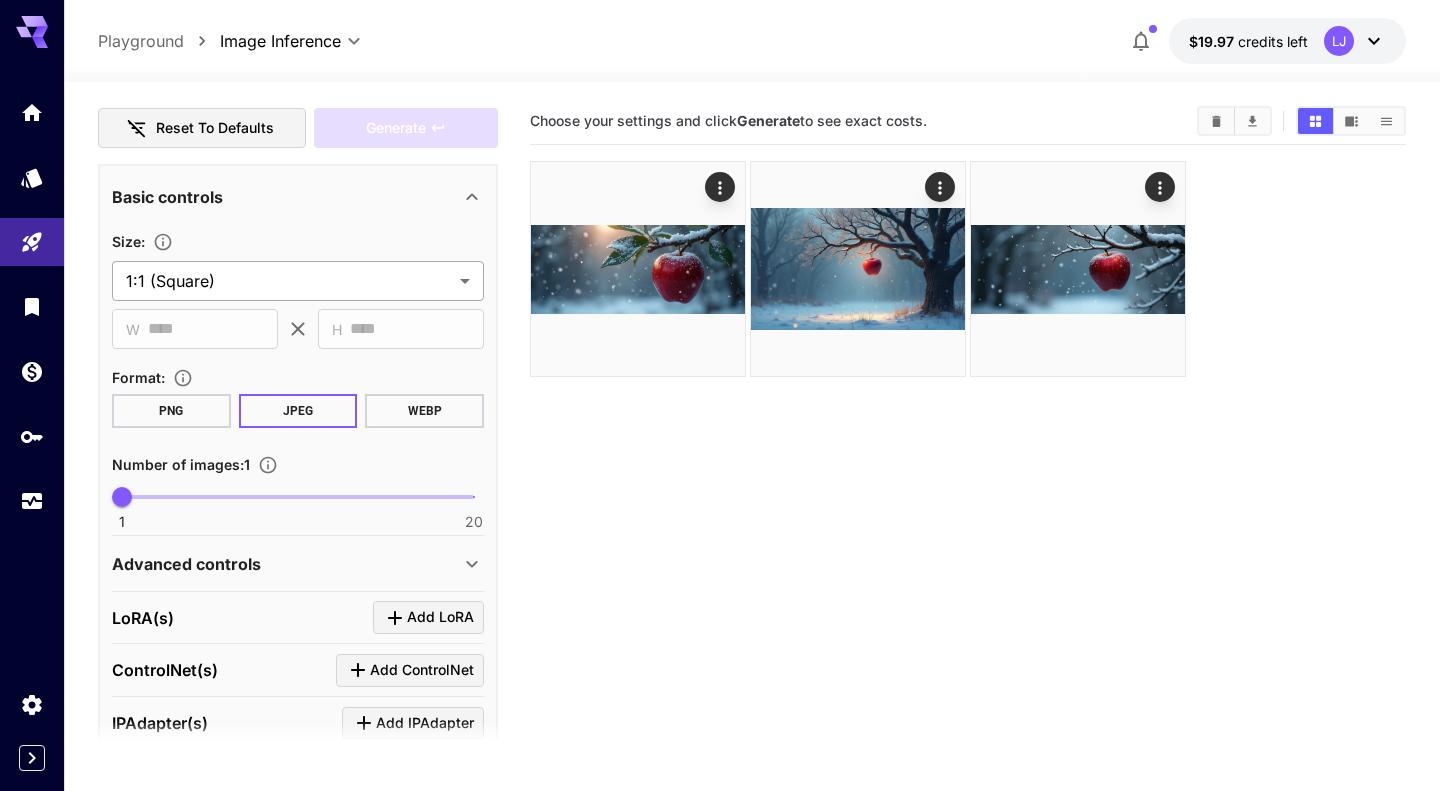 click on "**********" at bounding box center (720, 474) 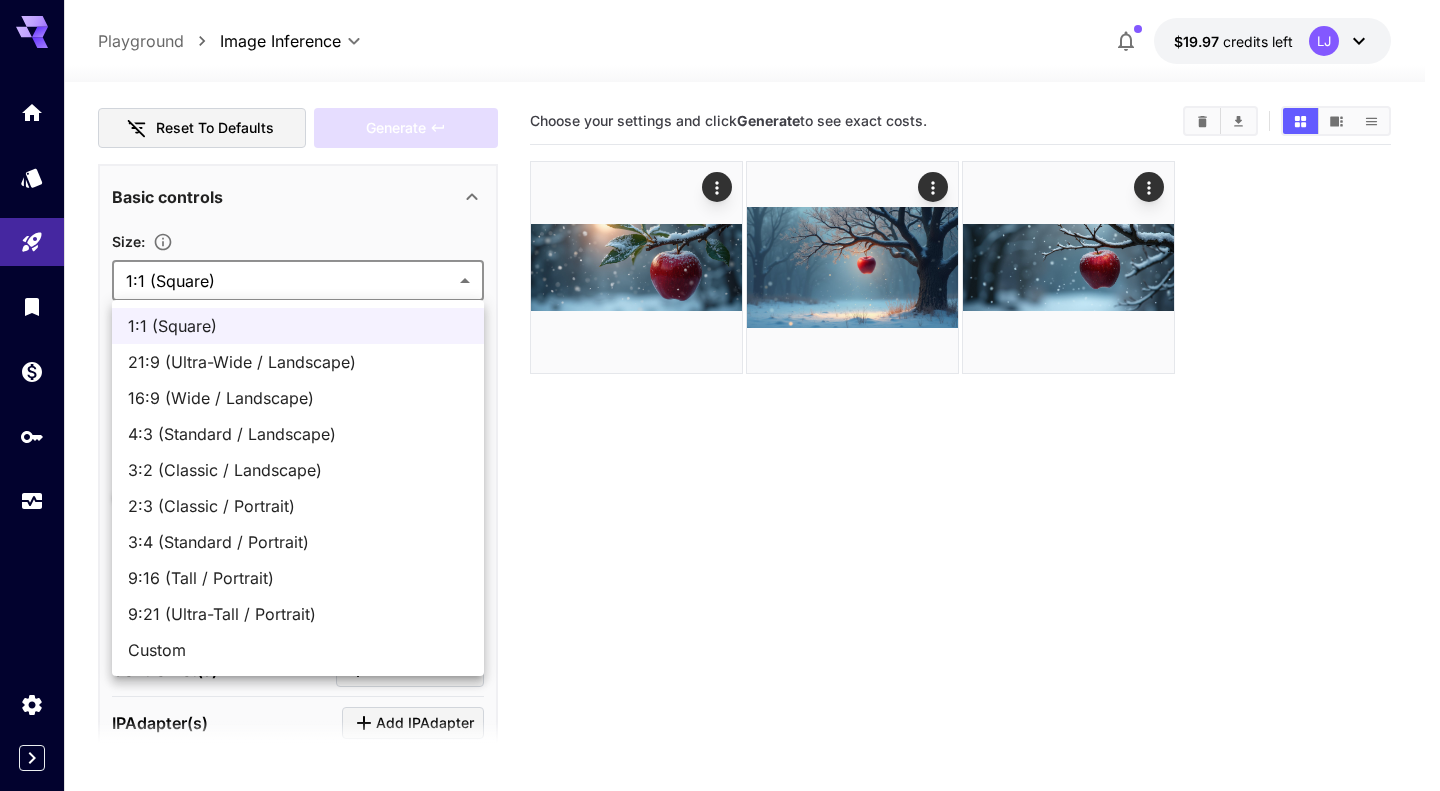 click at bounding box center [720, 395] 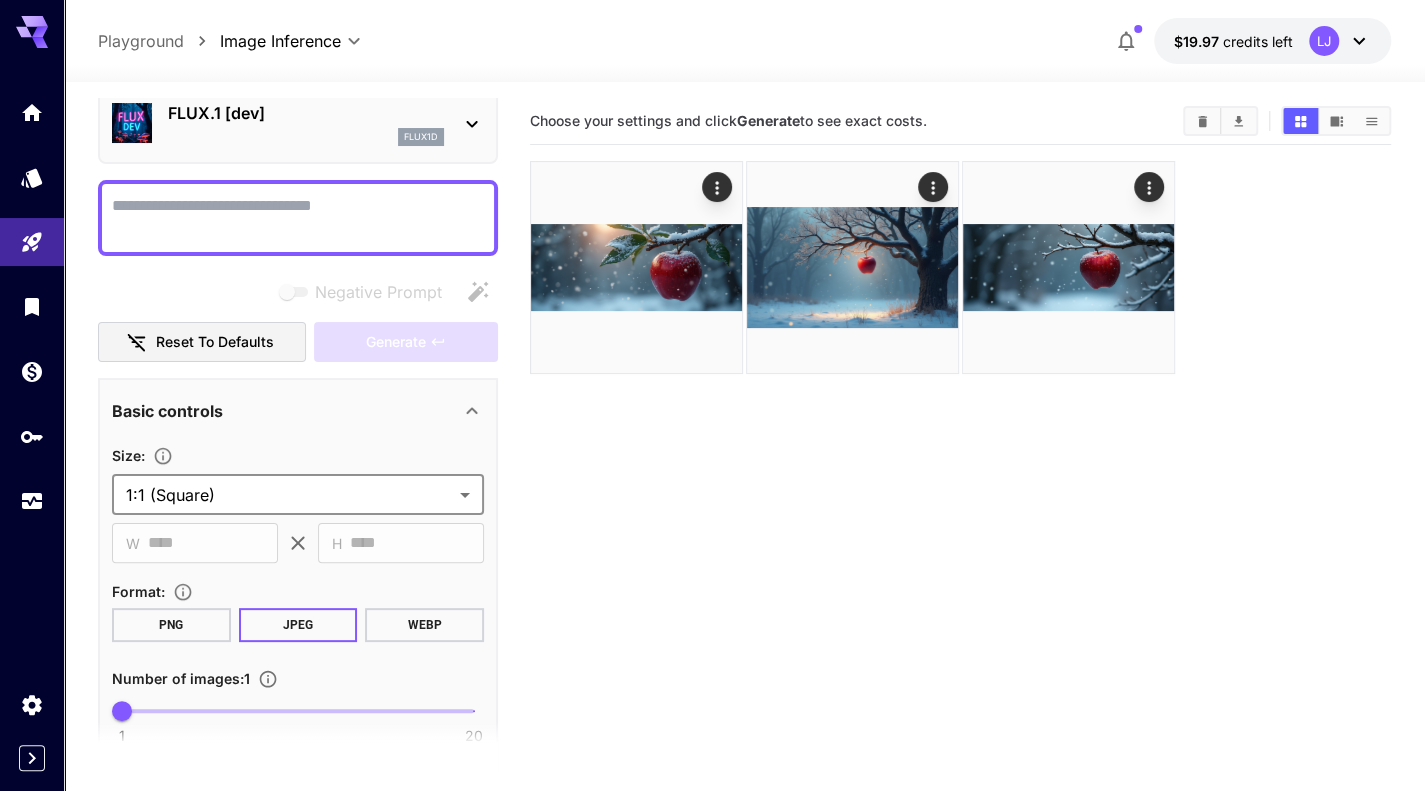 scroll, scrollTop: 0, scrollLeft: 0, axis: both 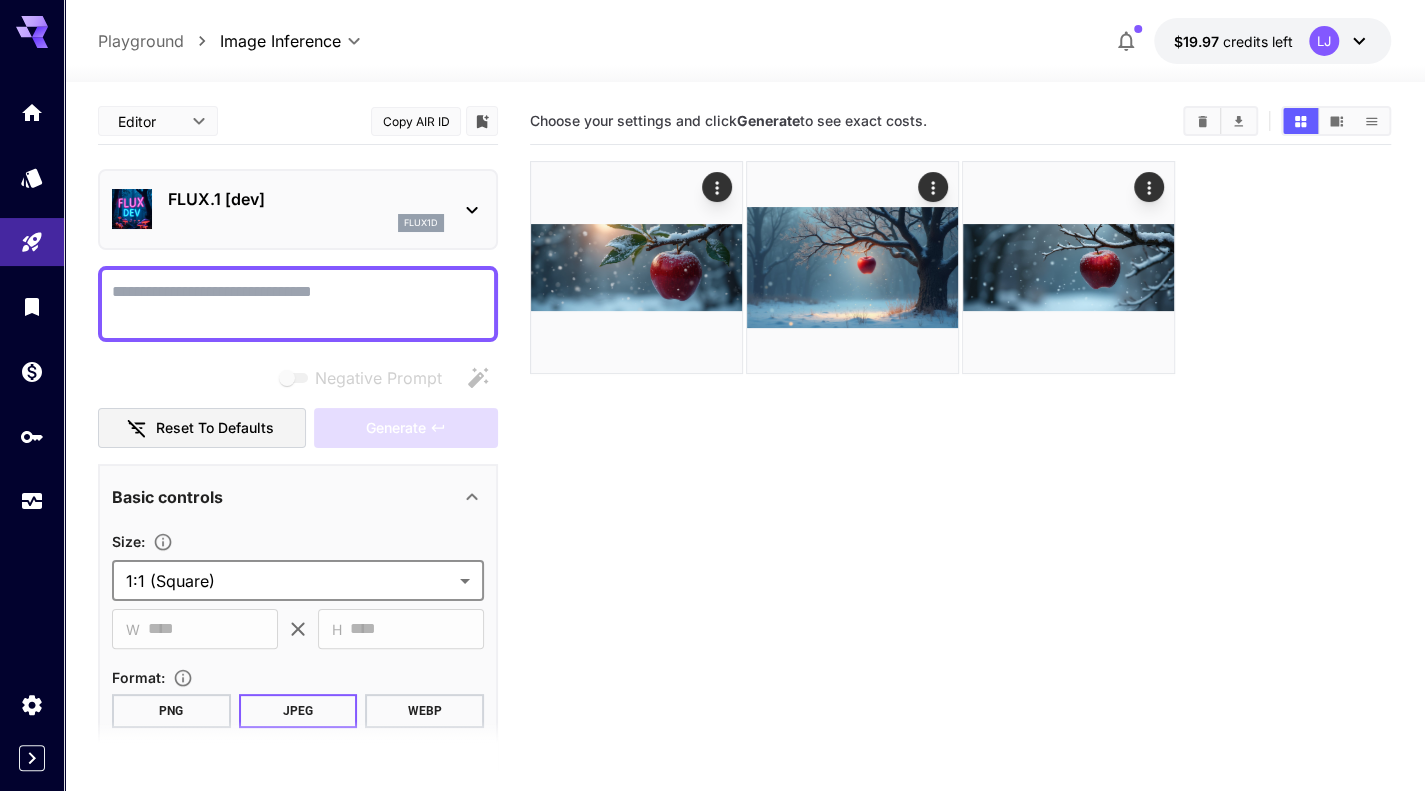 click 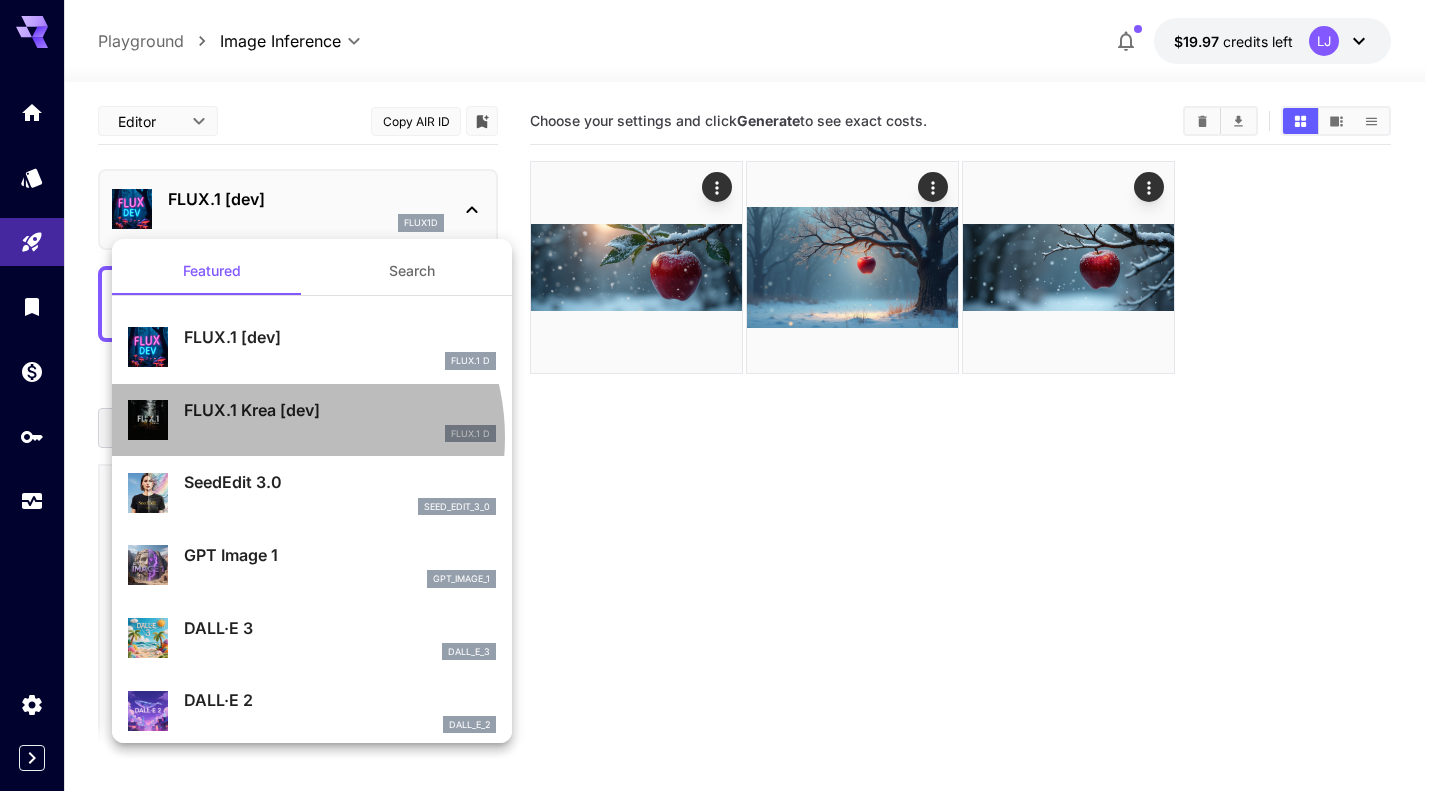 click on "FLUX.1 D" at bounding box center (340, 434) 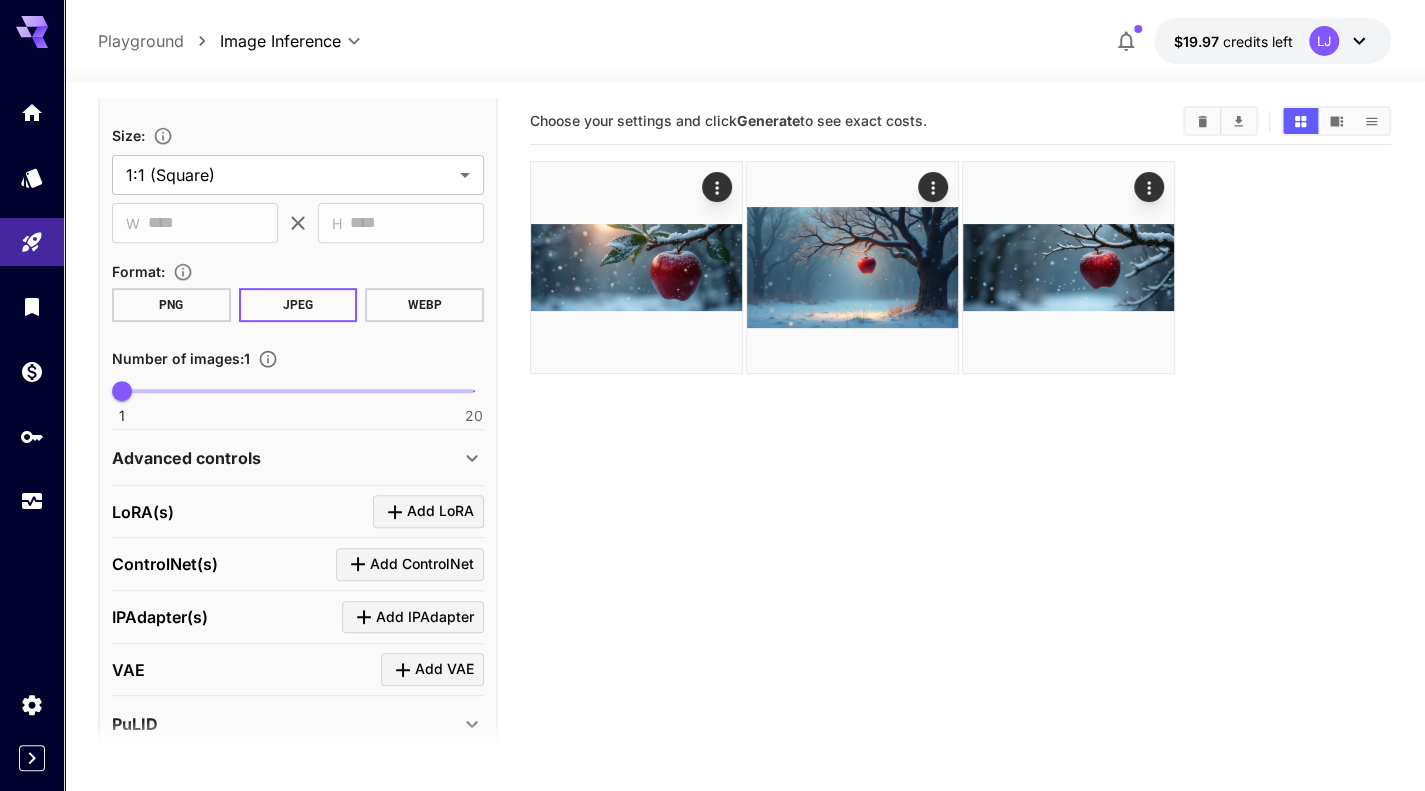 scroll, scrollTop: 243, scrollLeft: 0, axis: vertical 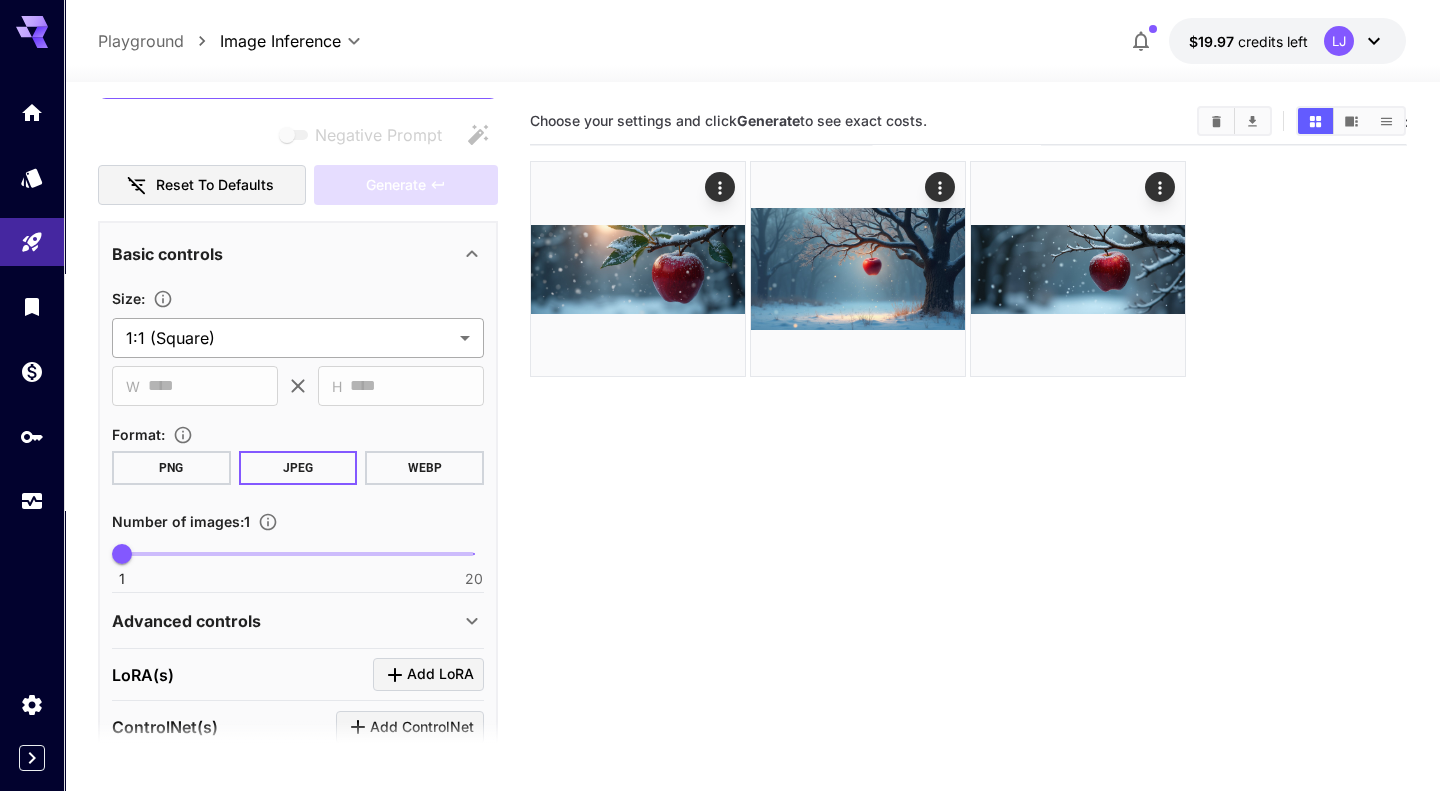 click on "**********" at bounding box center (720, 474) 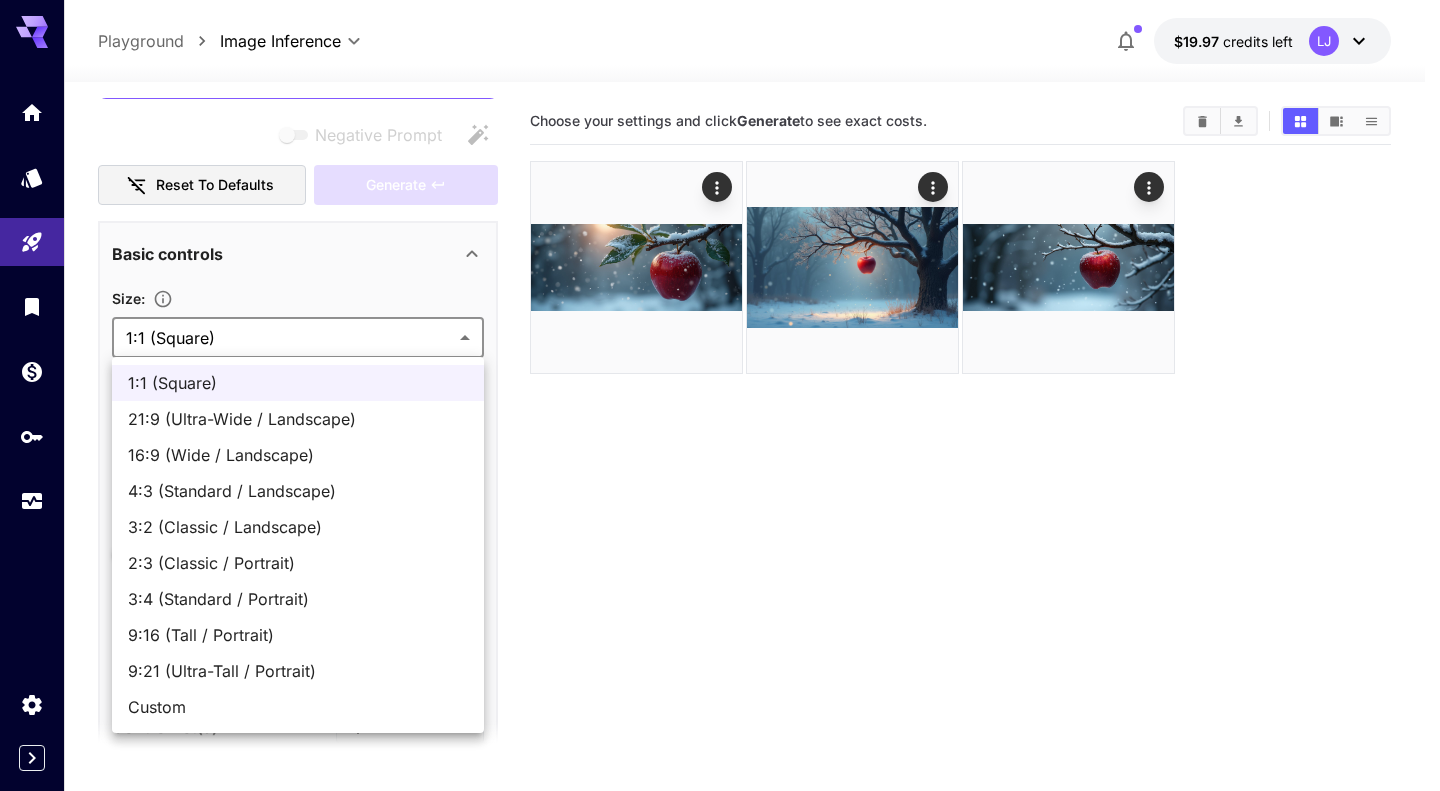 click at bounding box center [720, 395] 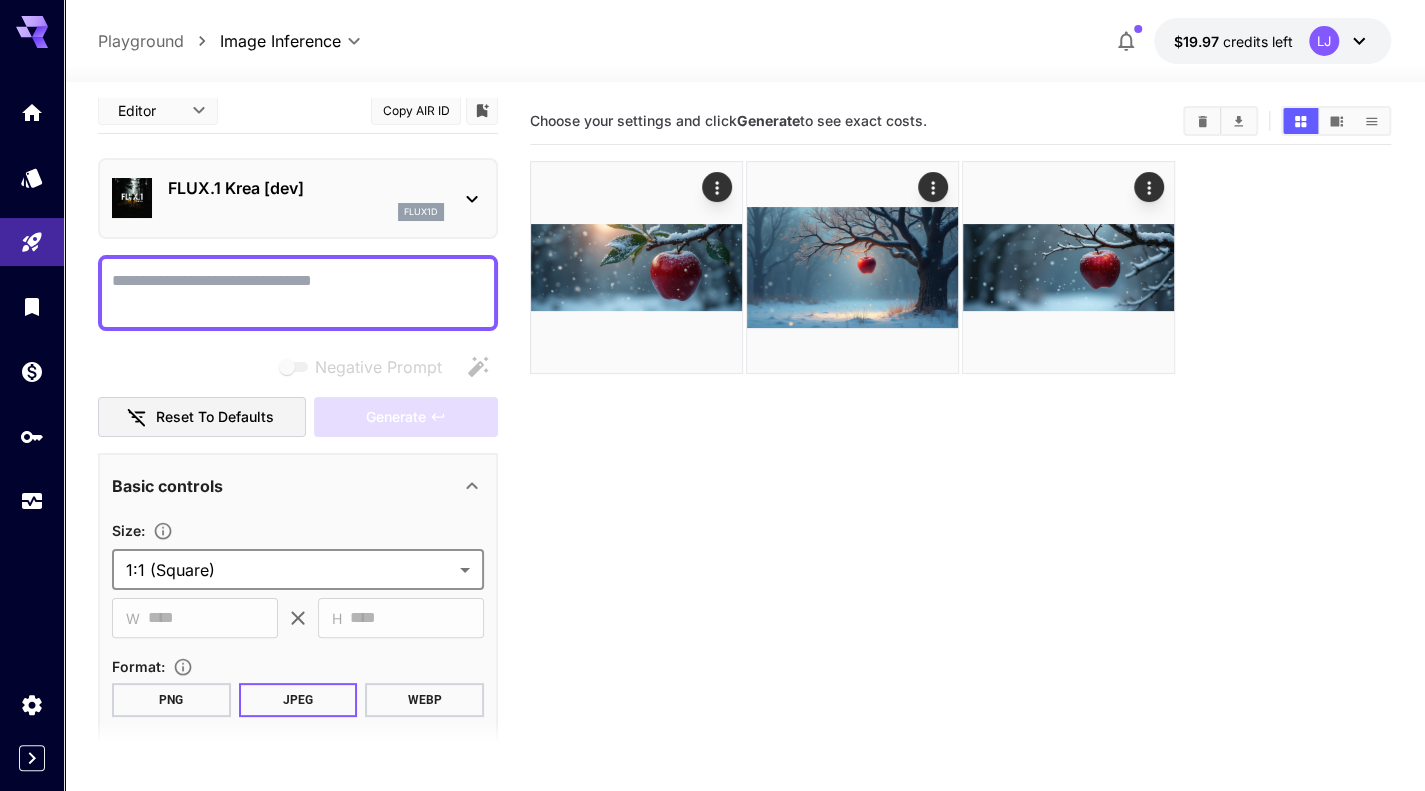 scroll, scrollTop: 0, scrollLeft: 0, axis: both 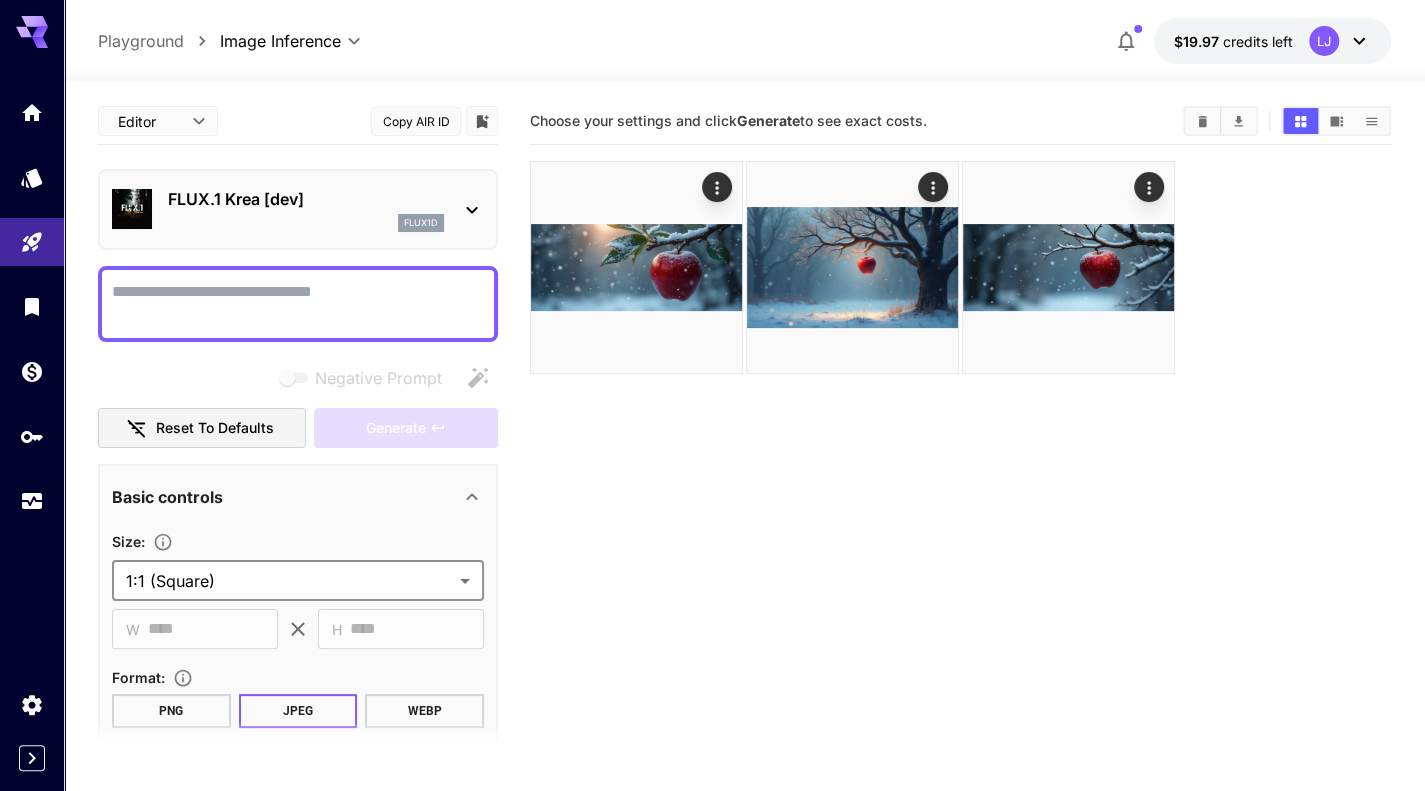 click on "FLUX.1 Krea [dev] flux1d" at bounding box center [298, 209] 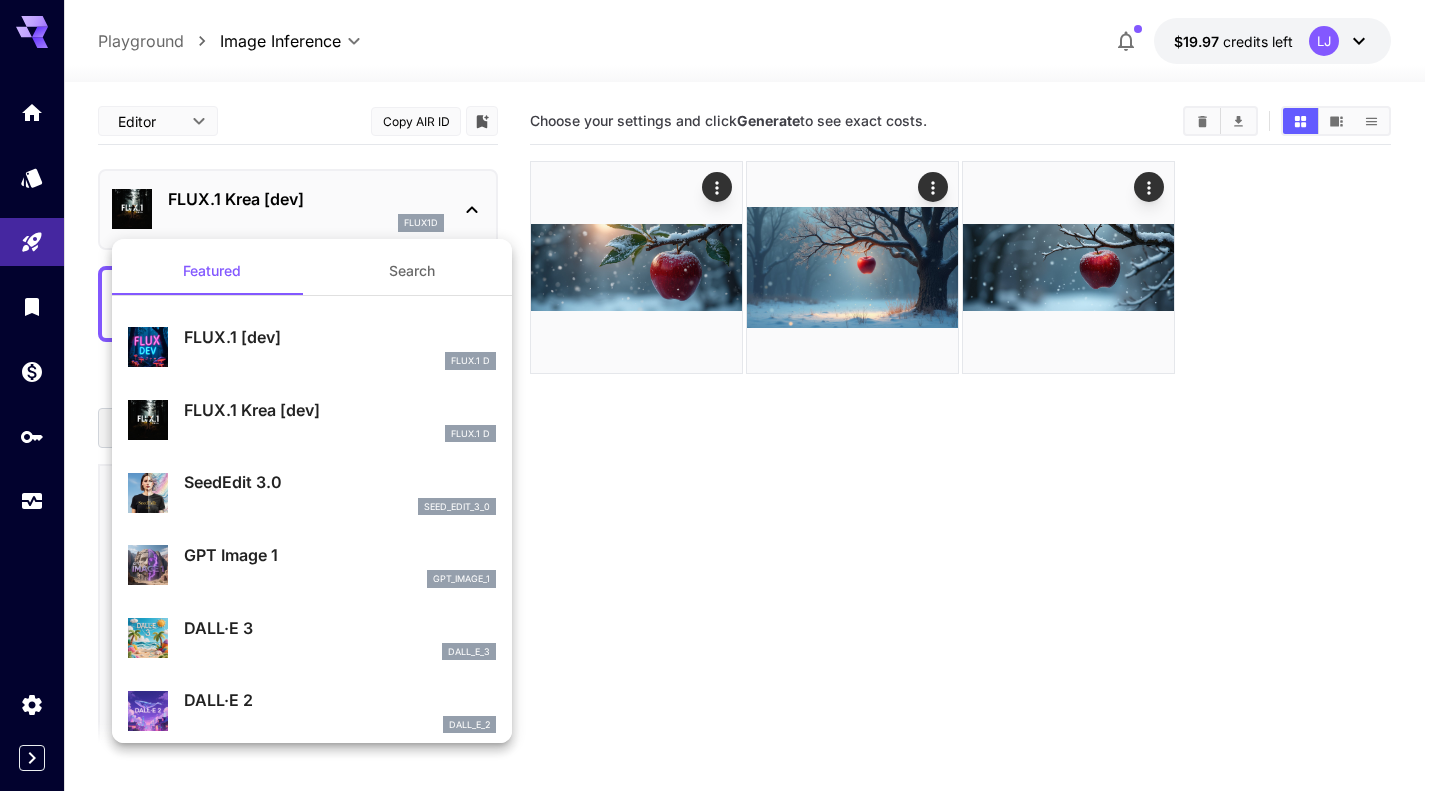 click on "SeedEdit 3.0" at bounding box center [340, 482] 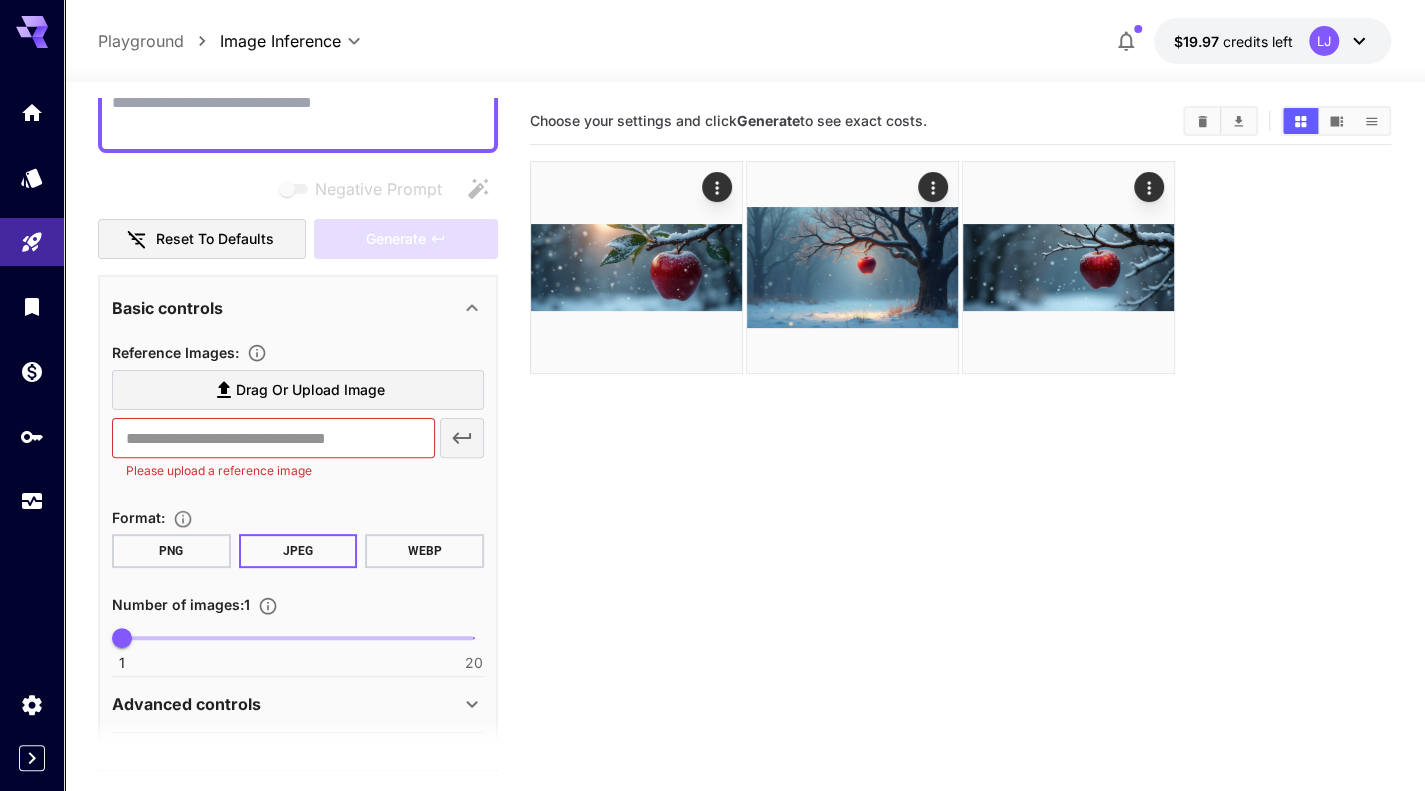 scroll, scrollTop: 255, scrollLeft: 0, axis: vertical 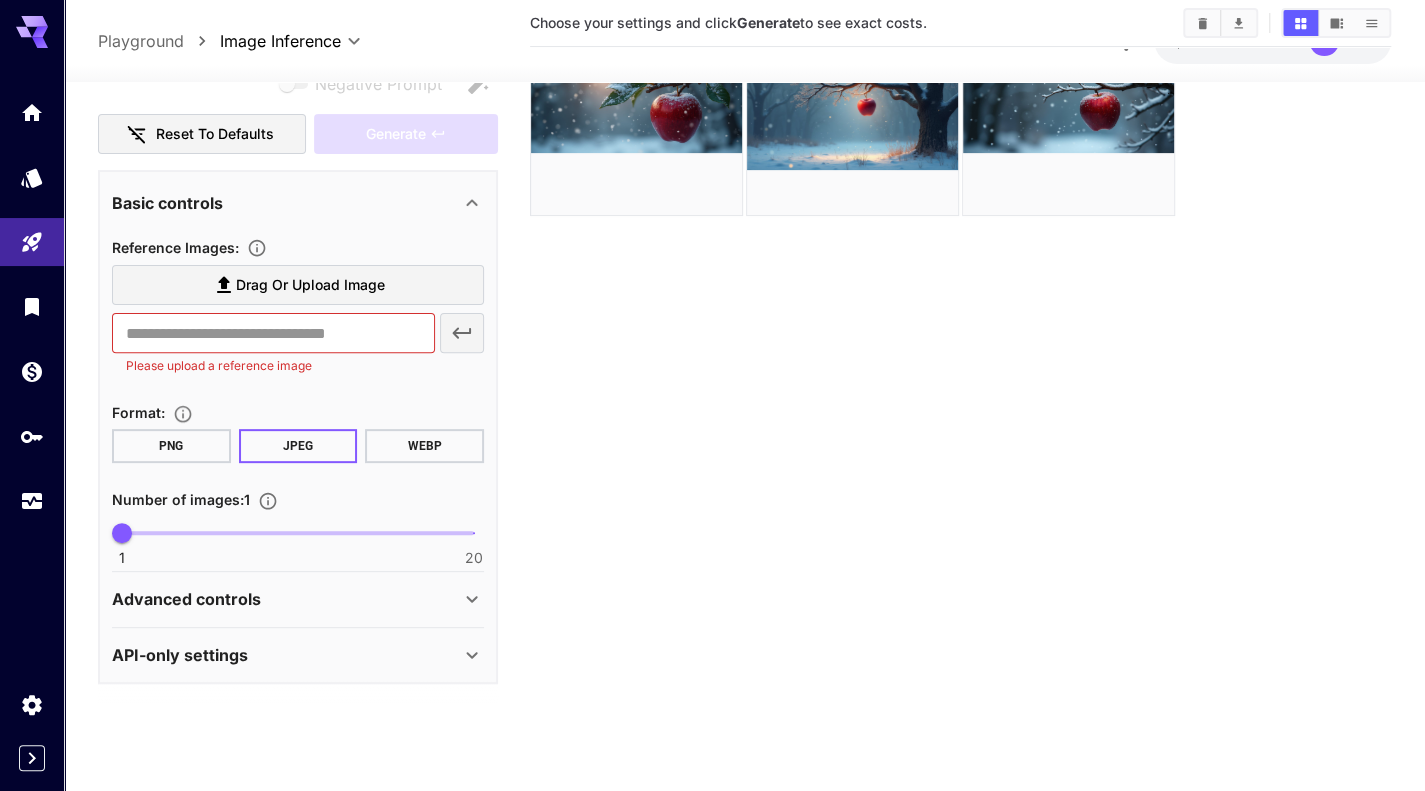 click on "Advanced controls" at bounding box center (286, 599) 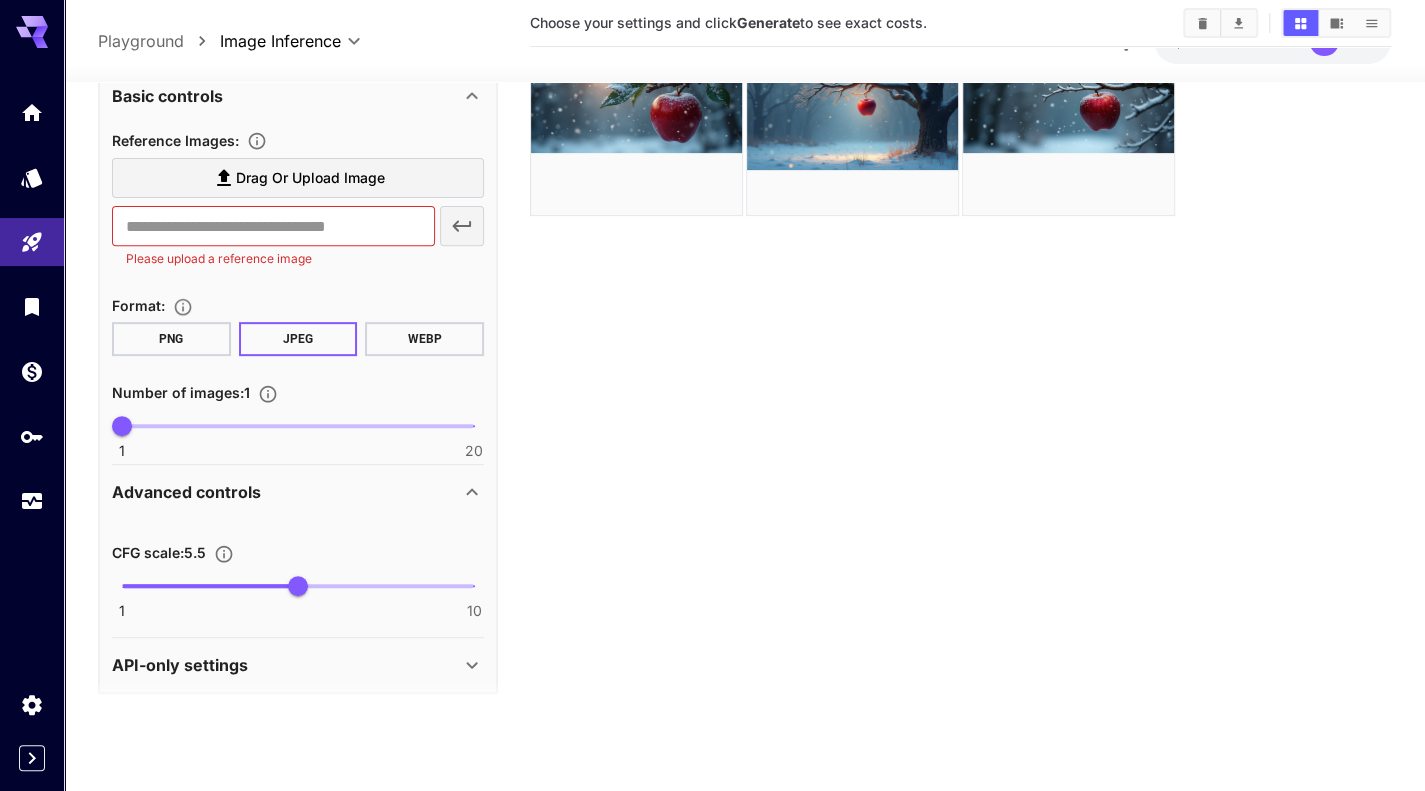 scroll, scrollTop: 372, scrollLeft: 0, axis: vertical 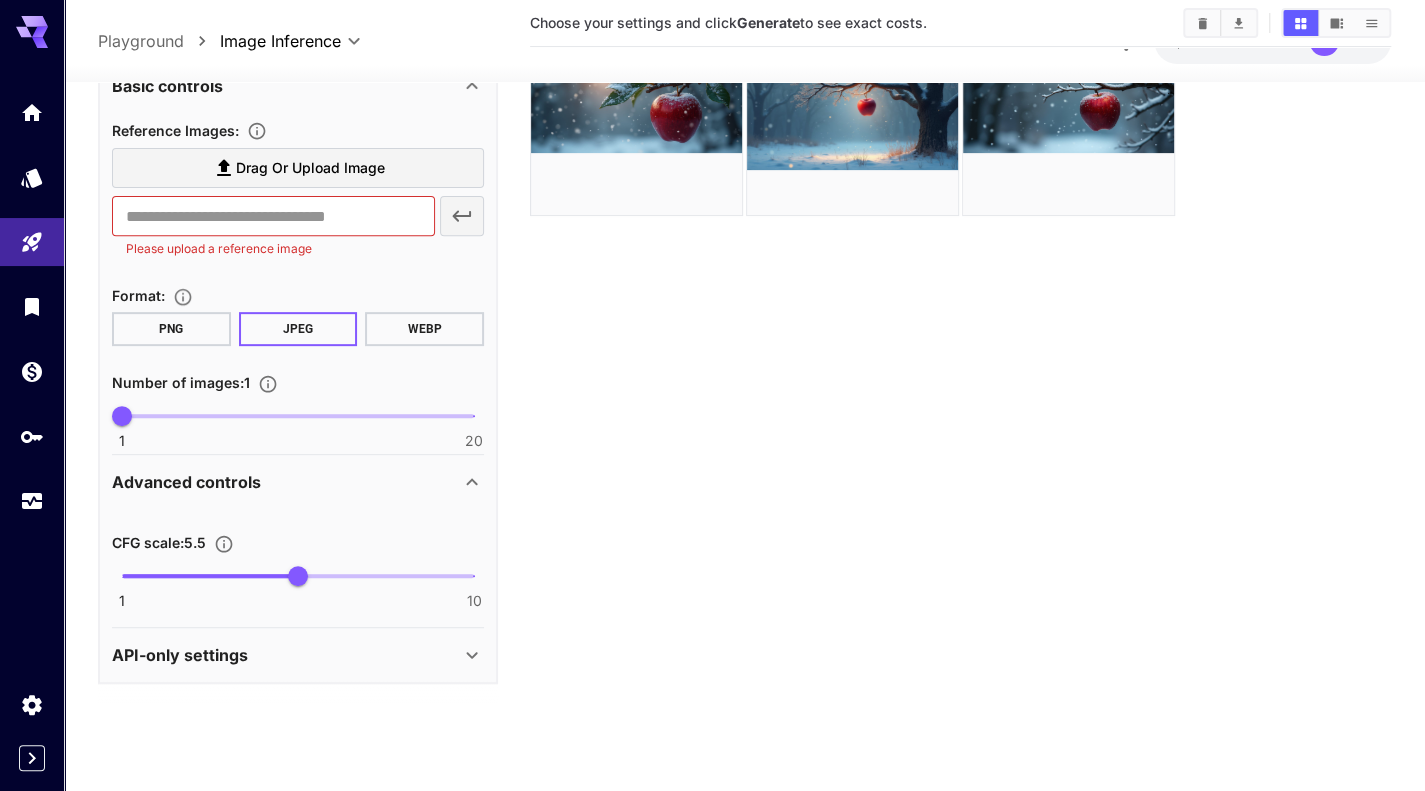 click on "API-only settings" at bounding box center [286, 655] 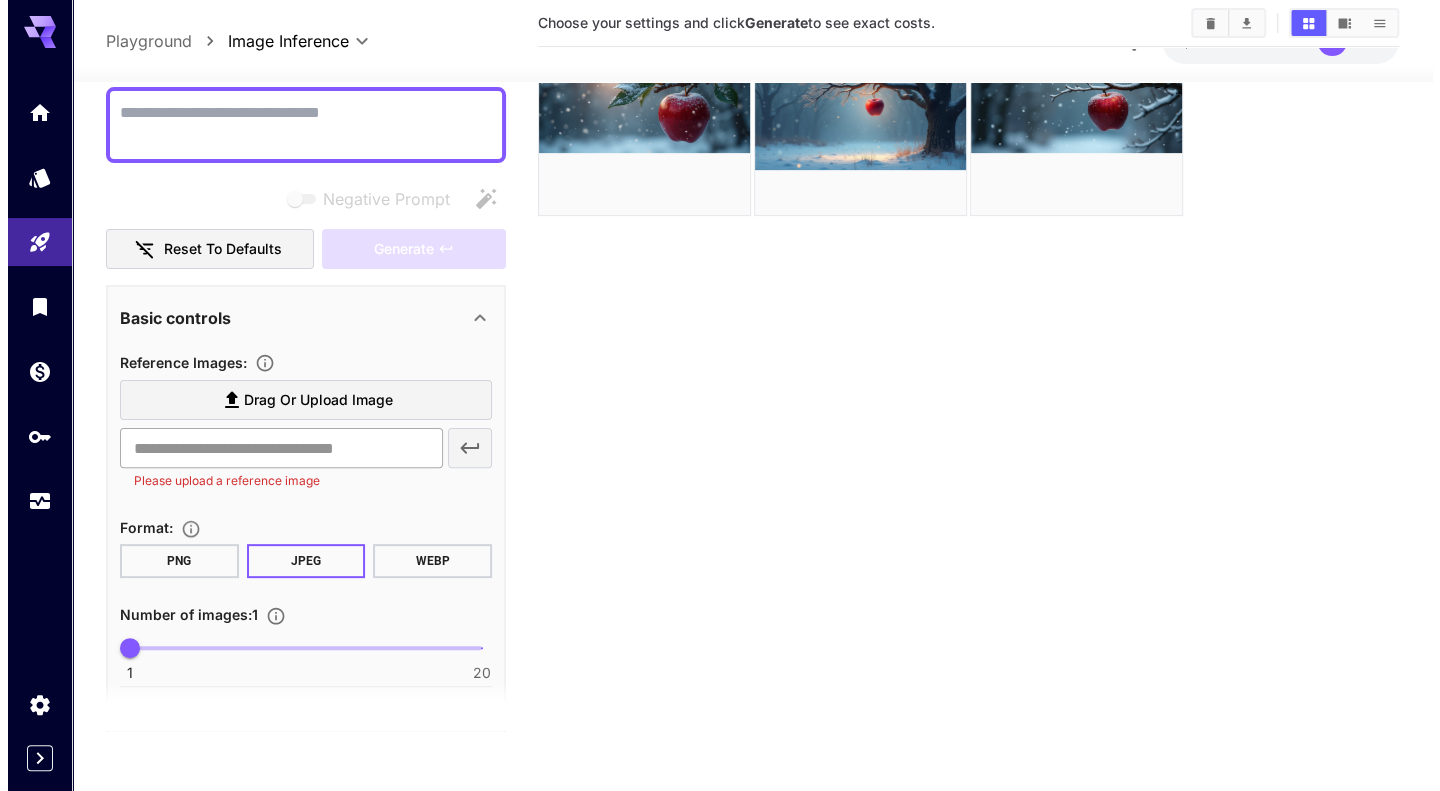 scroll, scrollTop: 0, scrollLeft: 0, axis: both 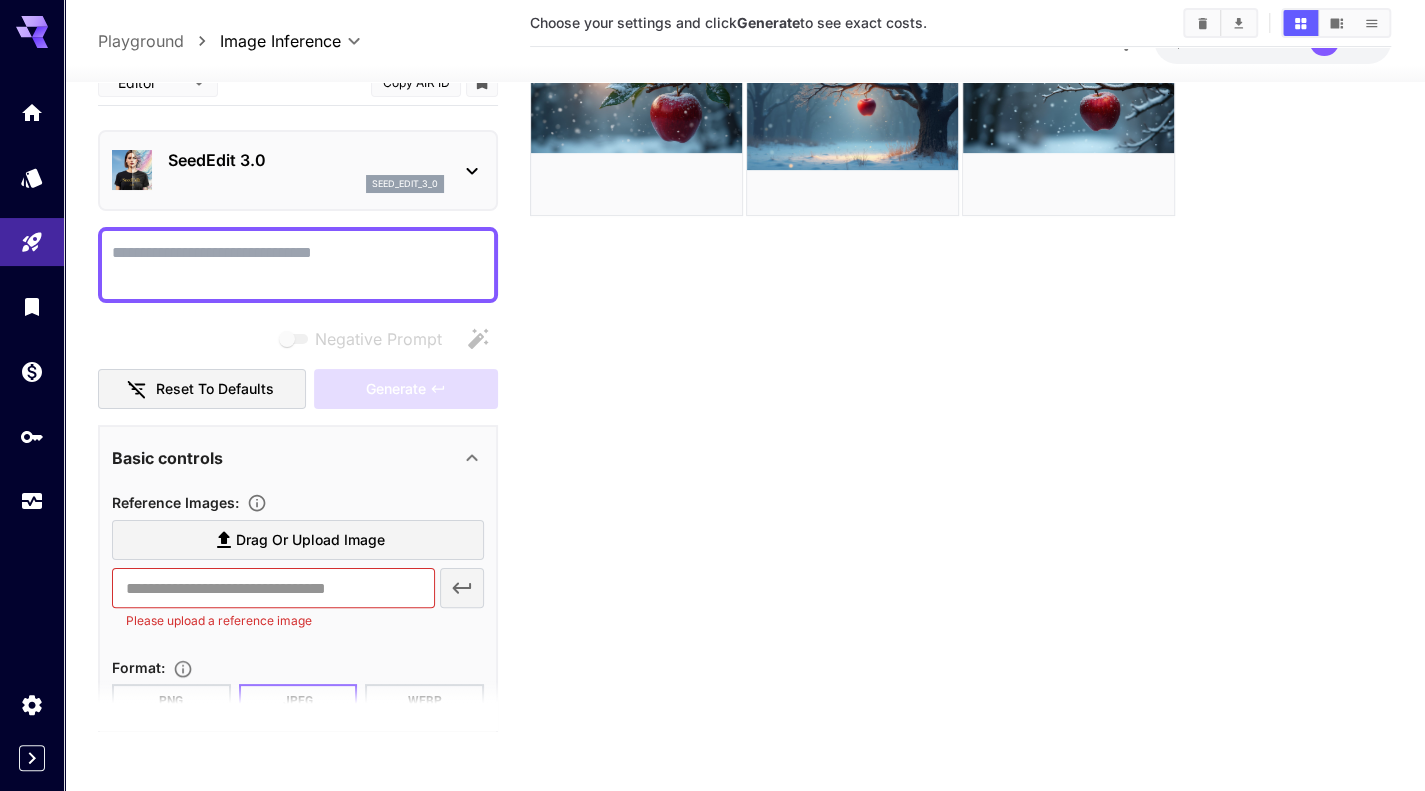 click on "SeedEdit 3.0" at bounding box center [306, 160] 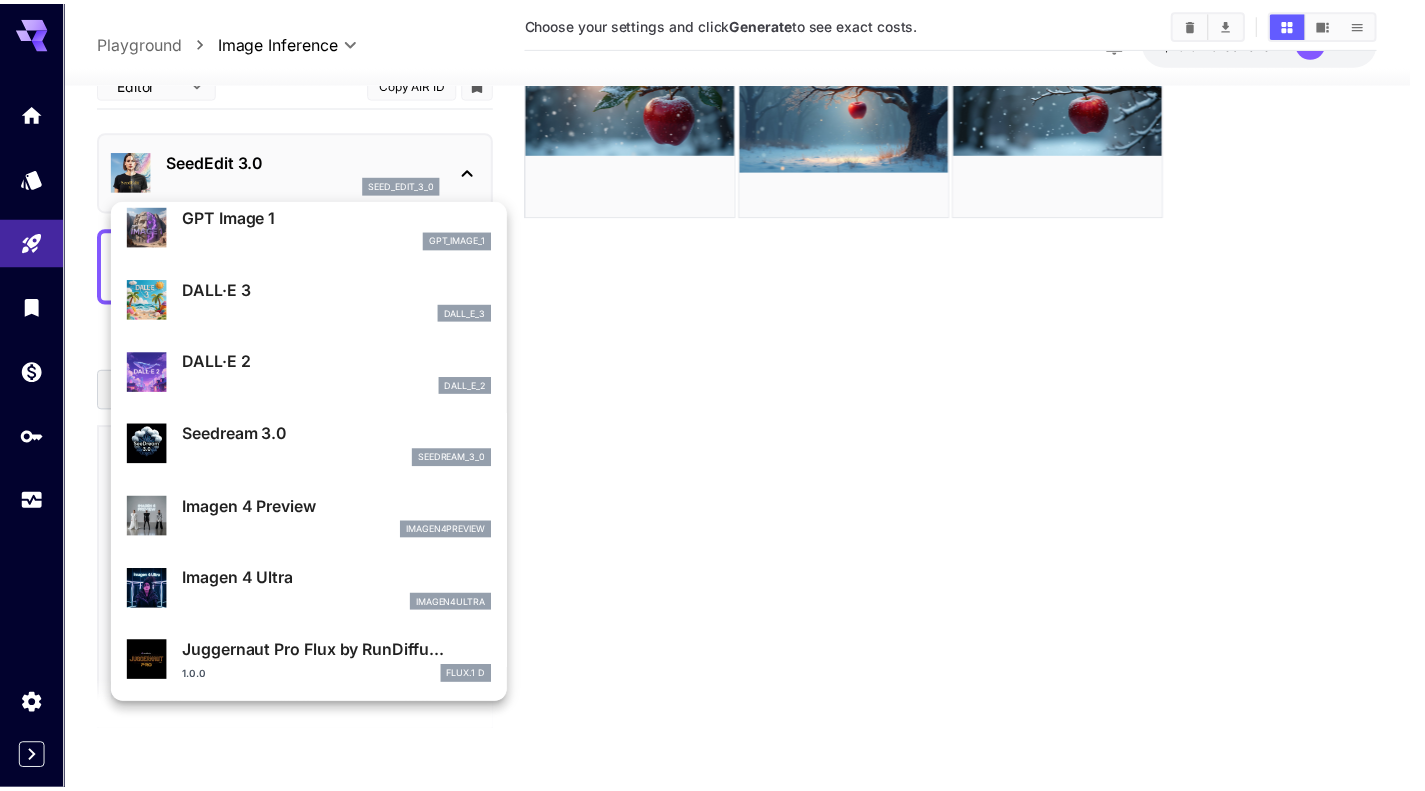 scroll, scrollTop: 302, scrollLeft: 0, axis: vertical 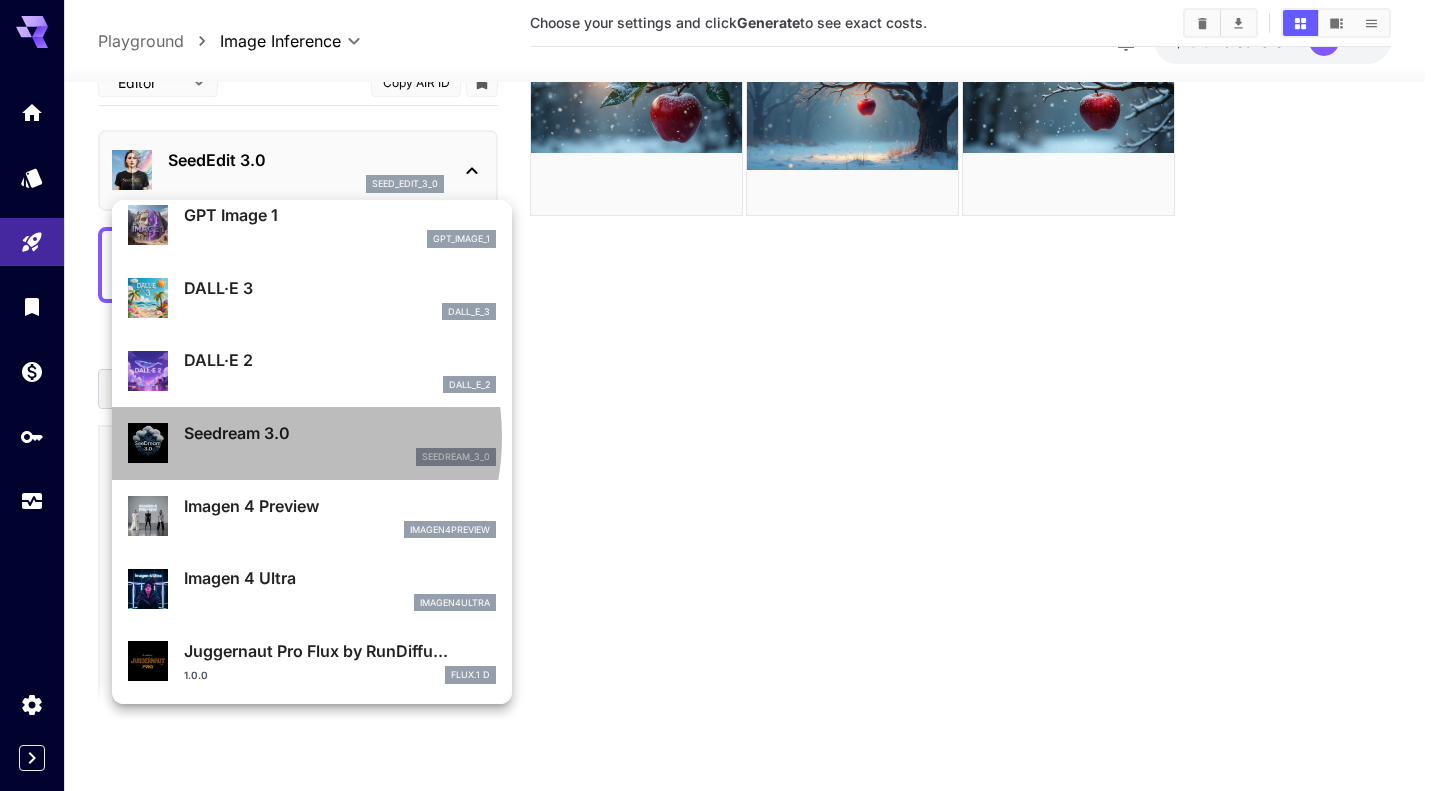 click on "Seedream 3.0" at bounding box center [340, 433] 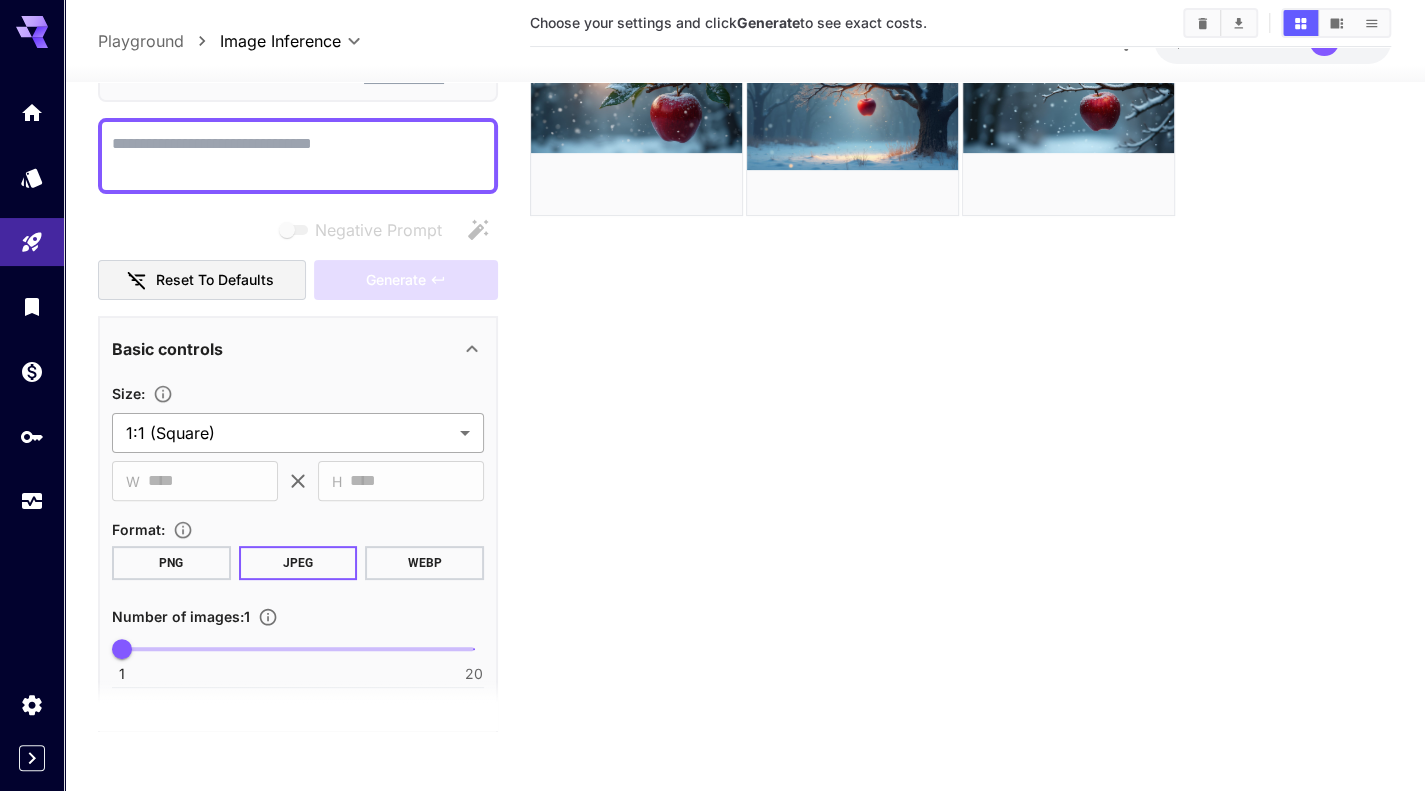 scroll, scrollTop: 200, scrollLeft: 0, axis: vertical 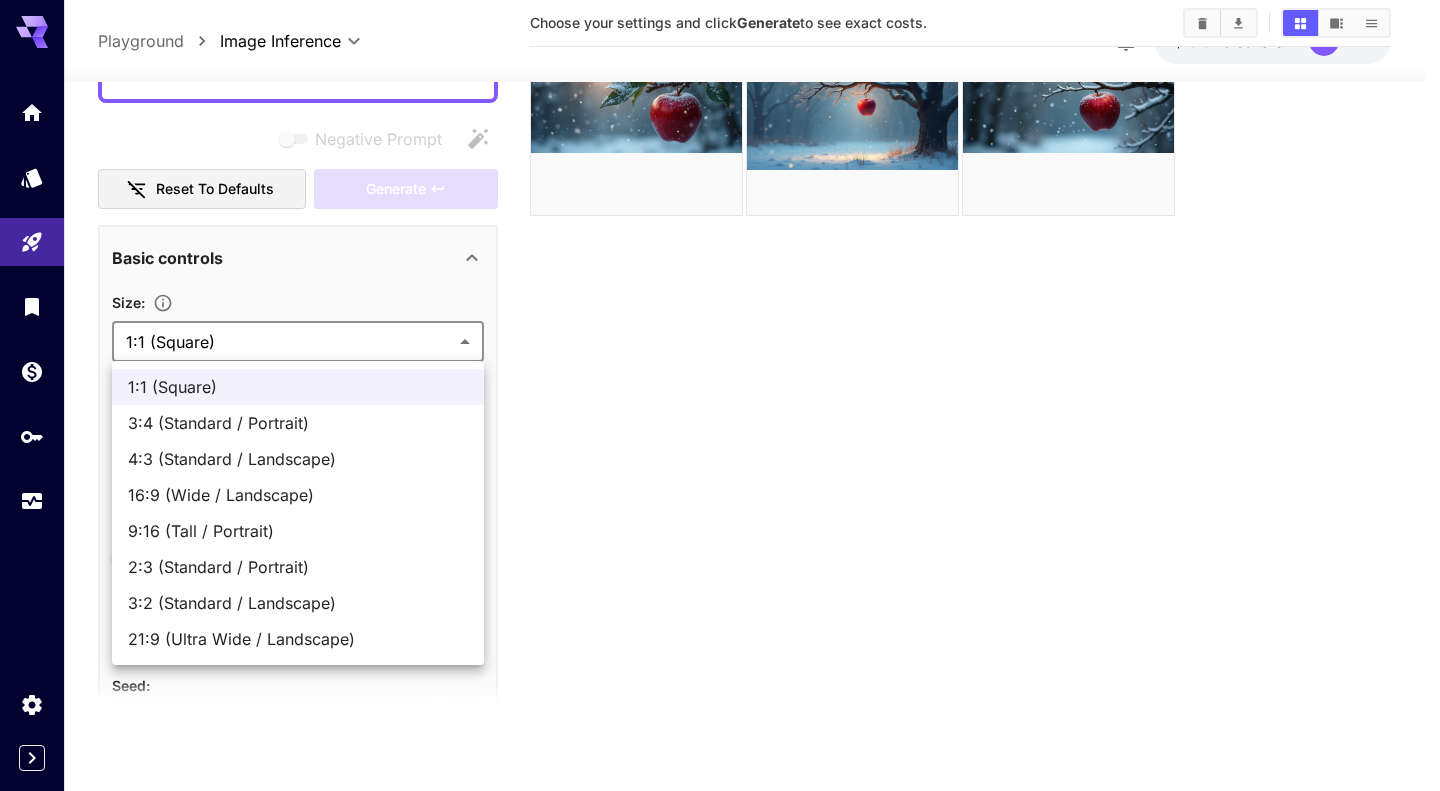 click on "**********" at bounding box center (720, 316) 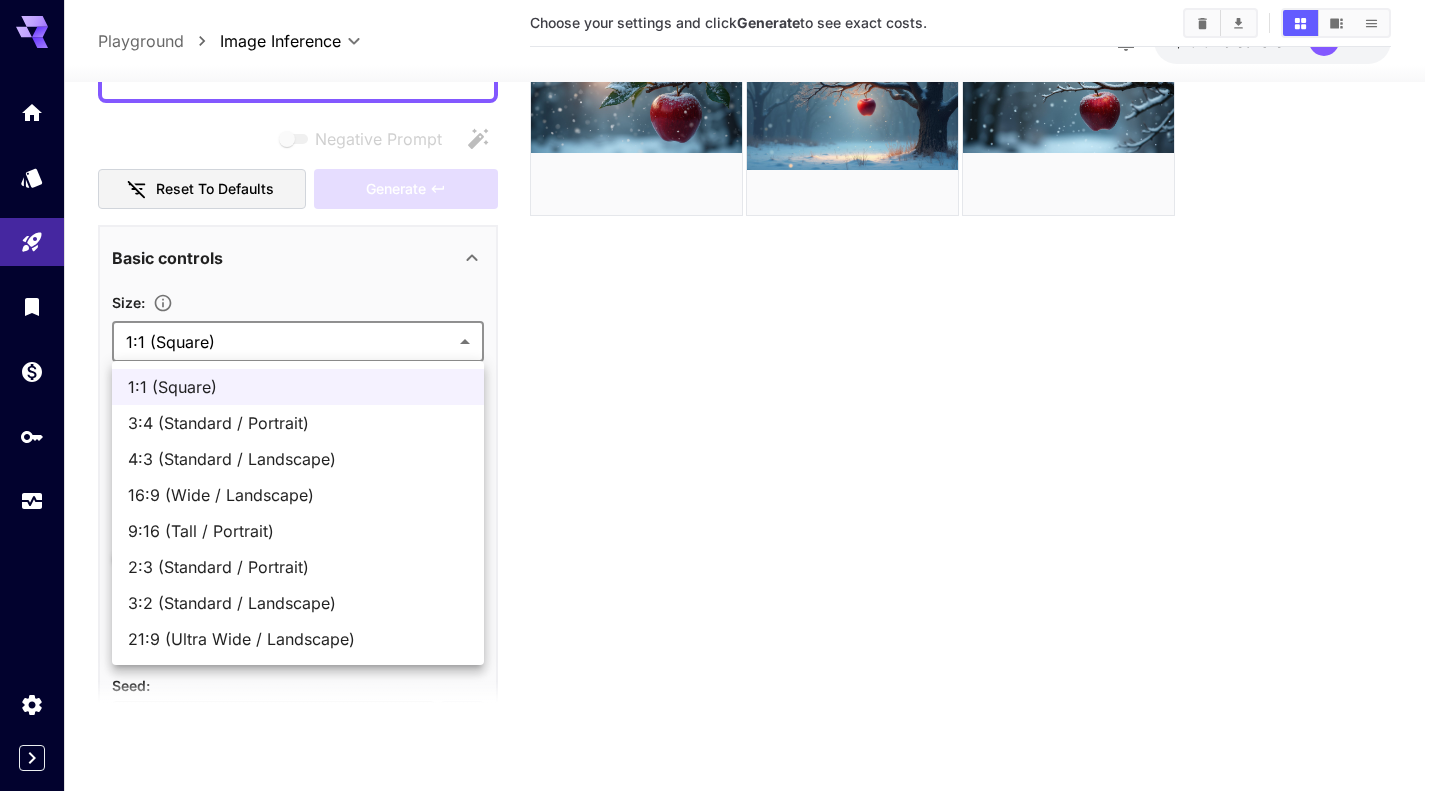 click at bounding box center [720, 395] 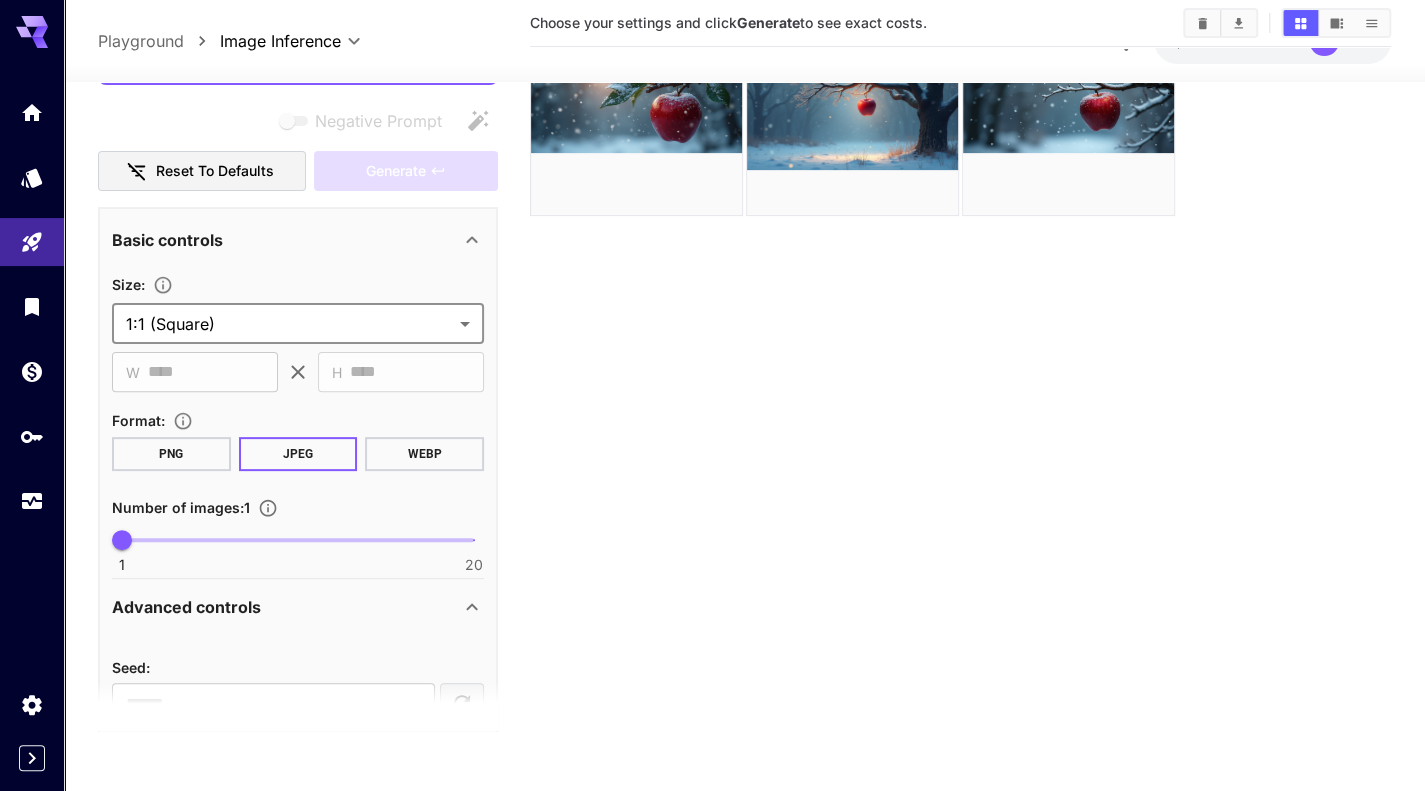 scroll, scrollTop: 200, scrollLeft: 0, axis: vertical 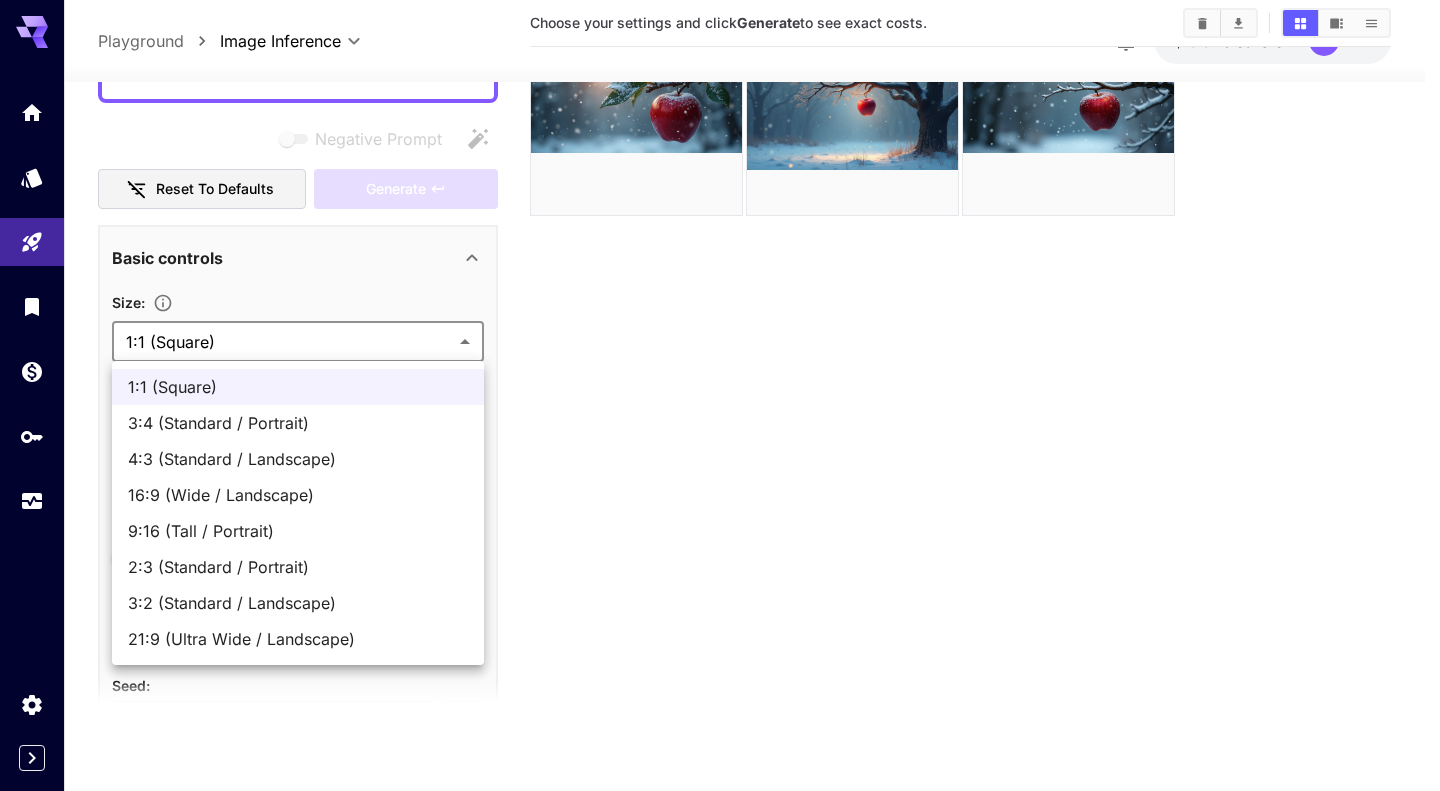 click on "**********" at bounding box center [720, 316] 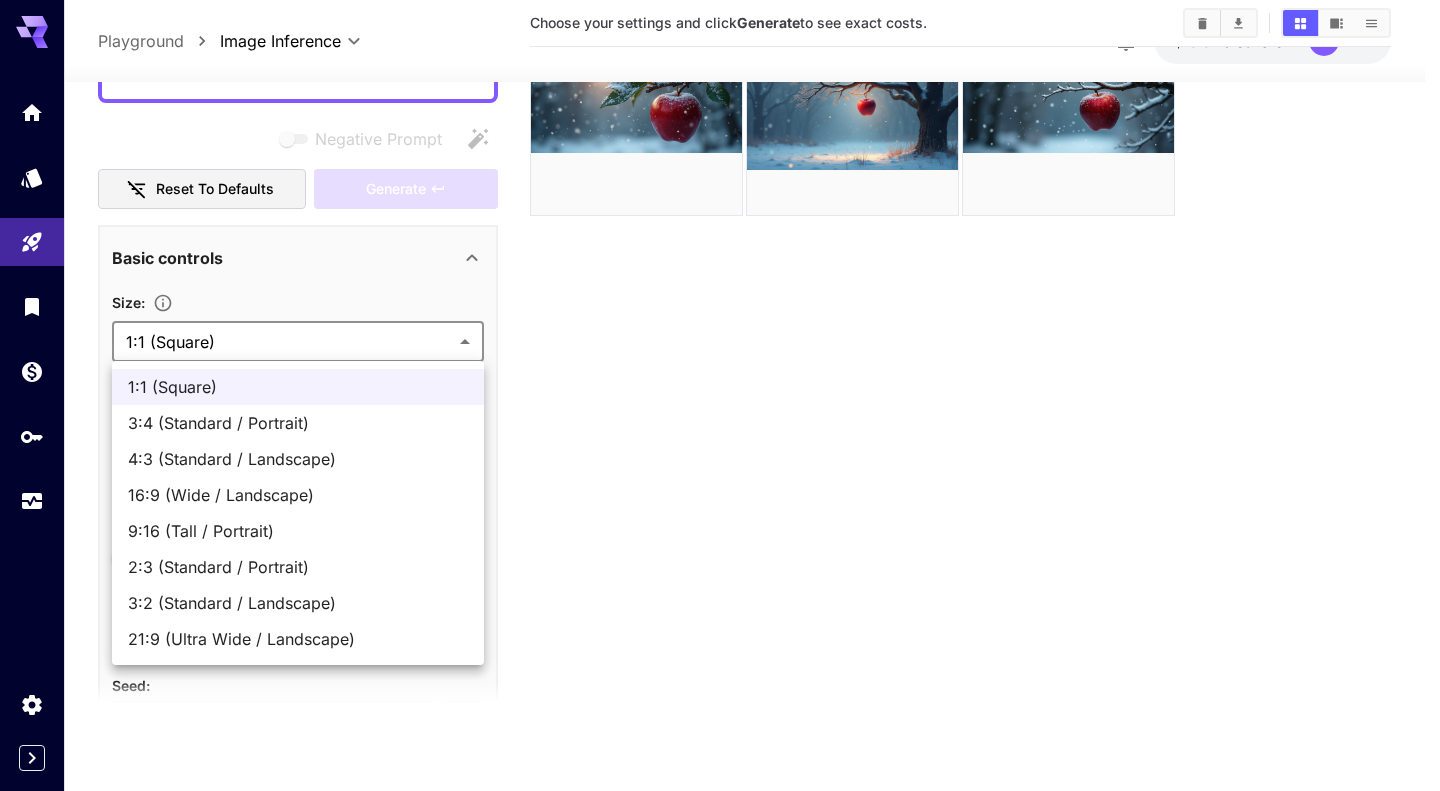 click on "21:9 (Ultra Wide / Landscape)" at bounding box center (298, 639) 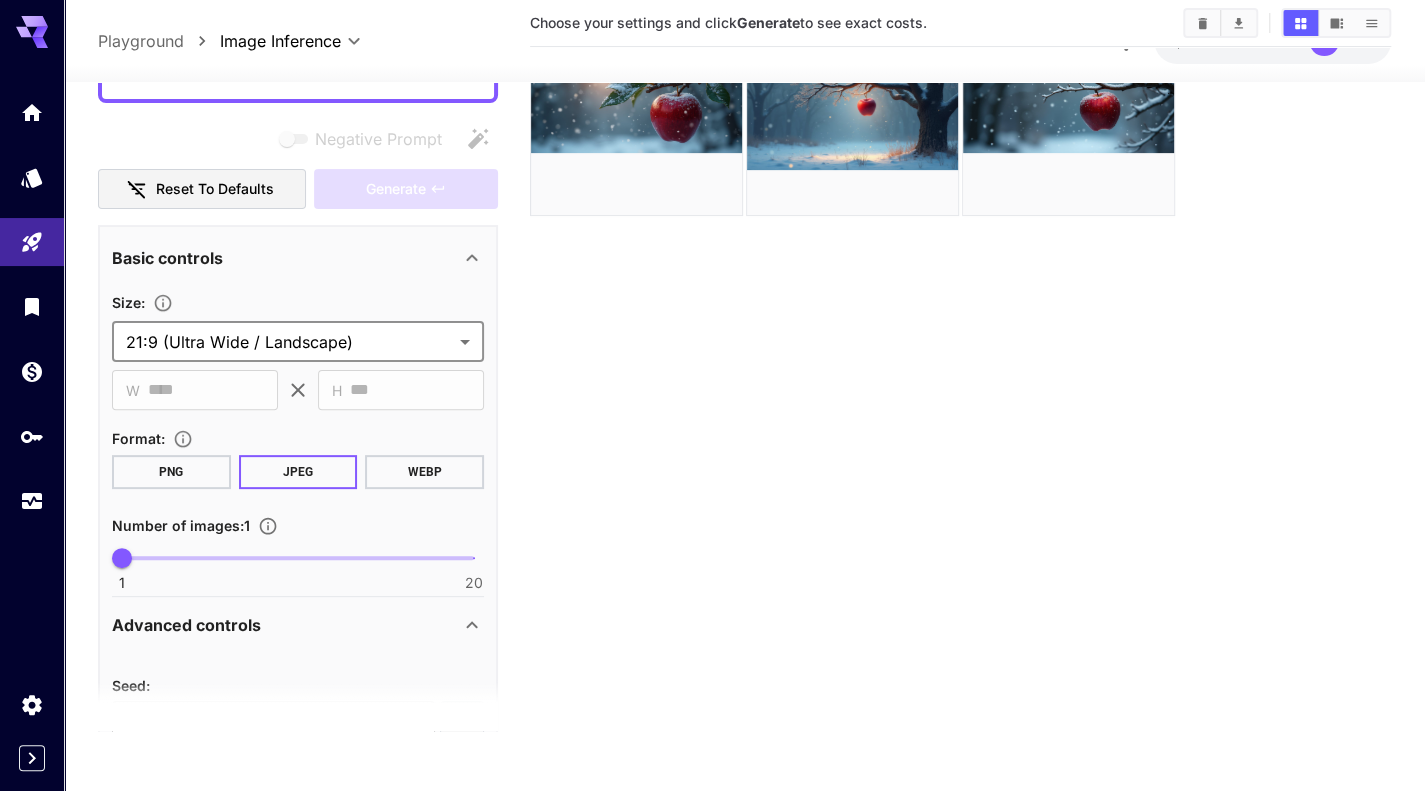 click on "**********" at bounding box center (712, 316) 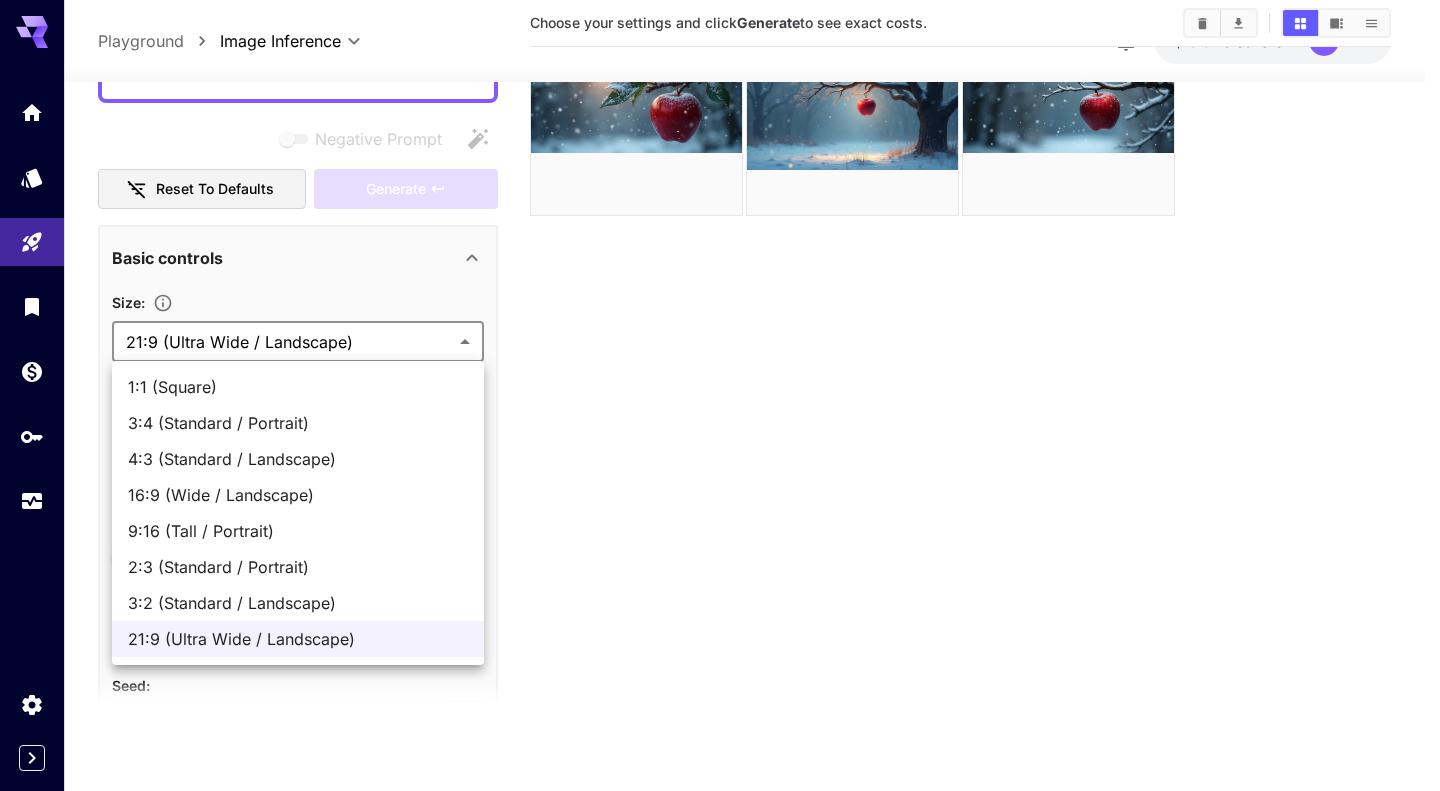 click on "4:3 (Standard / Landscape)" at bounding box center (298, 459) 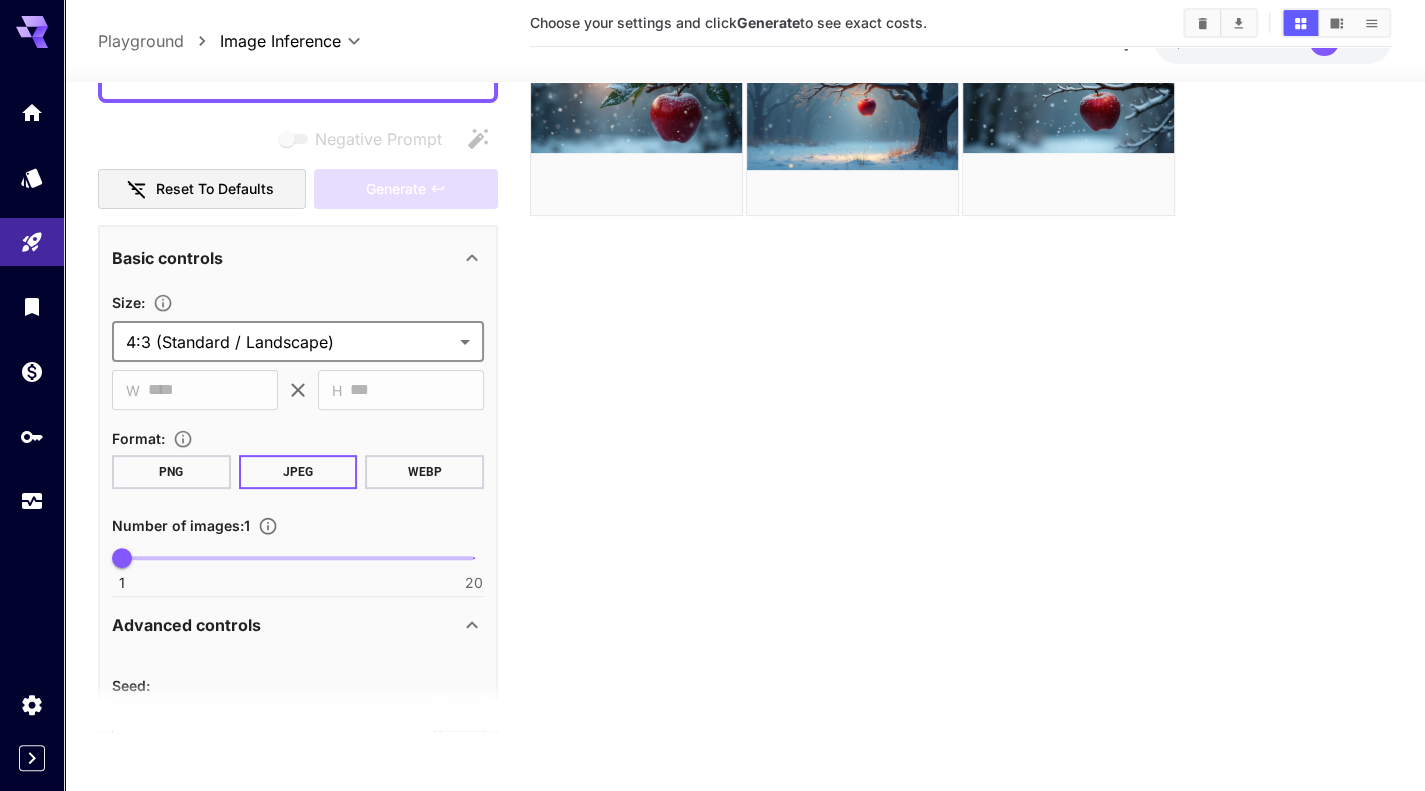 click on "**********" at bounding box center (712, 316) 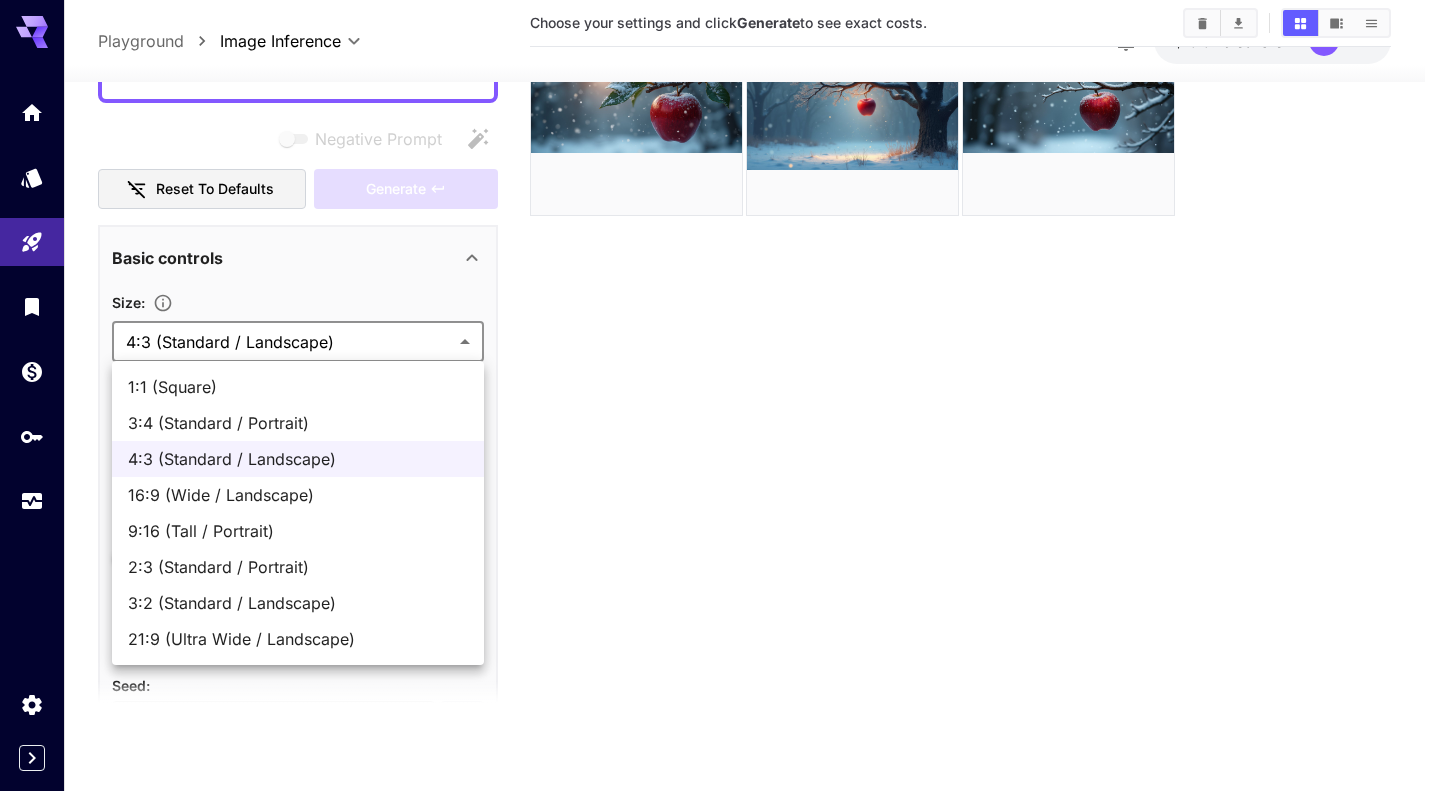 click on "1:1 (Square)" at bounding box center [298, 387] 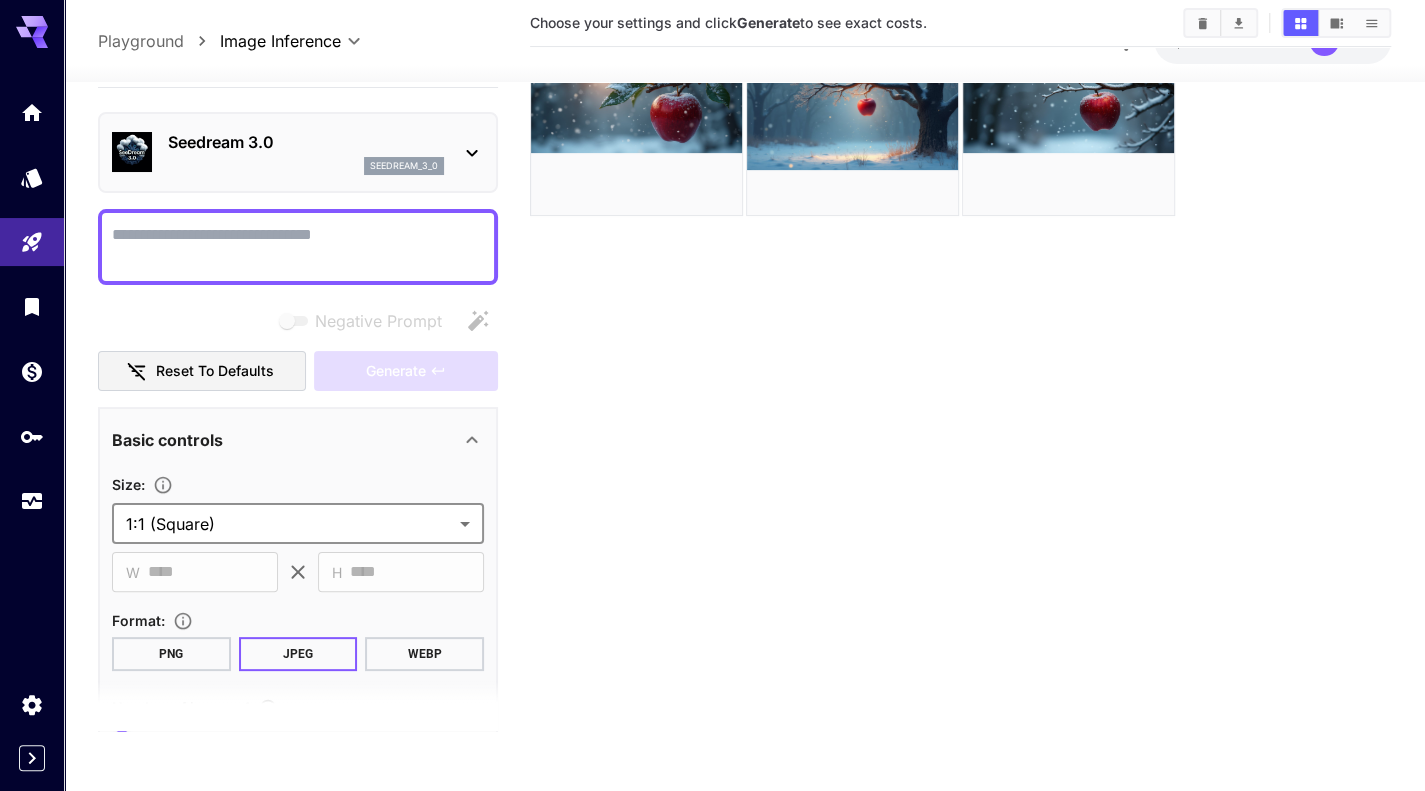 scroll, scrollTop: 0, scrollLeft: 0, axis: both 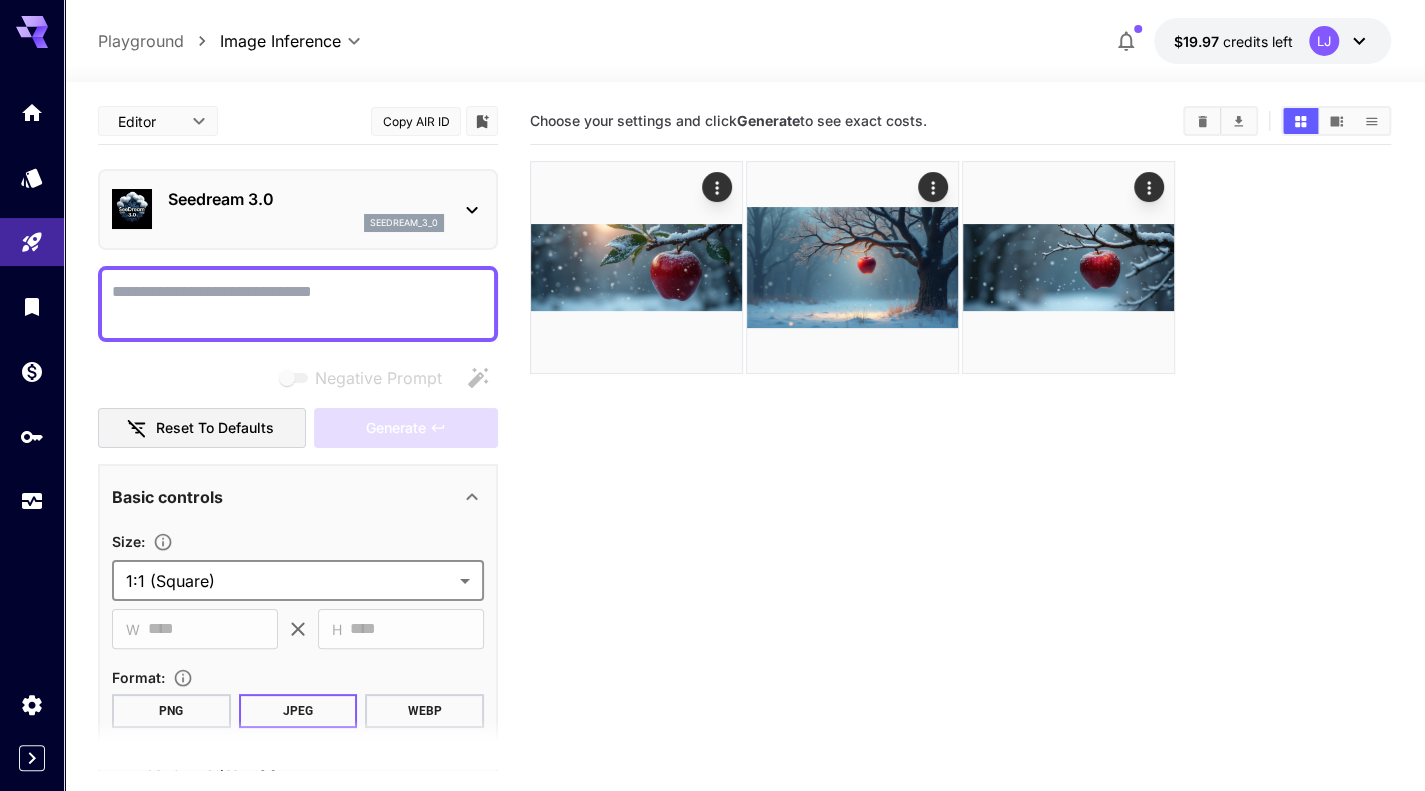 click on "Seedream 3.0" at bounding box center (306, 199) 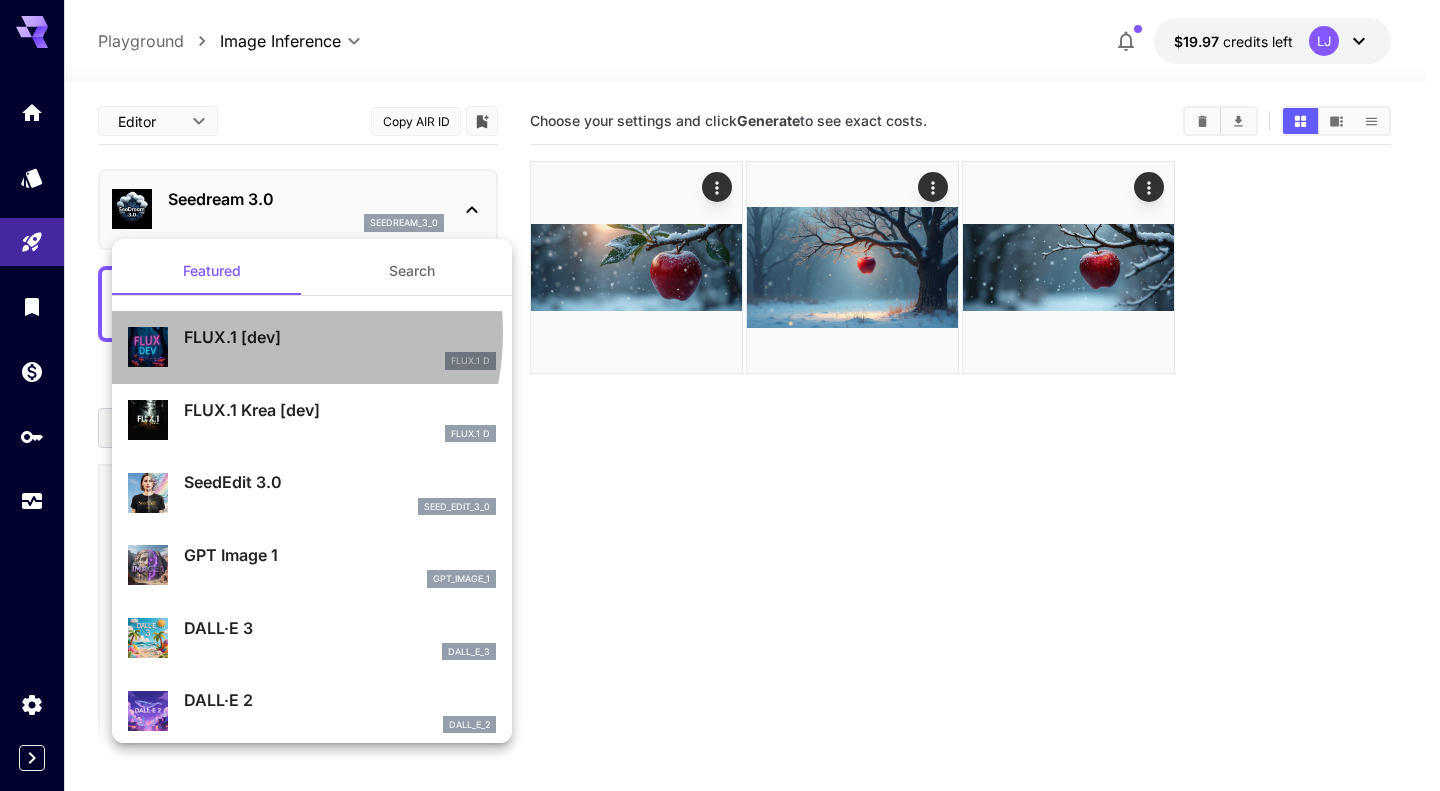 click on "FLUX.1 [dev]" at bounding box center (340, 337) 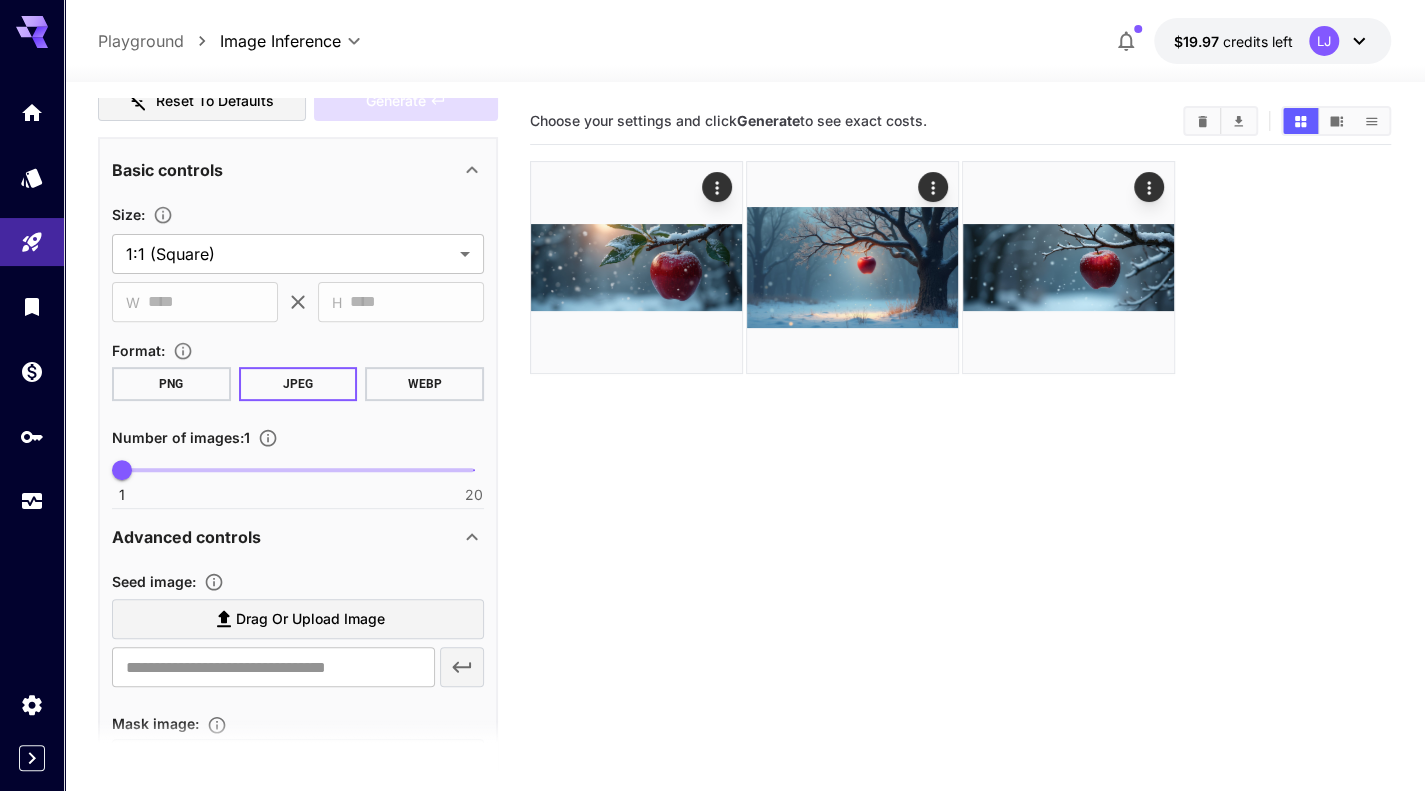 scroll, scrollTop: 400, scrollLeft: 0, axis: vertical 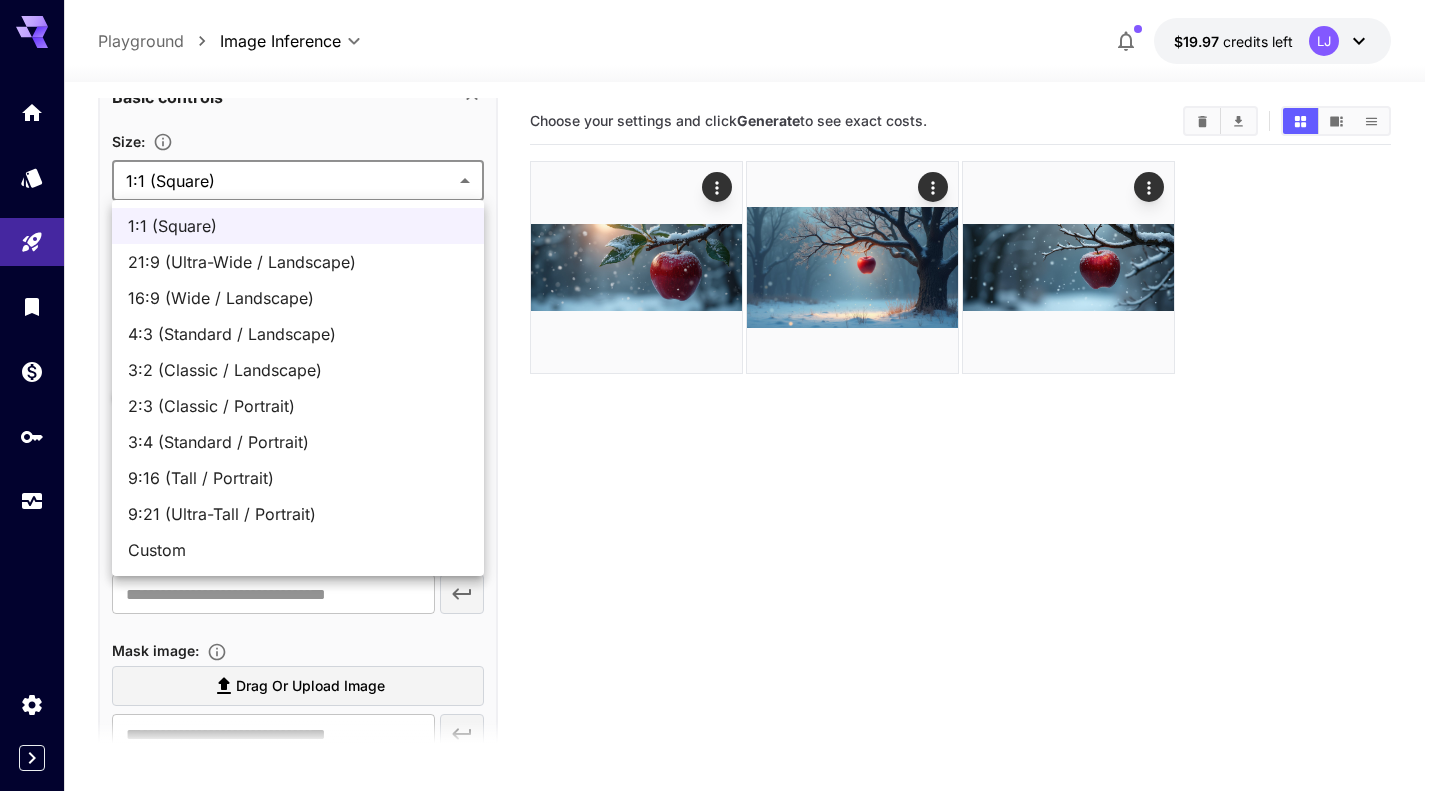 click on "**********" at bounding box center (720, 474) 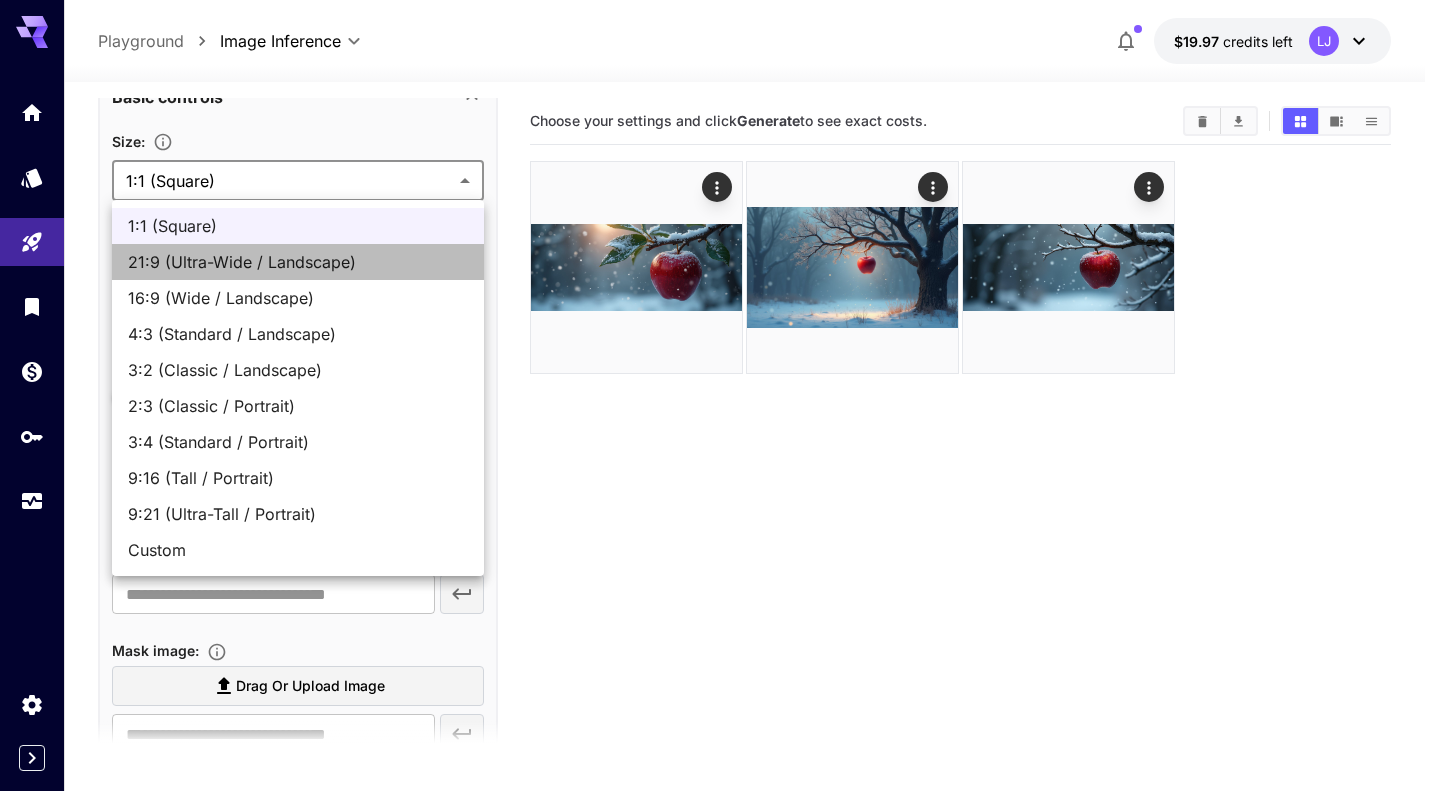 click on "21:9 (Ultra-Wide / Landscape)" at bounding box center (298, 262) 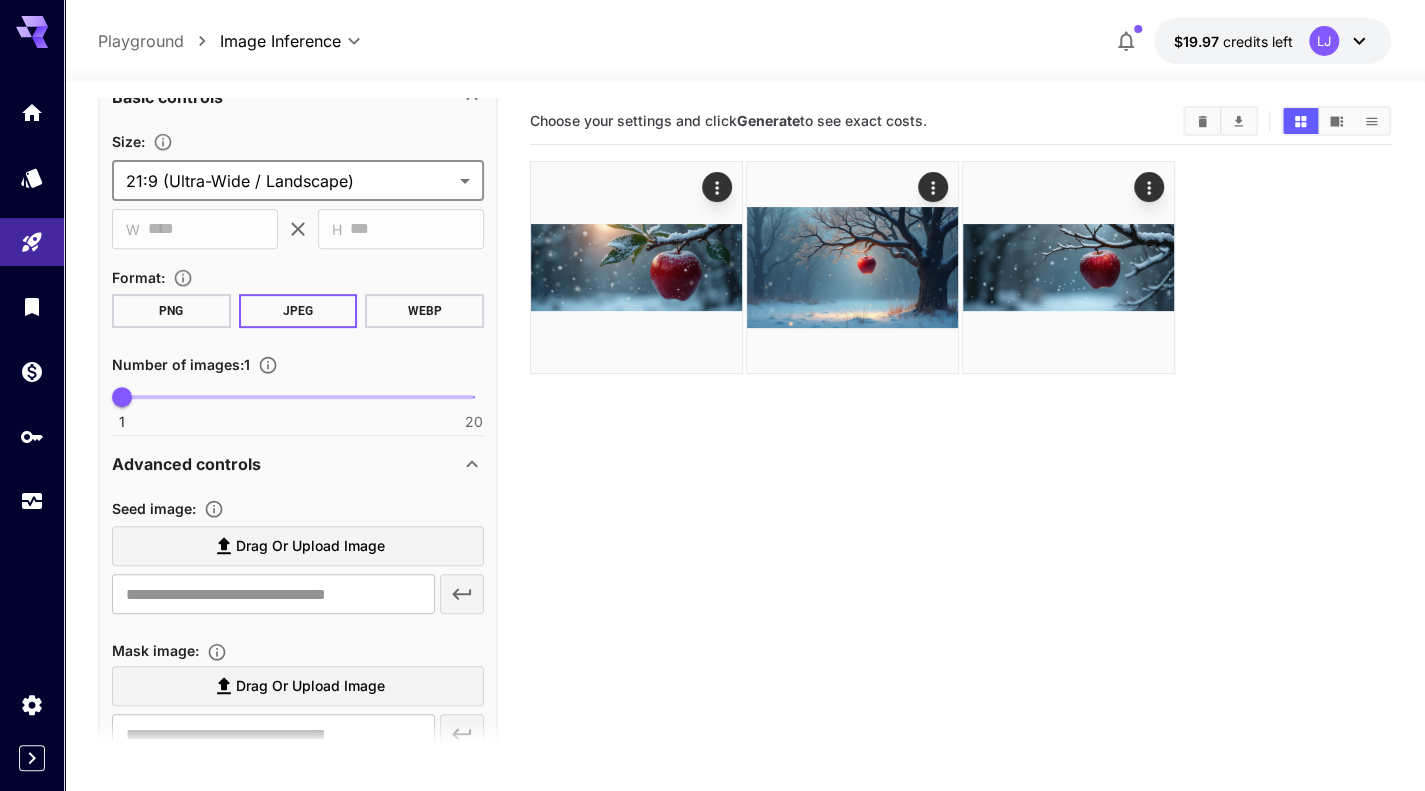 click on "**********" at bounding box center (712, 474) 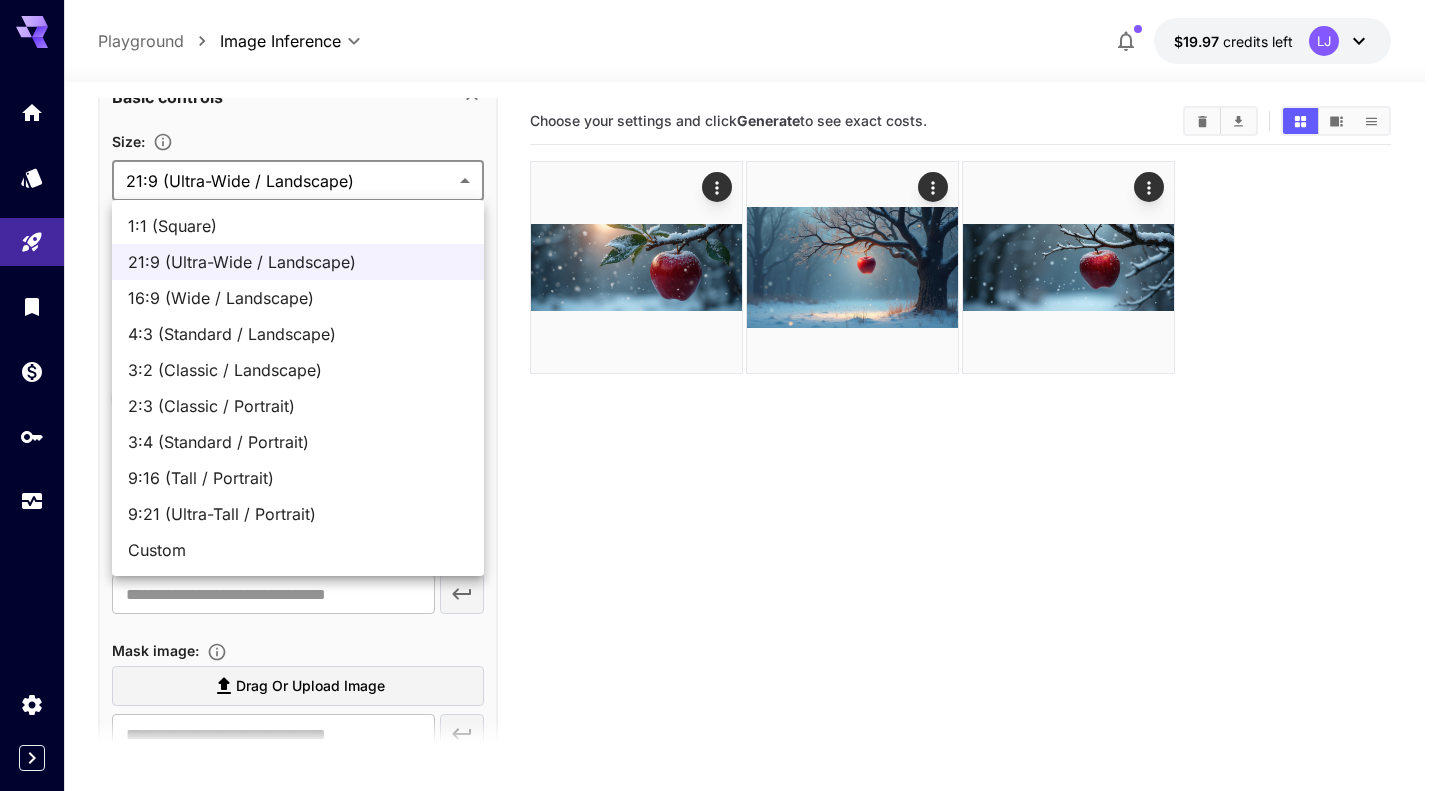 click on "16:9 (Wide / Landscape)" at bounding box center [298, 298] 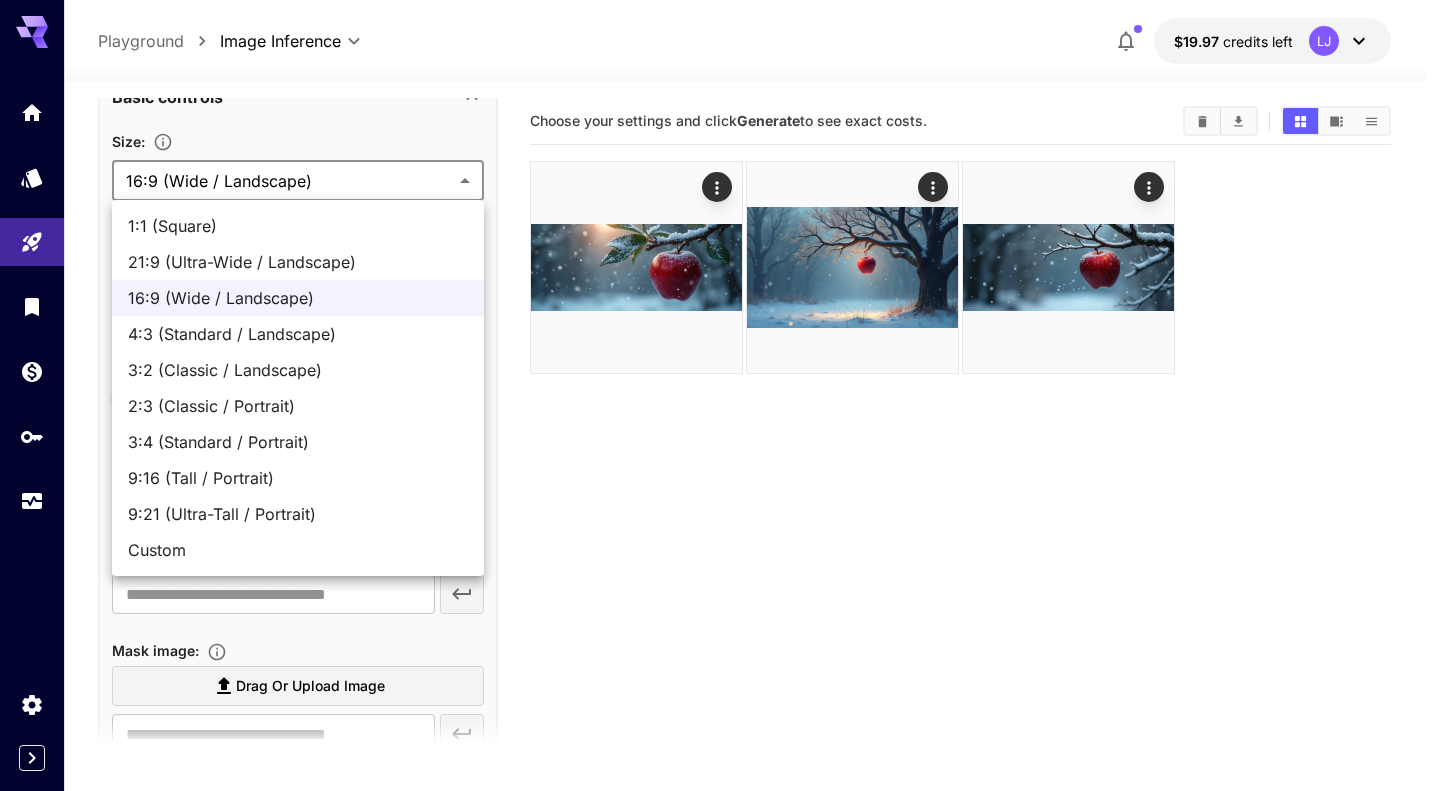 click on "**********" at bounding box center (720, 474) 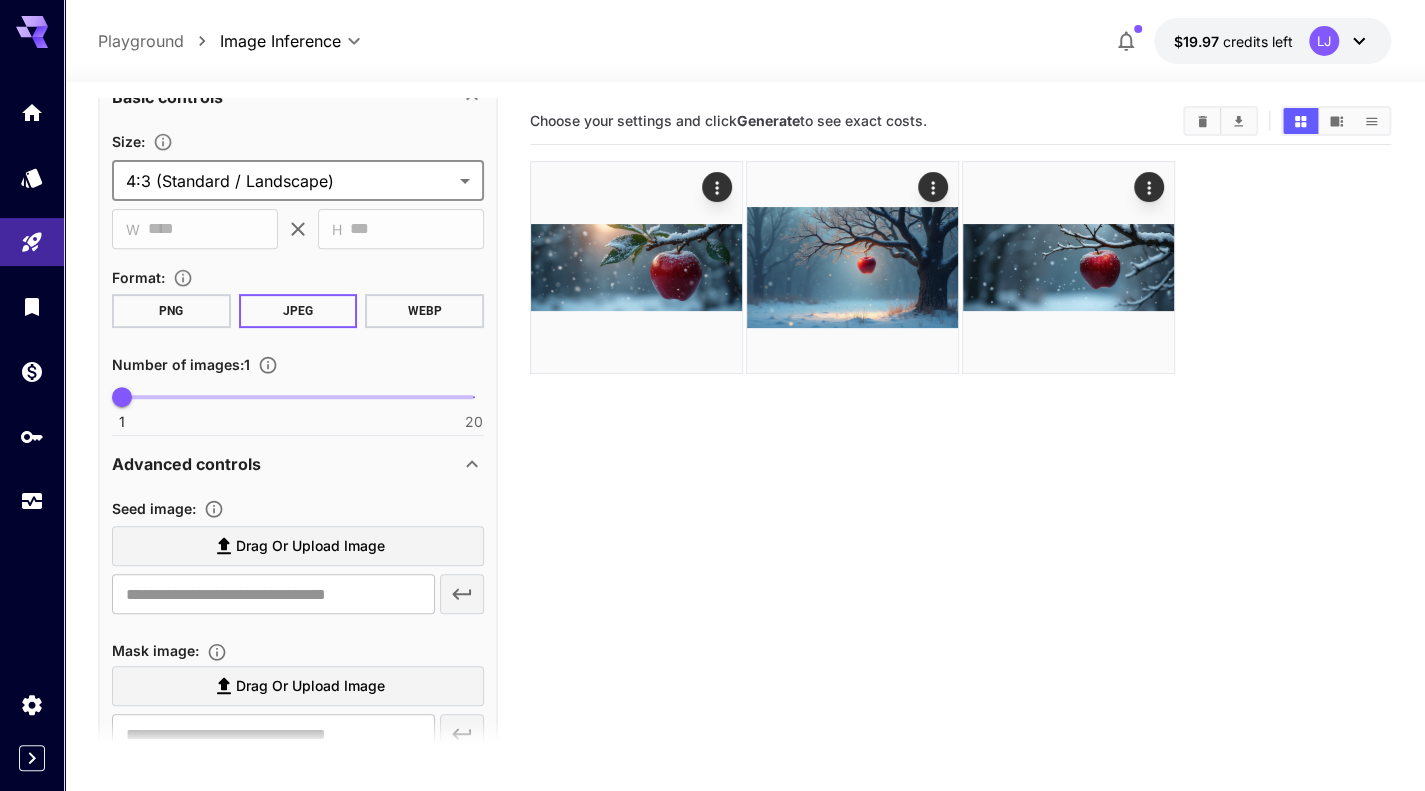 click on "**********" at bounding box center [712, 474] 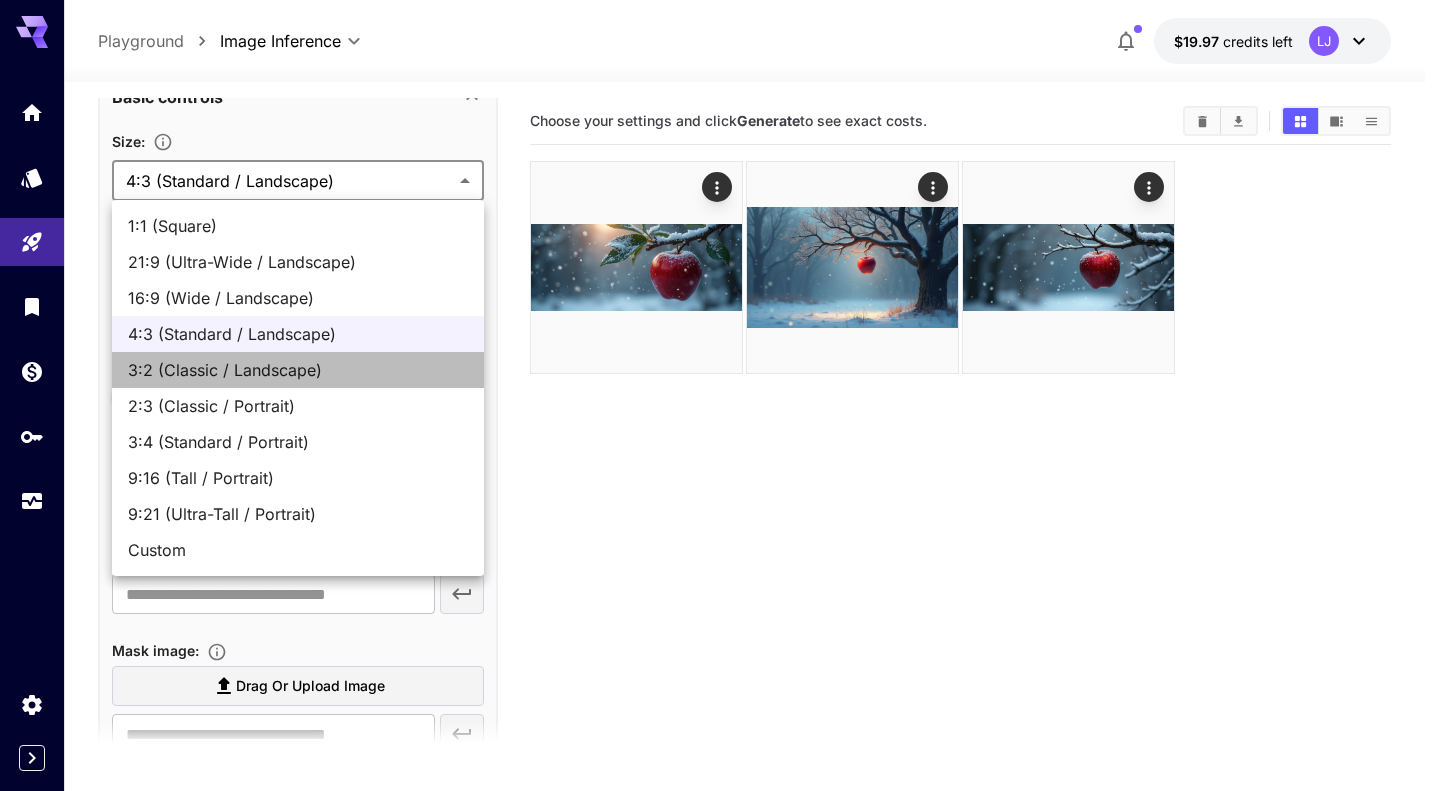 click on "3:2 (Classic / Landscape)" at bounding box center (298, 370) 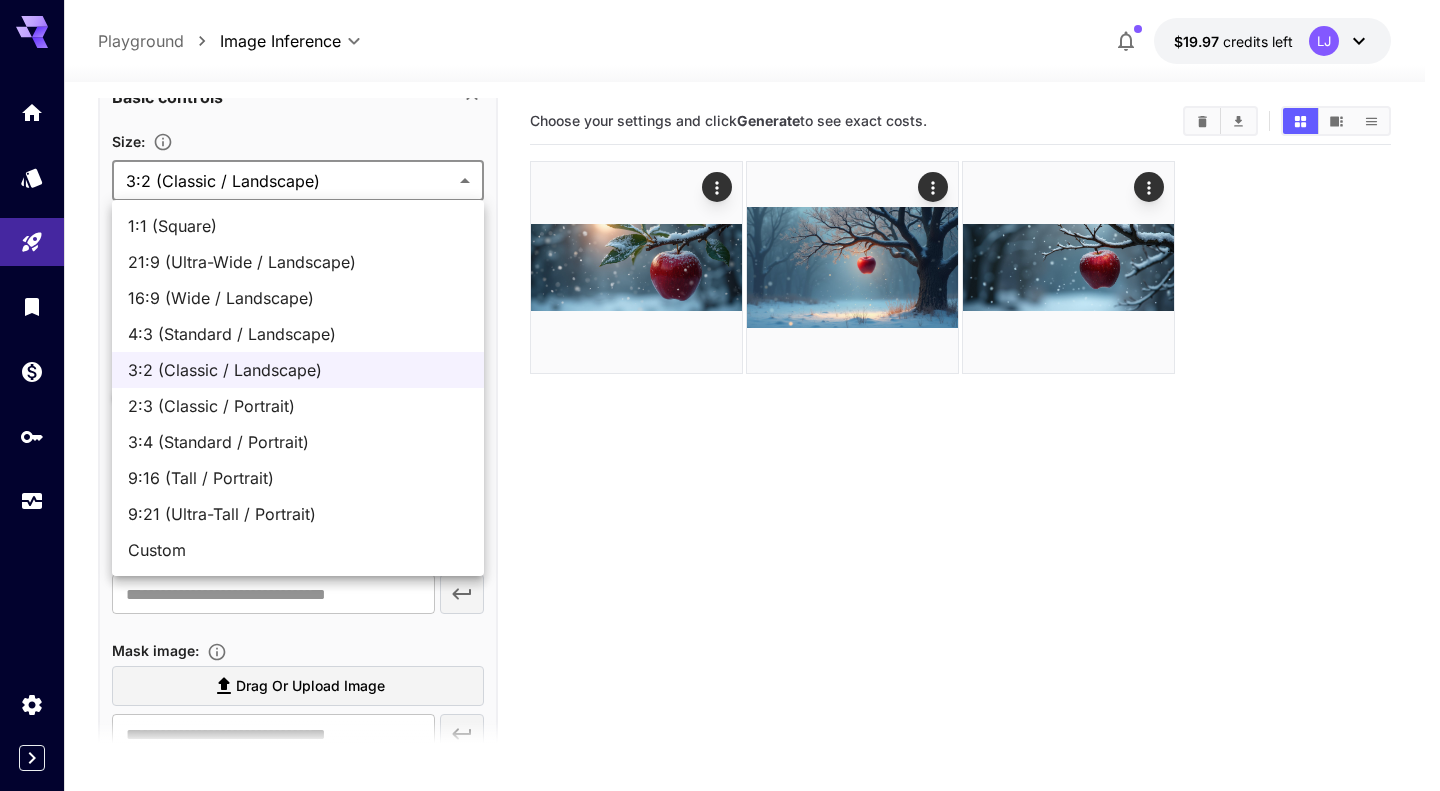 click on "**********" at bounding box center (720, 474) 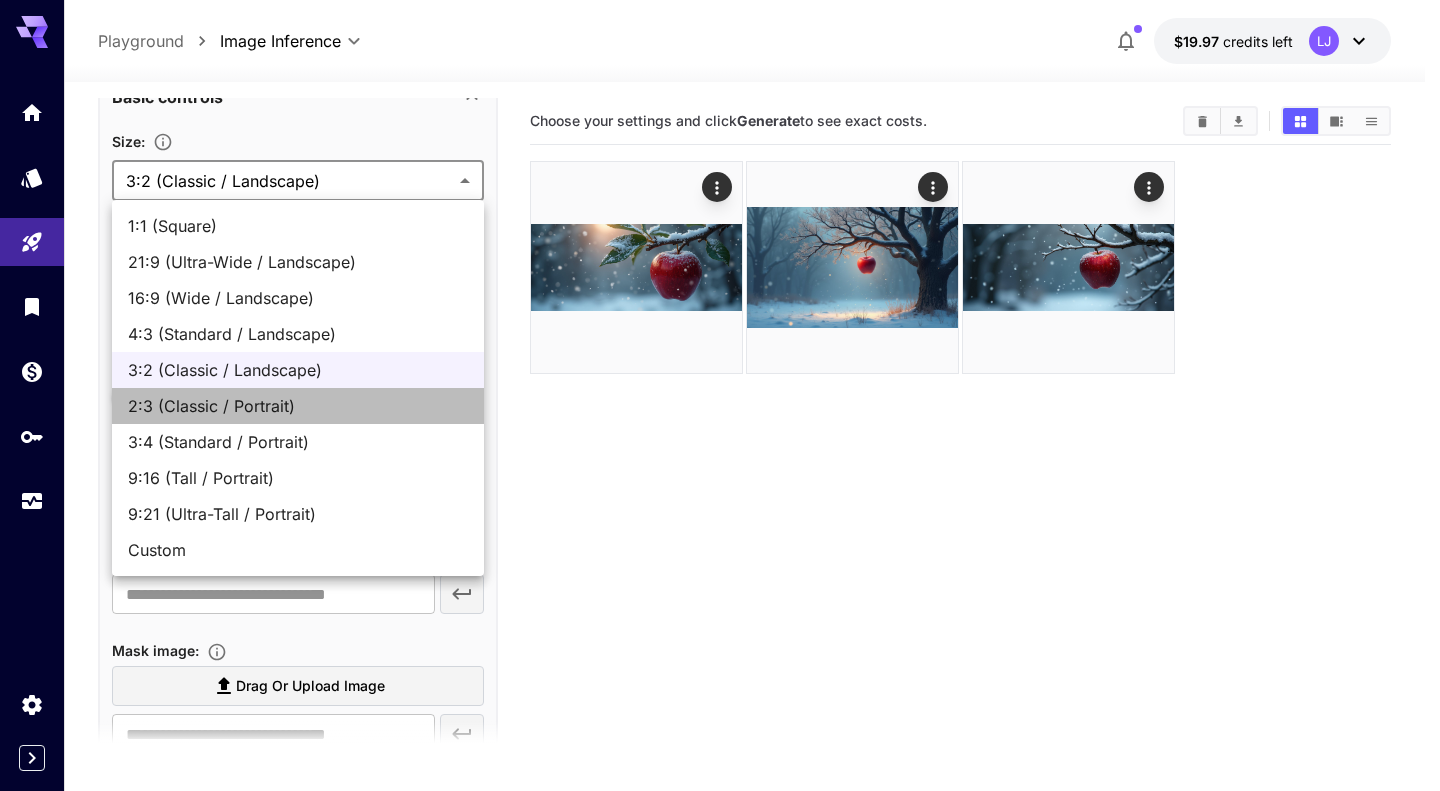 drag, startPoint x: 260, startPoint y: 399, endPoint x: 246, endPoint y: 255, distance: 144.67896 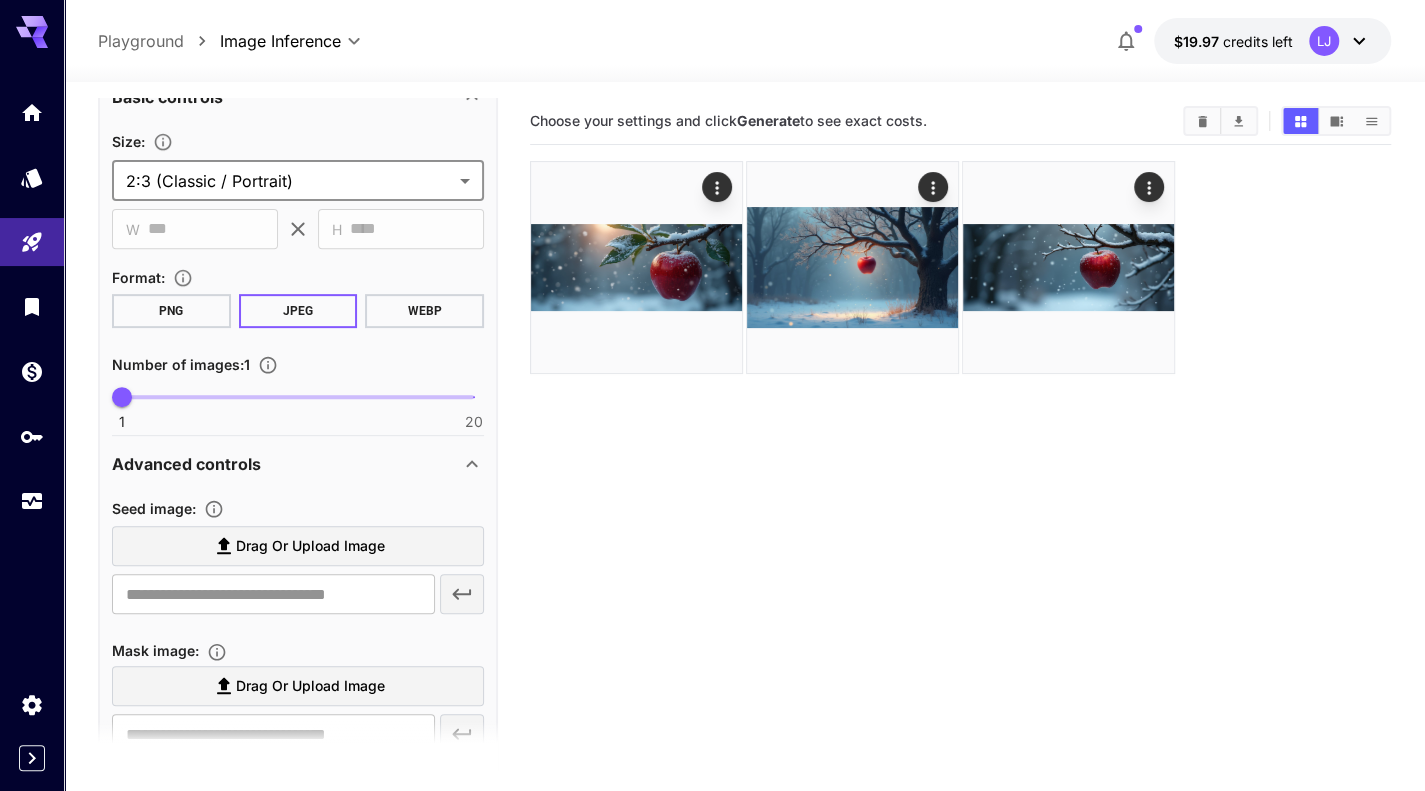 click on "**********" at bounding box center [712, 474] 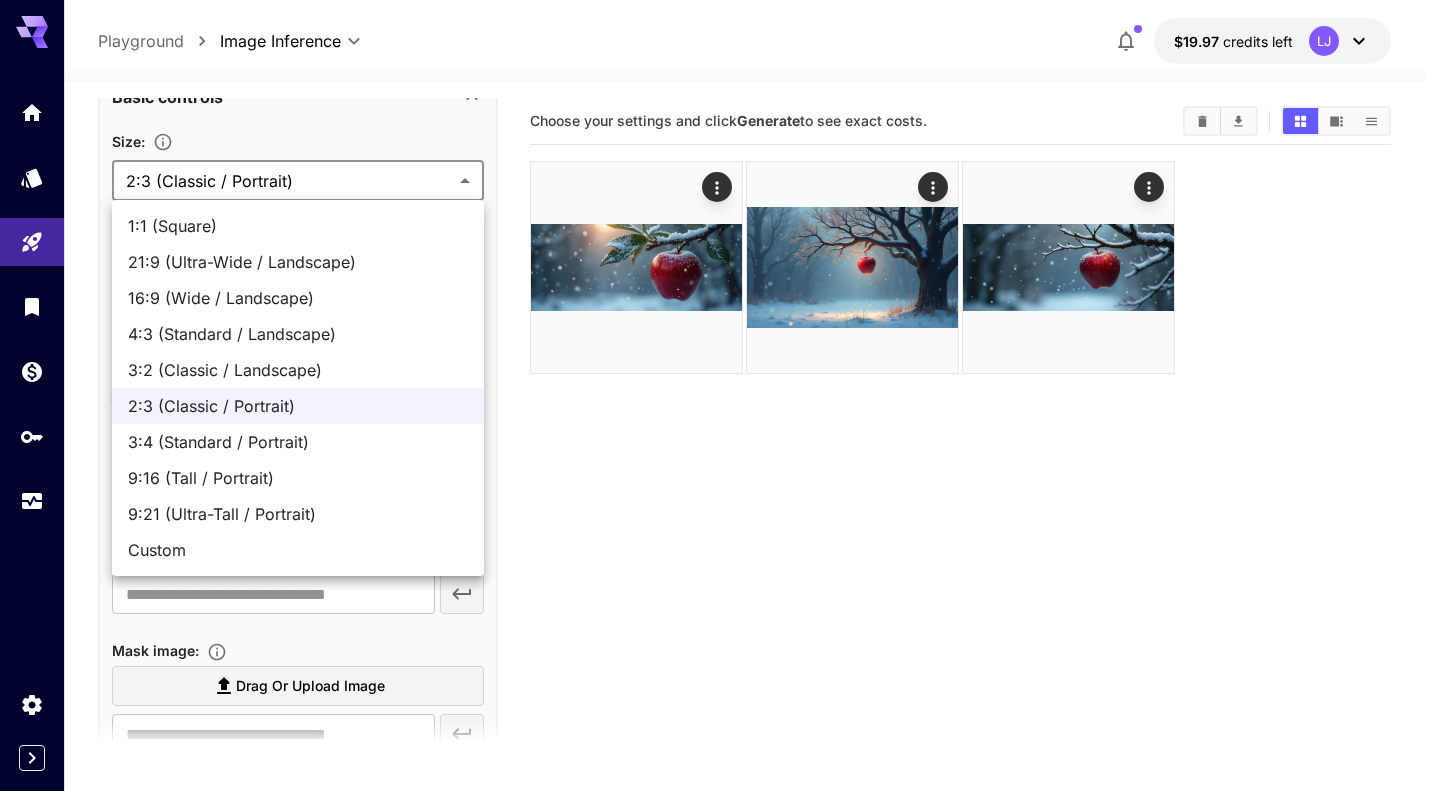 click at bounding box center [720, 395] 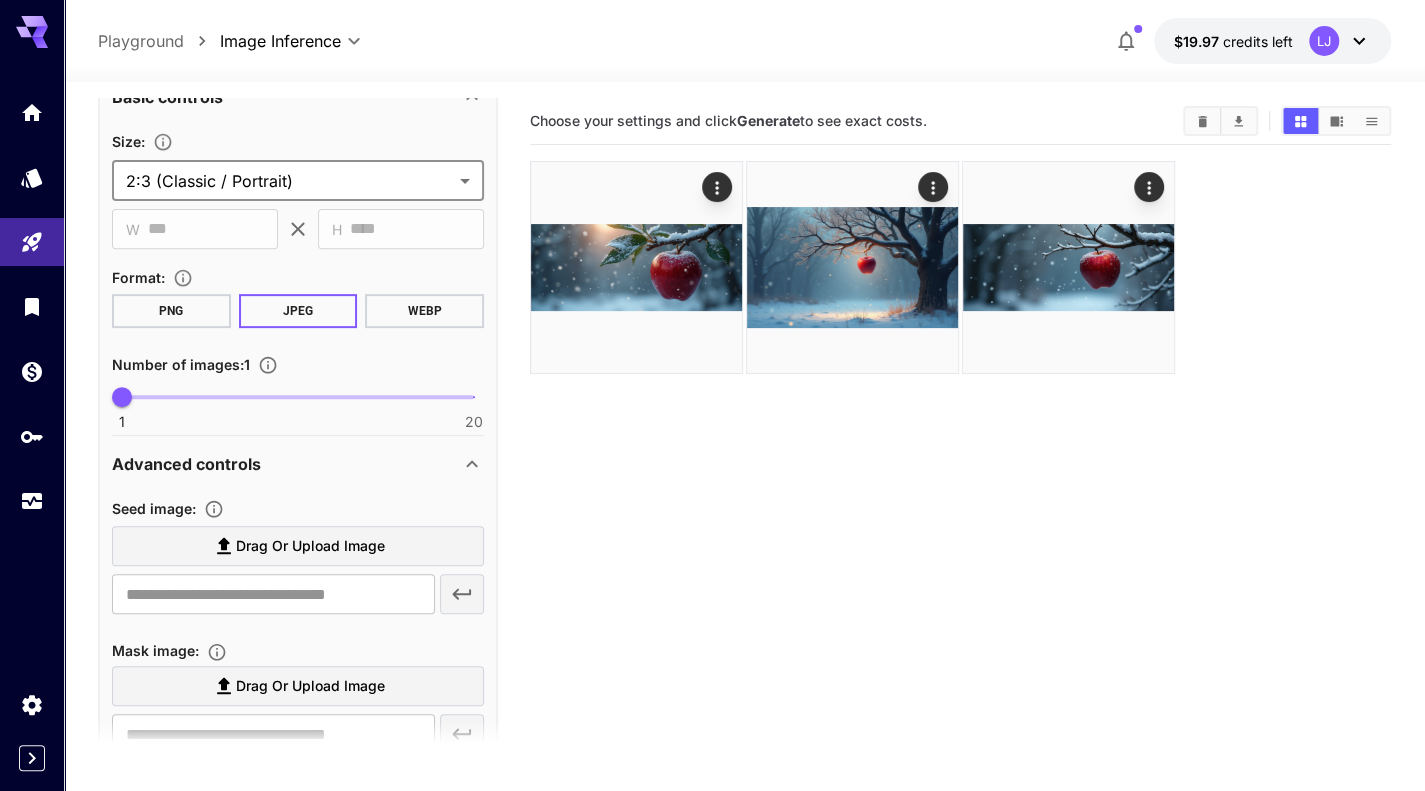 click on "Size :" at bounding box center (298, 141) 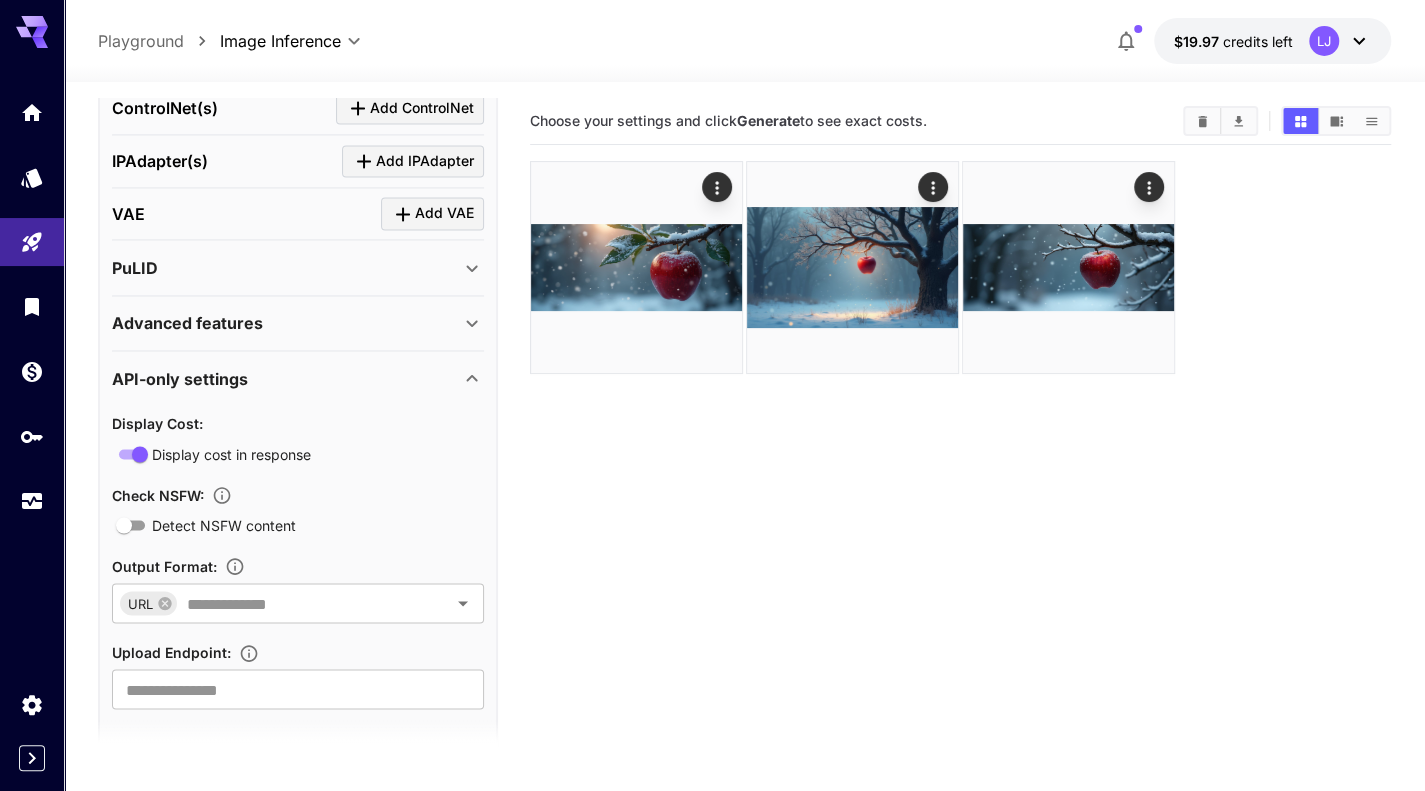 scroll, scrollTop: 1872, scrollLeft: 0, axis: vertical 